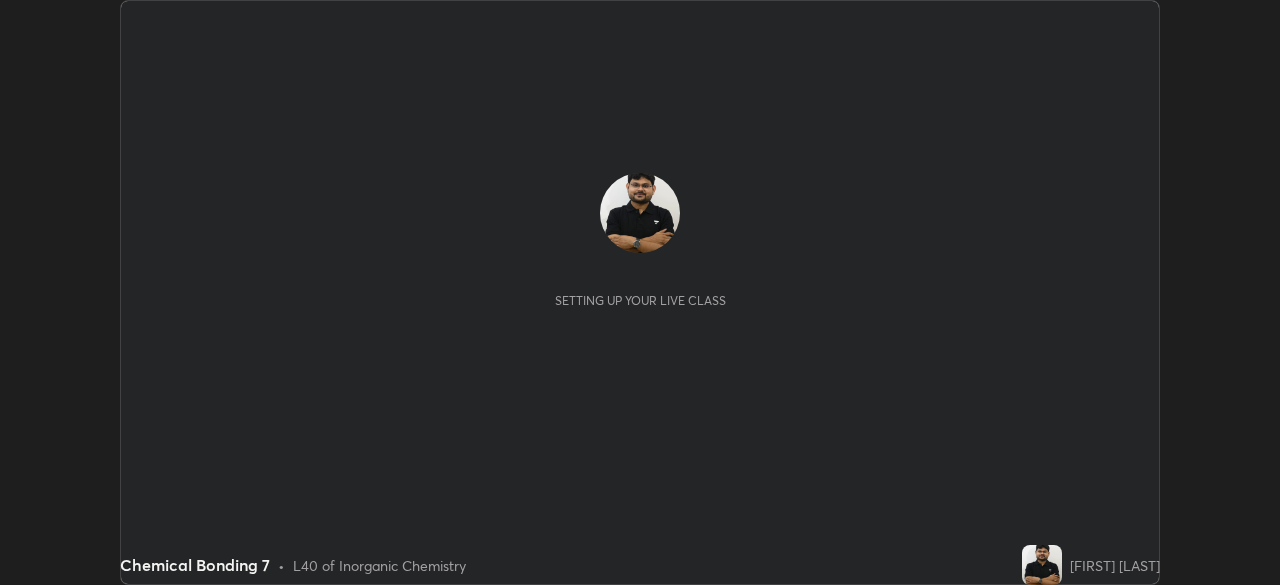 scroll, scrollTop: 0, scrollLeft: 0, axis: both 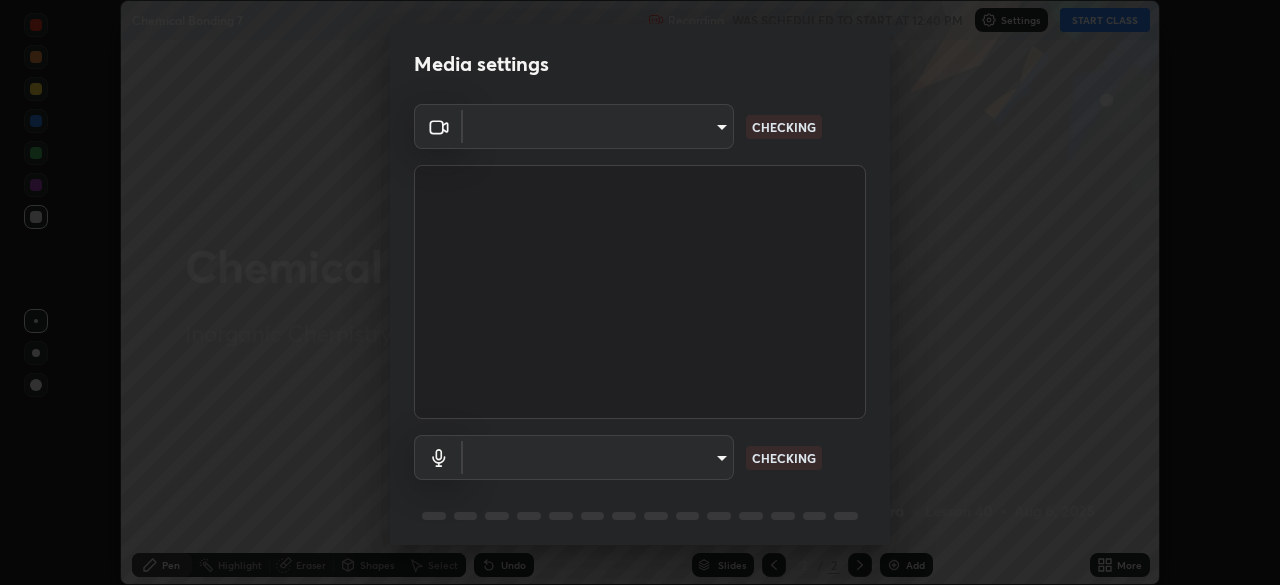 click on "Erase all Chemical Bonding 7 Recording WAS SCHEDULED TO START AT  12:40 PM Settings START CLASS Setting up your live class Chemical Bonding 7 • L40 of Inorganic Chemistry [FIRST] [LAST] Pen Highlight Eraser Shapes Select Undo Slides 2 / 2 Add More No doubts shared Encourage your learners to ask a doubt for better clarity Report an issue Reason for reporting Buffering Chat not working Audio - Video sync issue Educator video quality low ​ Attach an image Report Media settings ​ CHECKING ​ CHECKING 1 / 5 Next" at bounding box center [640, 292] 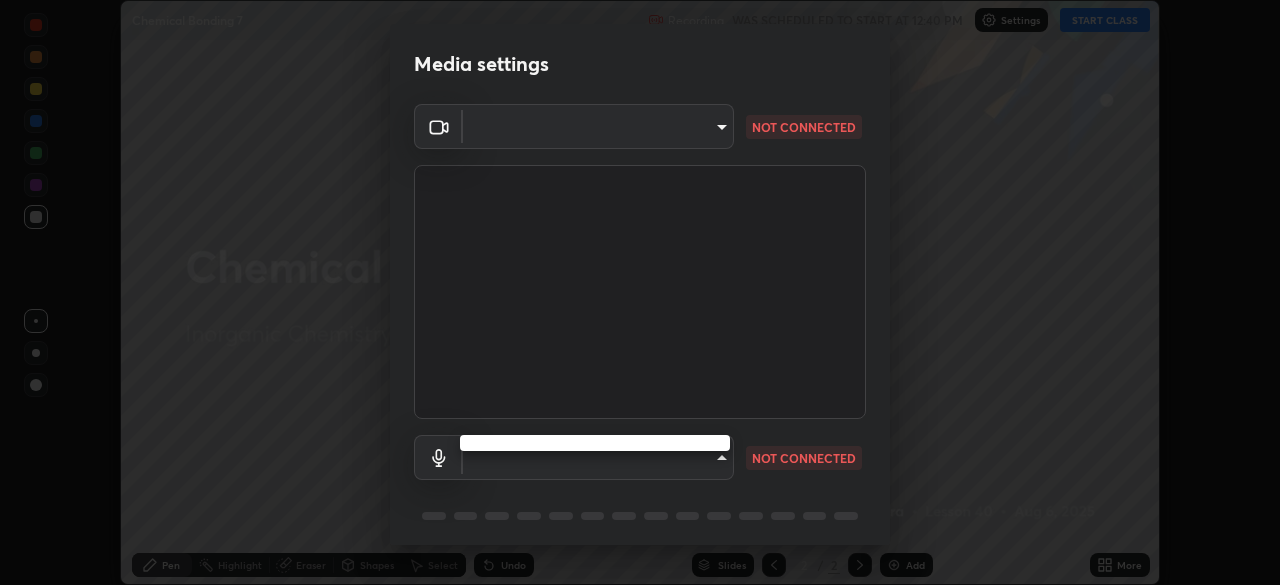 type on "219a49c928e9c0b46faffe4f39ef64d047ff4b9bef24b59344cfd42c927ef79e" 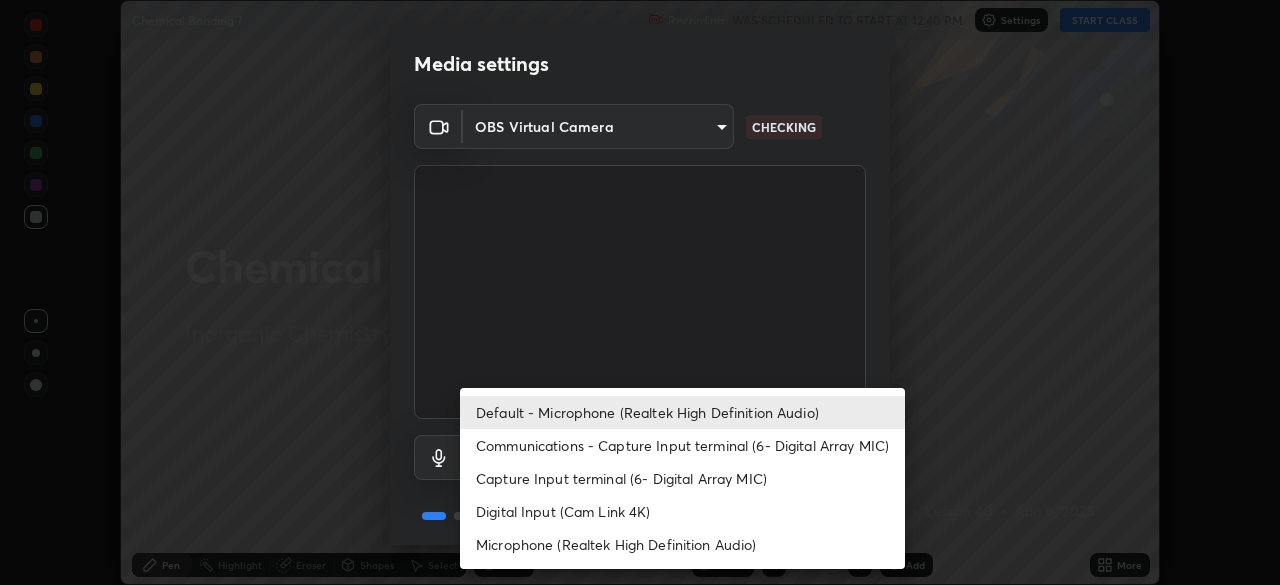 click on "Microphone (Realtek High Definition Audio)" at bounding box center [682, 544] 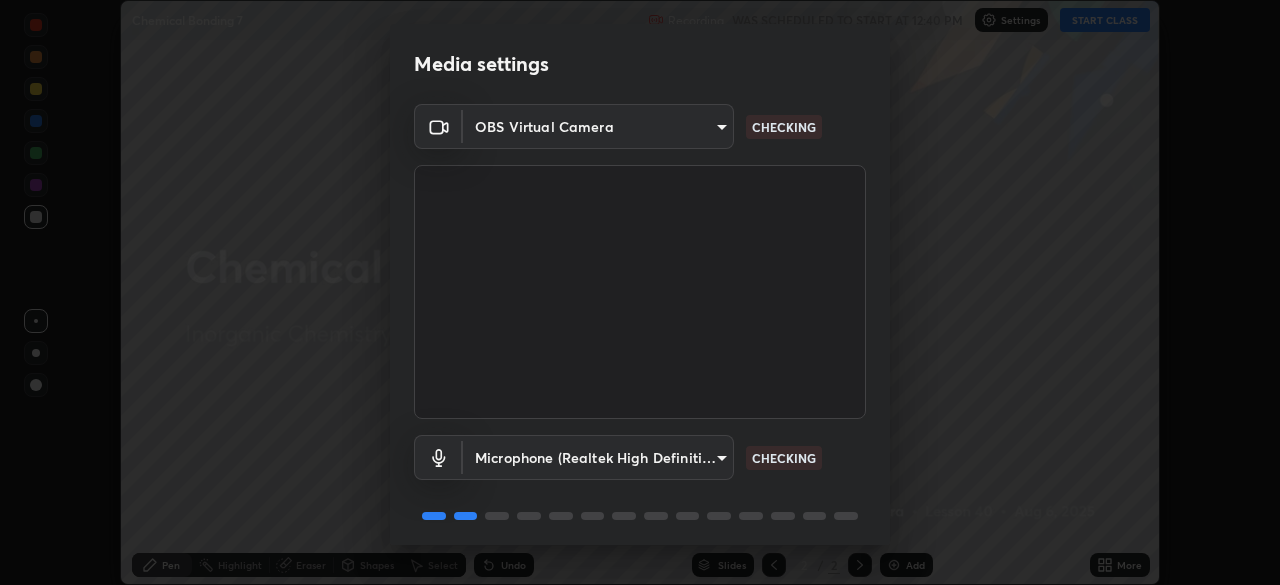 type on "[HASH]" 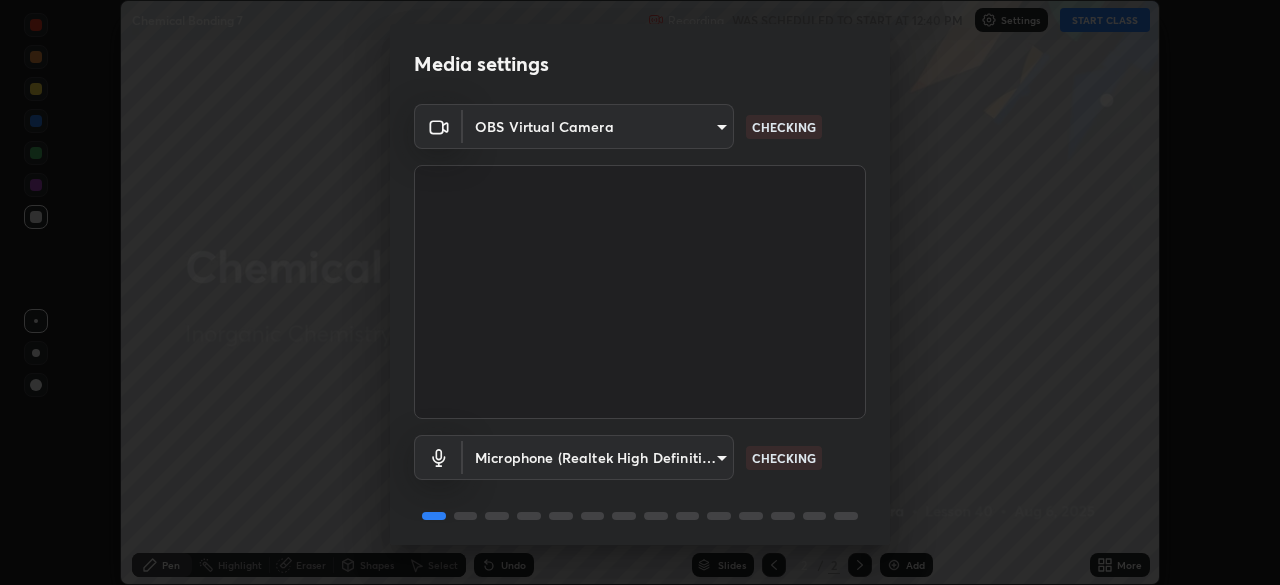 scroll, scrollTop: 71, scrollLeft: 0, axis: vertical 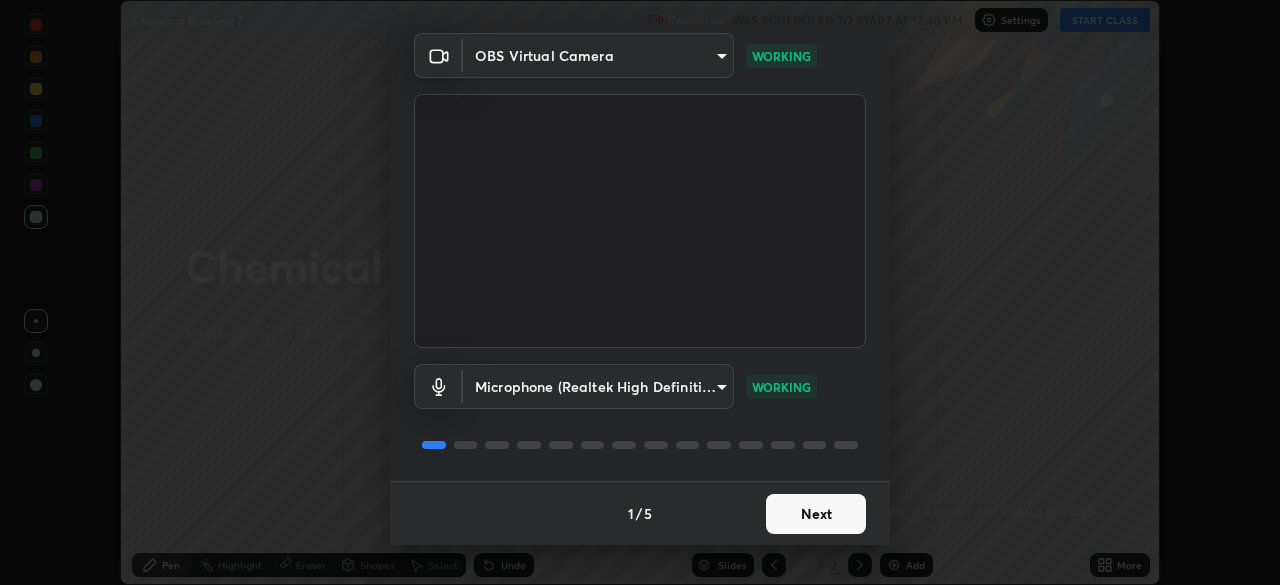 click on "Next" at bounding box center (816, 514) 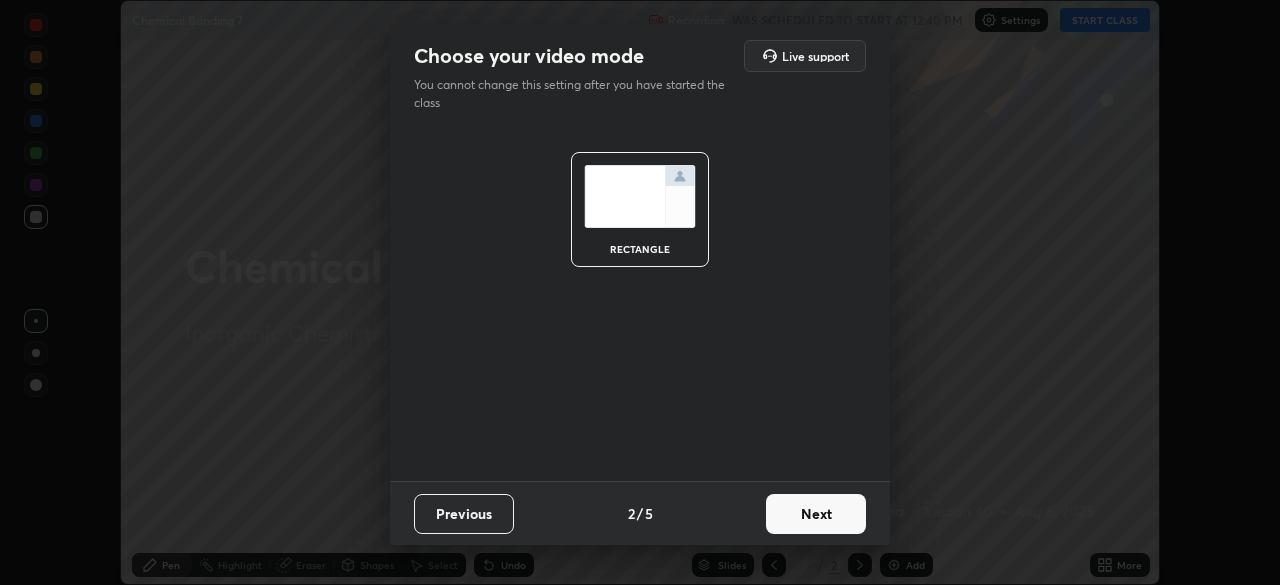 scroll, scrollTop: 0, scrollLeft: 0, axis: both 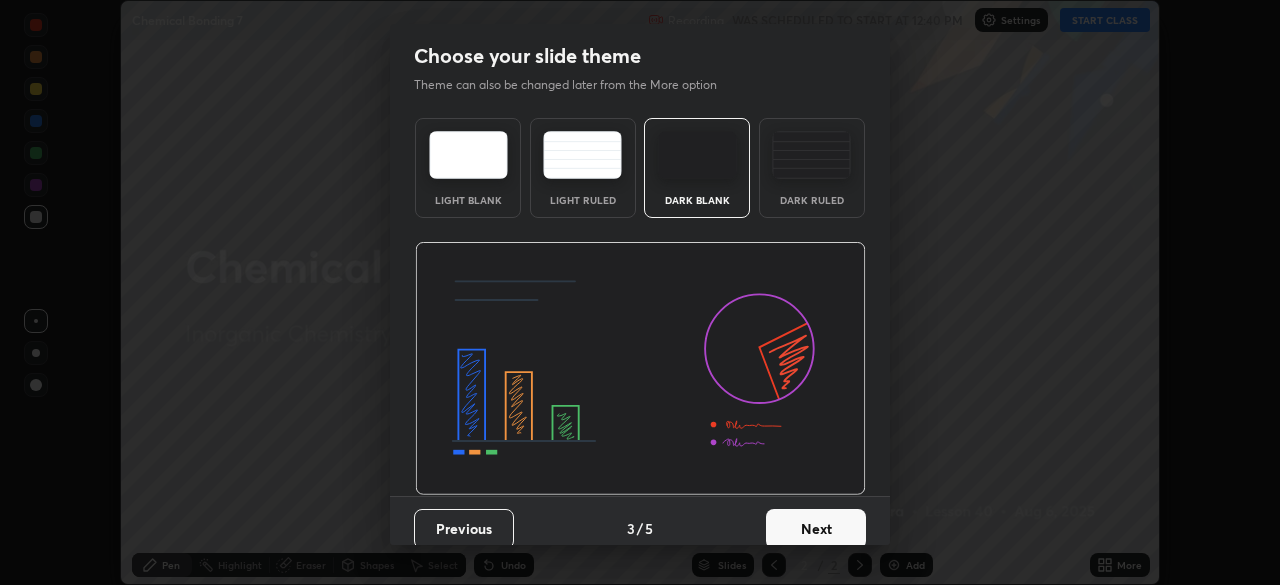 click on "Next" at bounding box center (816, 529) 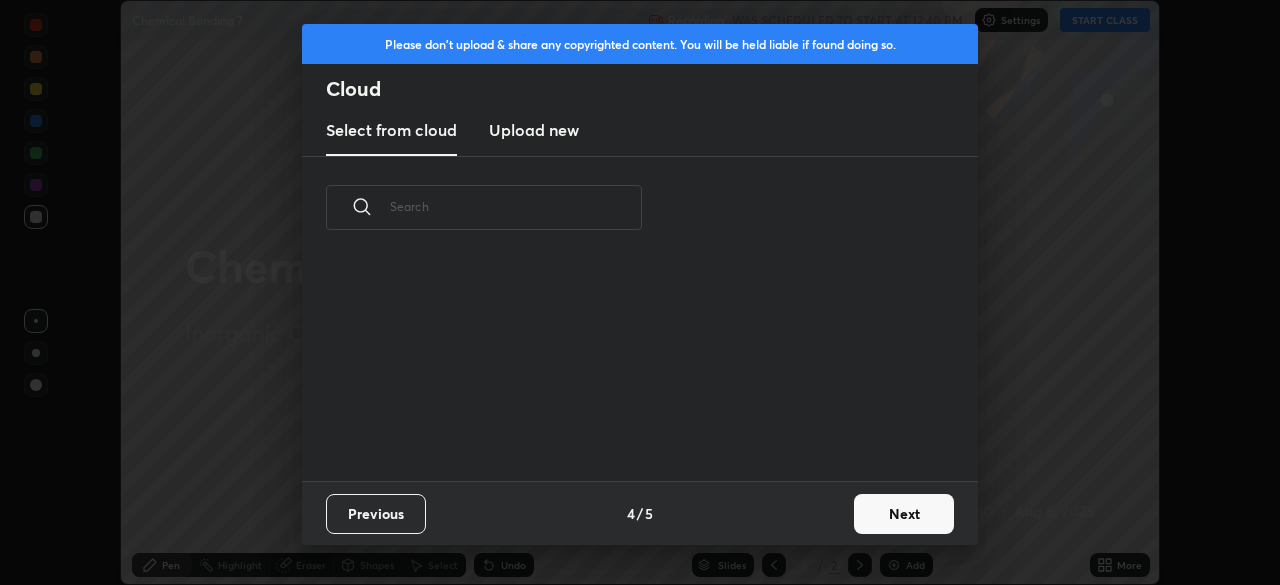 click on "Next" at bounding box center (904, 514) 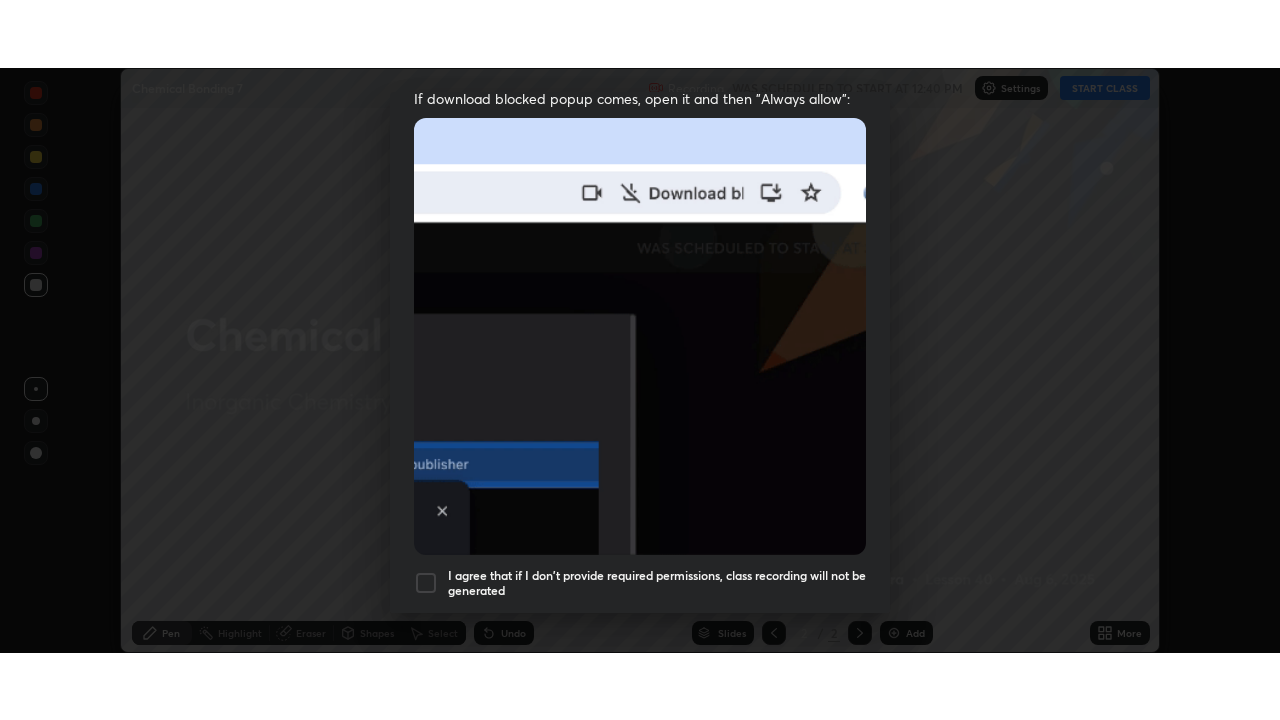 scroll, scrollTop: 479, scrollLeft: 0, axis: vertical 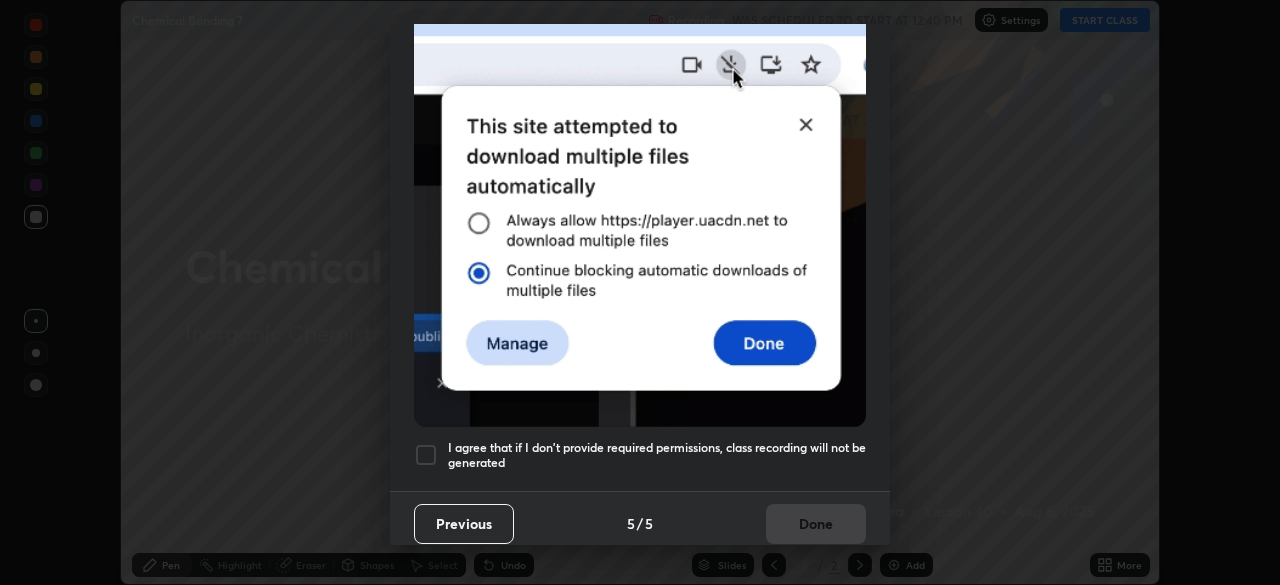 click on "I agree that if I don't provide required permissions, class recording will not be generated" at bounding box center (657, 455) 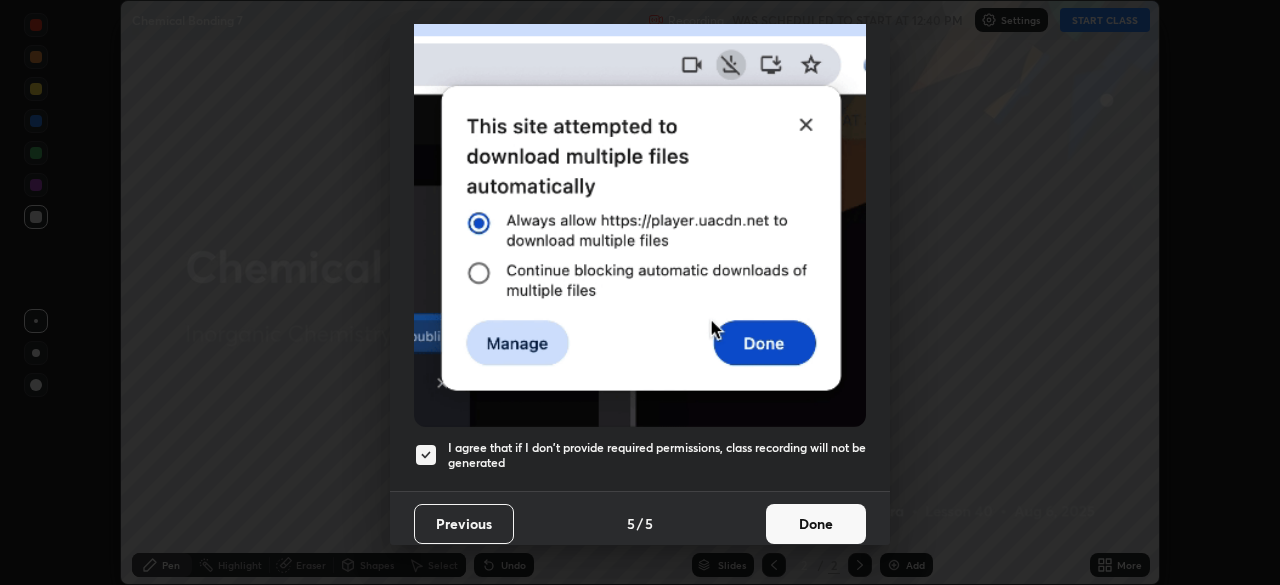 click on "Done" at bounding box center (816, 524) 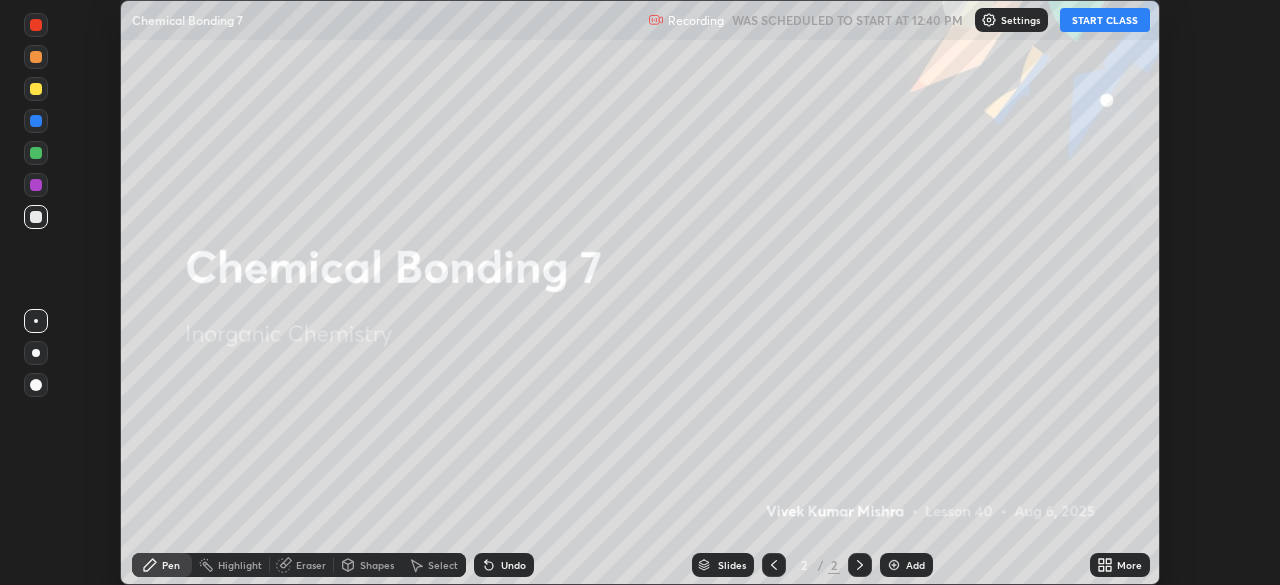 click on "START CLASS" at bounding box center [1105, 20] 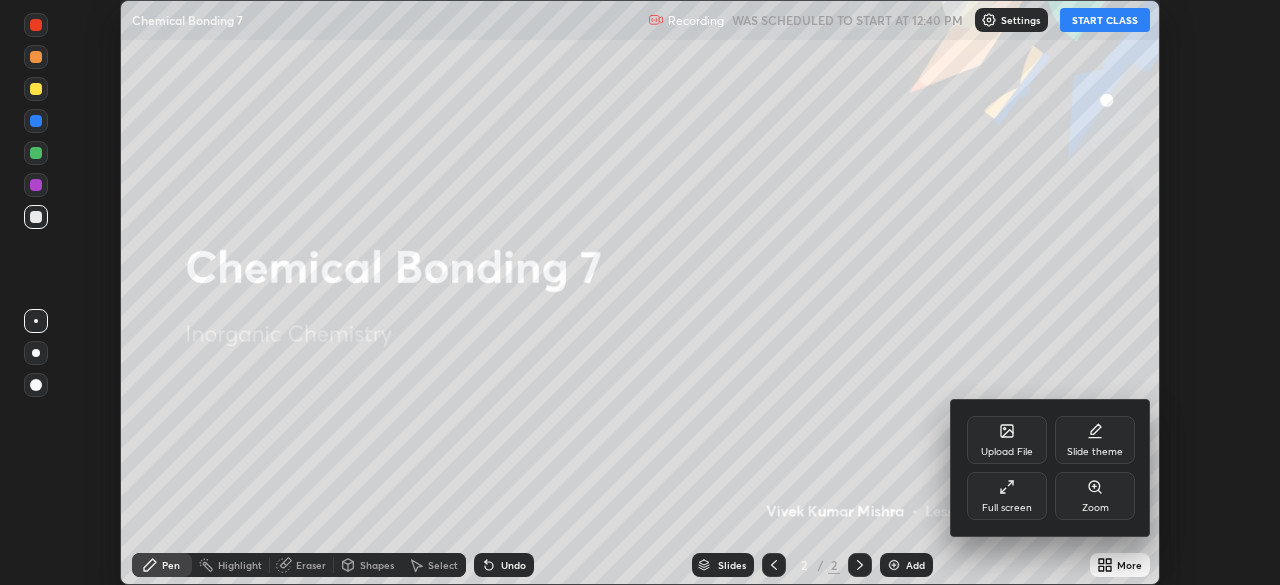 click on "Slide theme" at bounding box center (1095, 440) 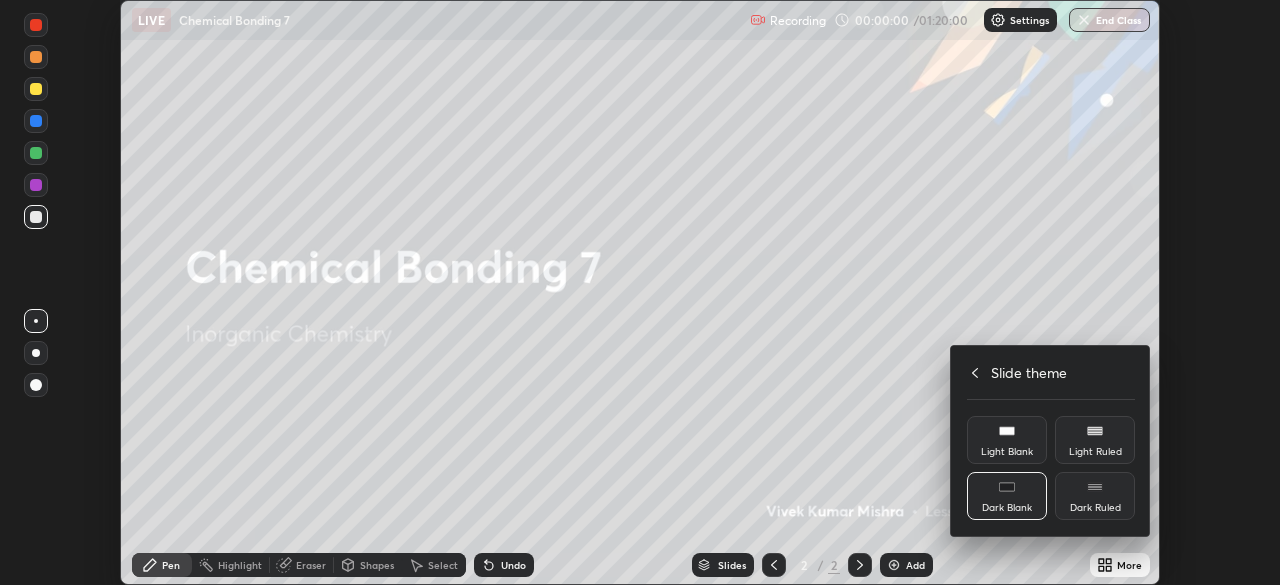 click on "Dark Ruled" at bounding box center (1095, 508) 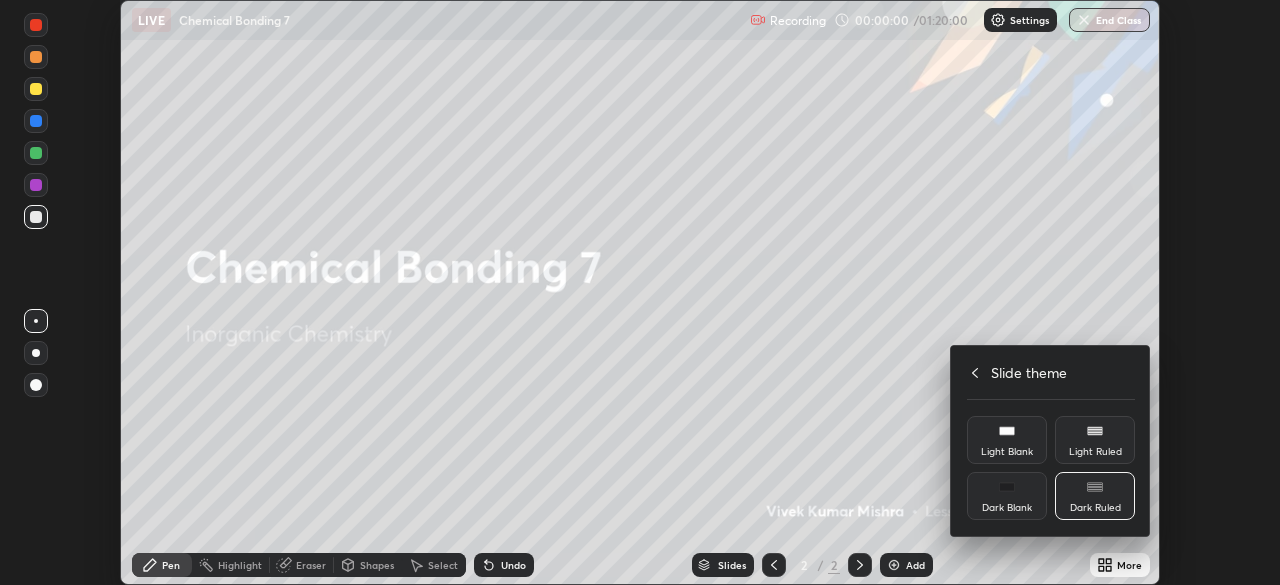 click 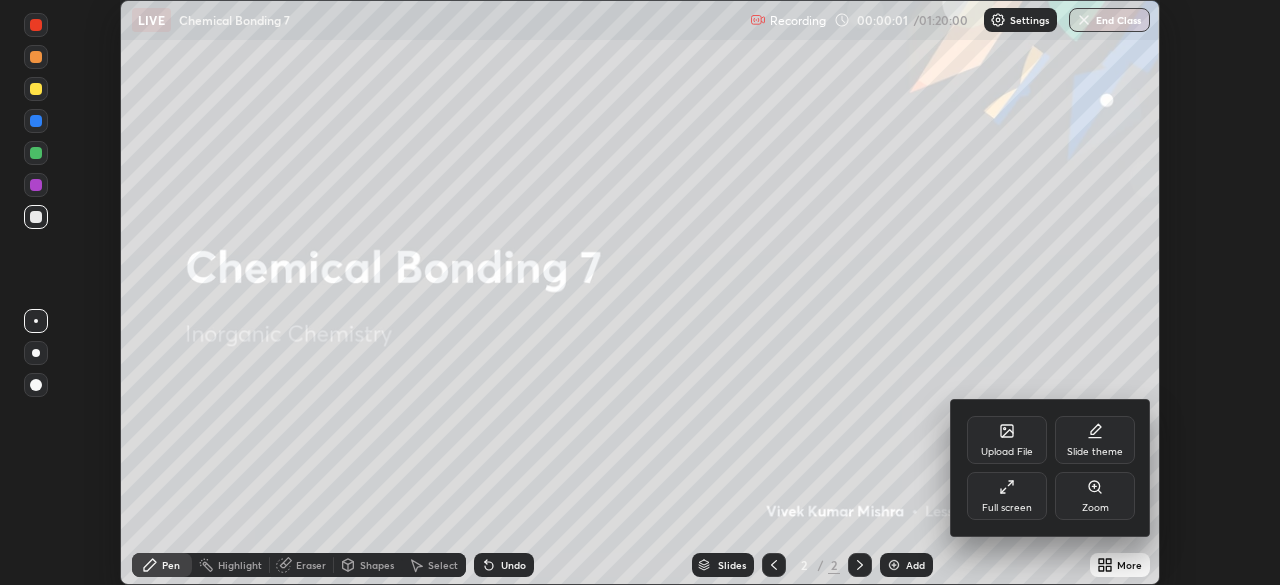 click at bounding box center (640, 292) 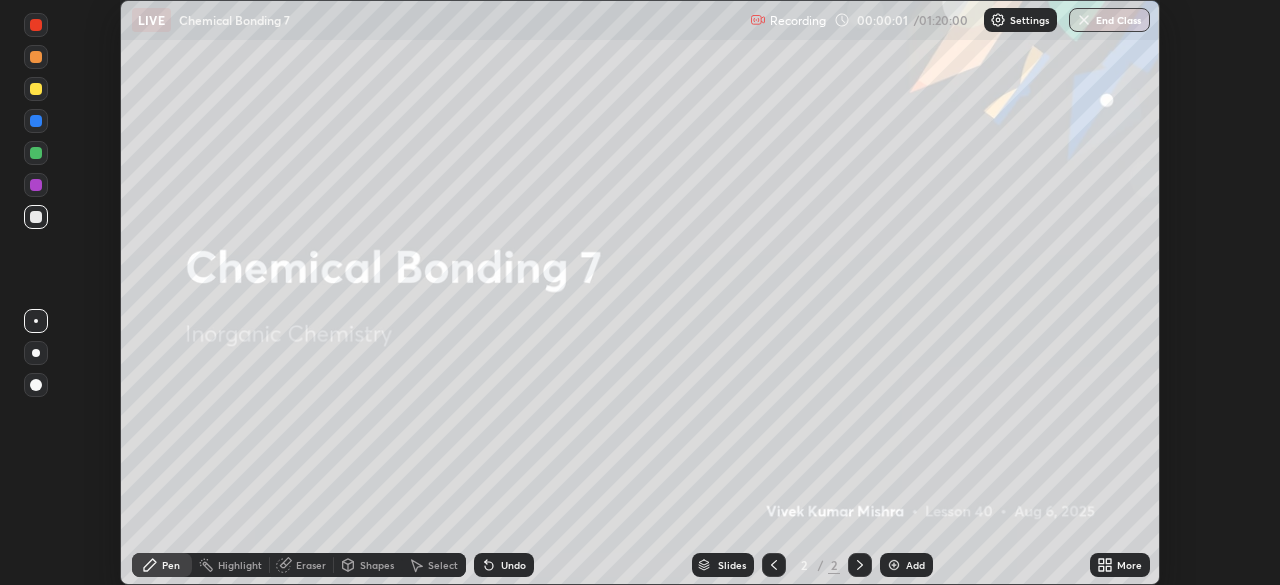 click on "Add" at bounding box center (915, 565) 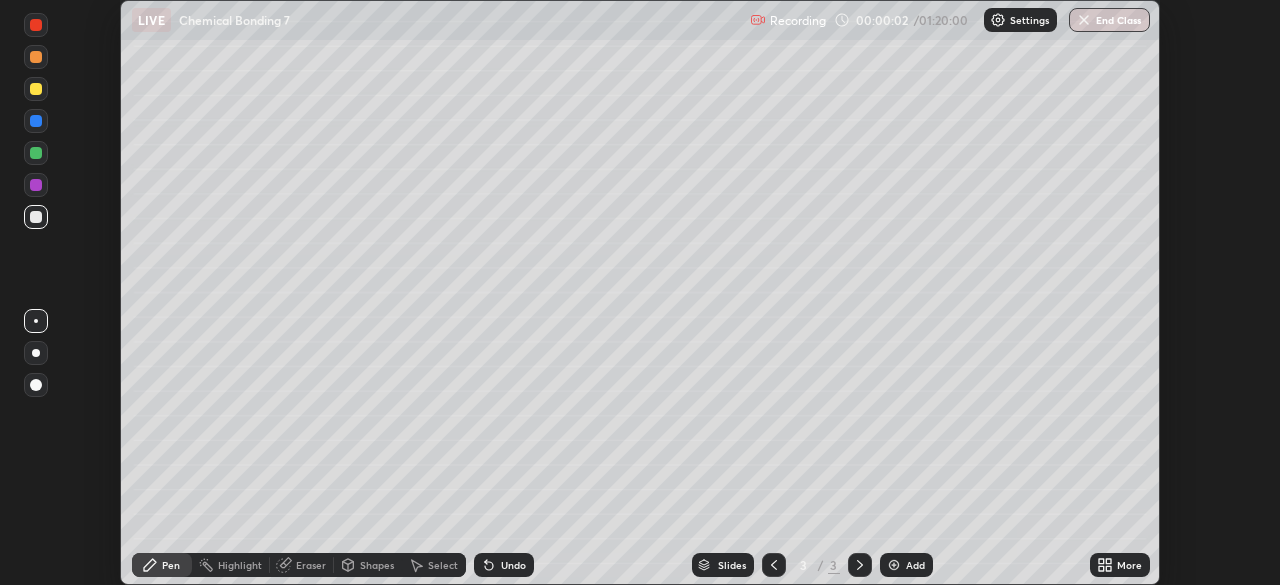 click 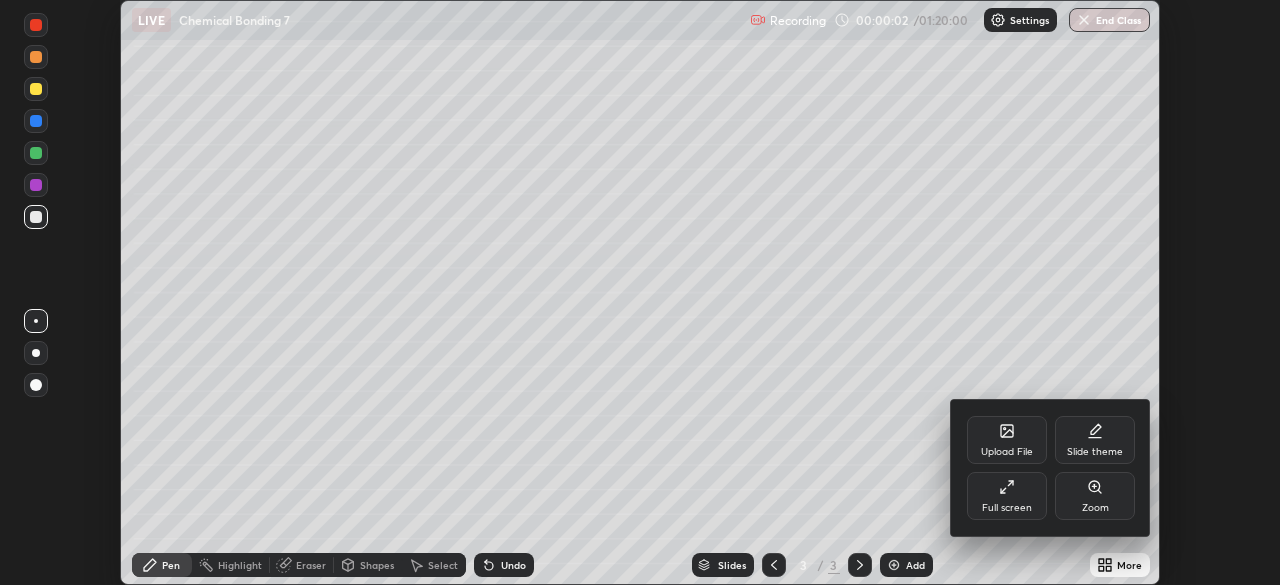 click on "Full screen" at bounding box center [1007, 496] 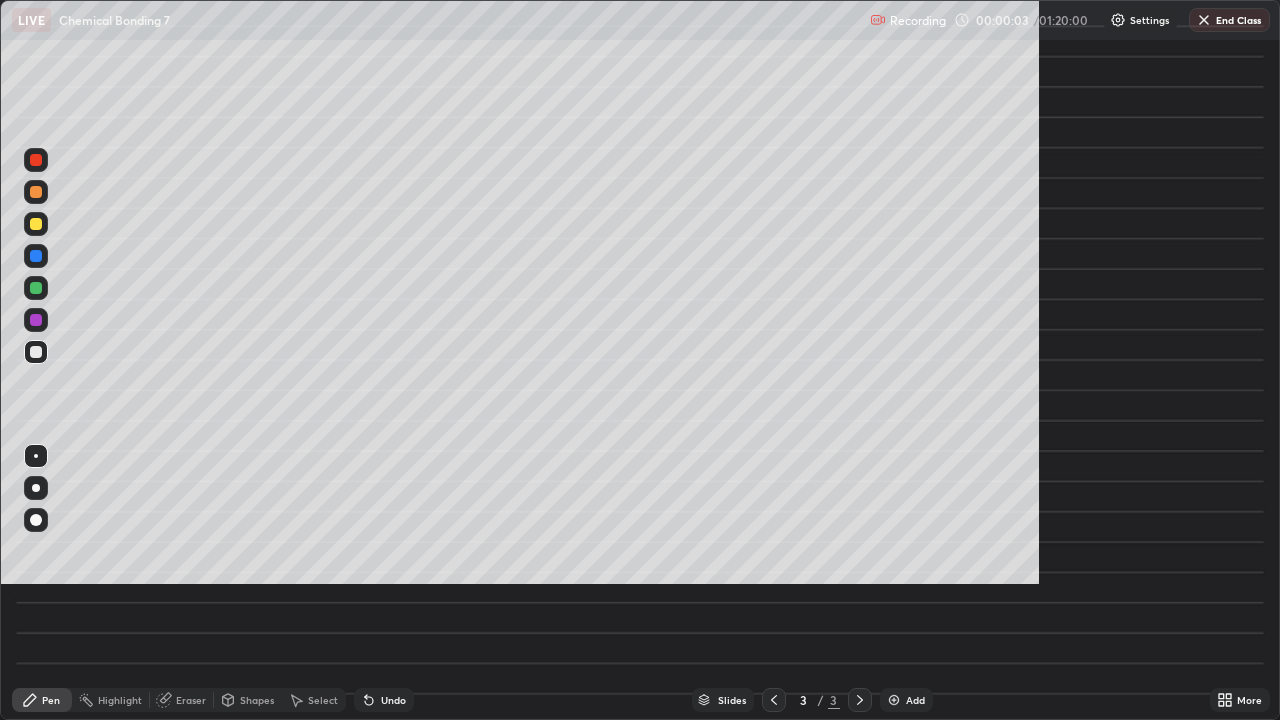 scroll, scrollTop: 99280, scrollLeft: 98720, axis: both 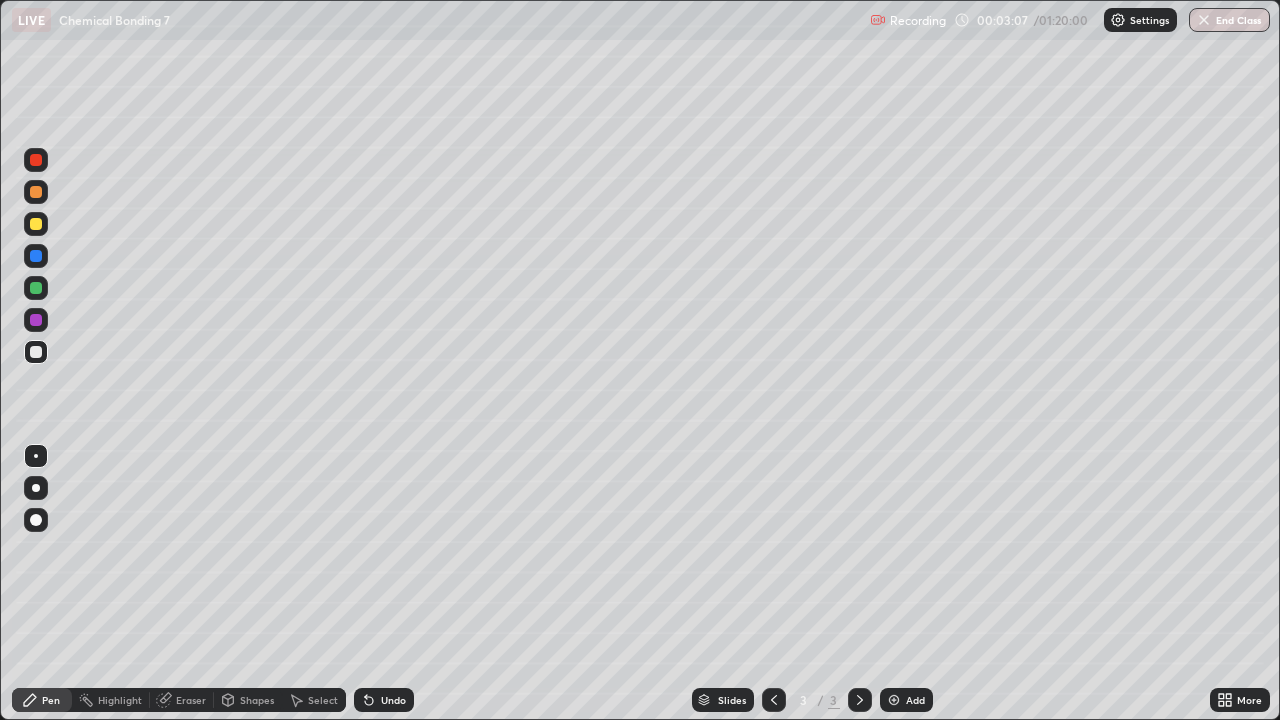 click at bounding box center [36, 288] 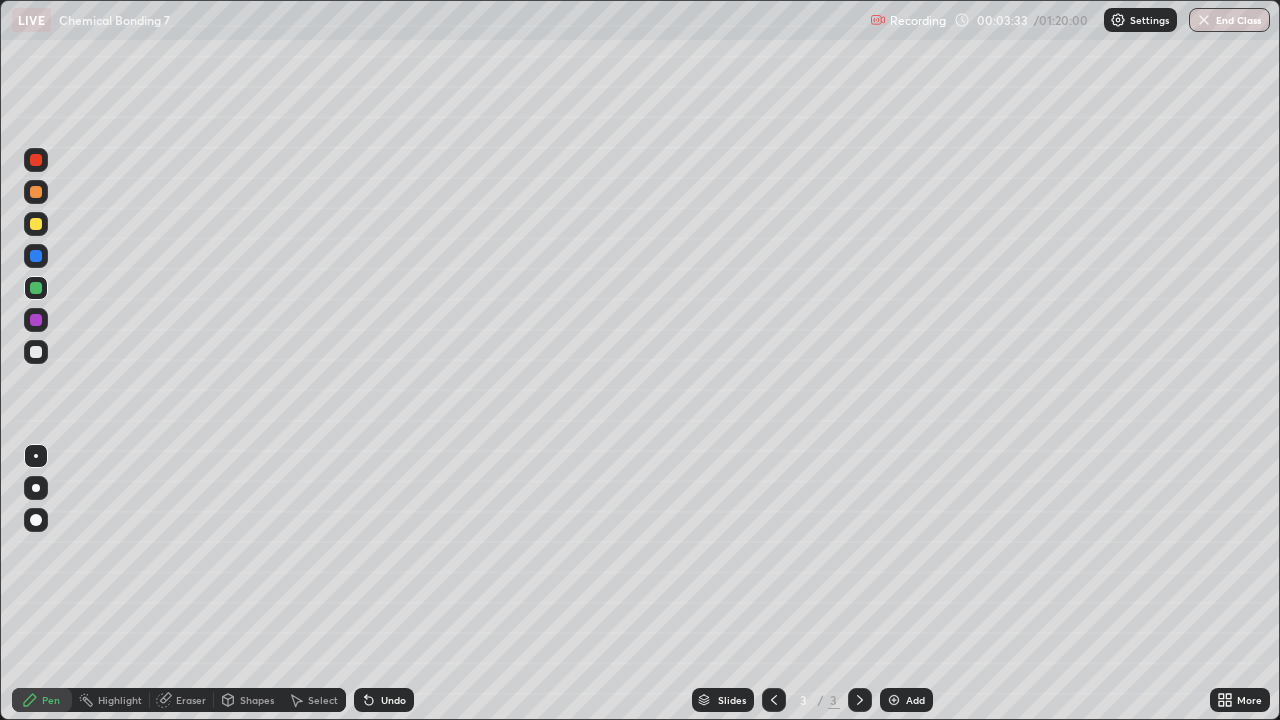 click at bounding box center (36, 352) 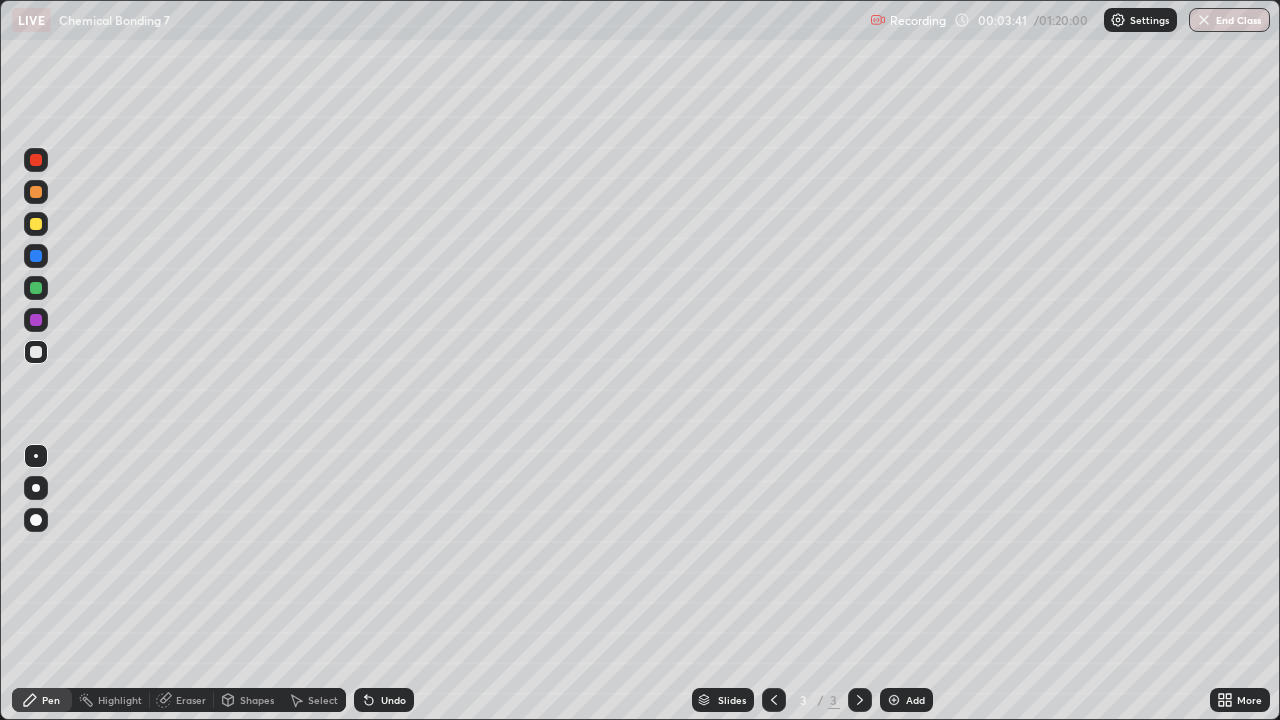 click on "Undo" at bounding box center [384, 700] 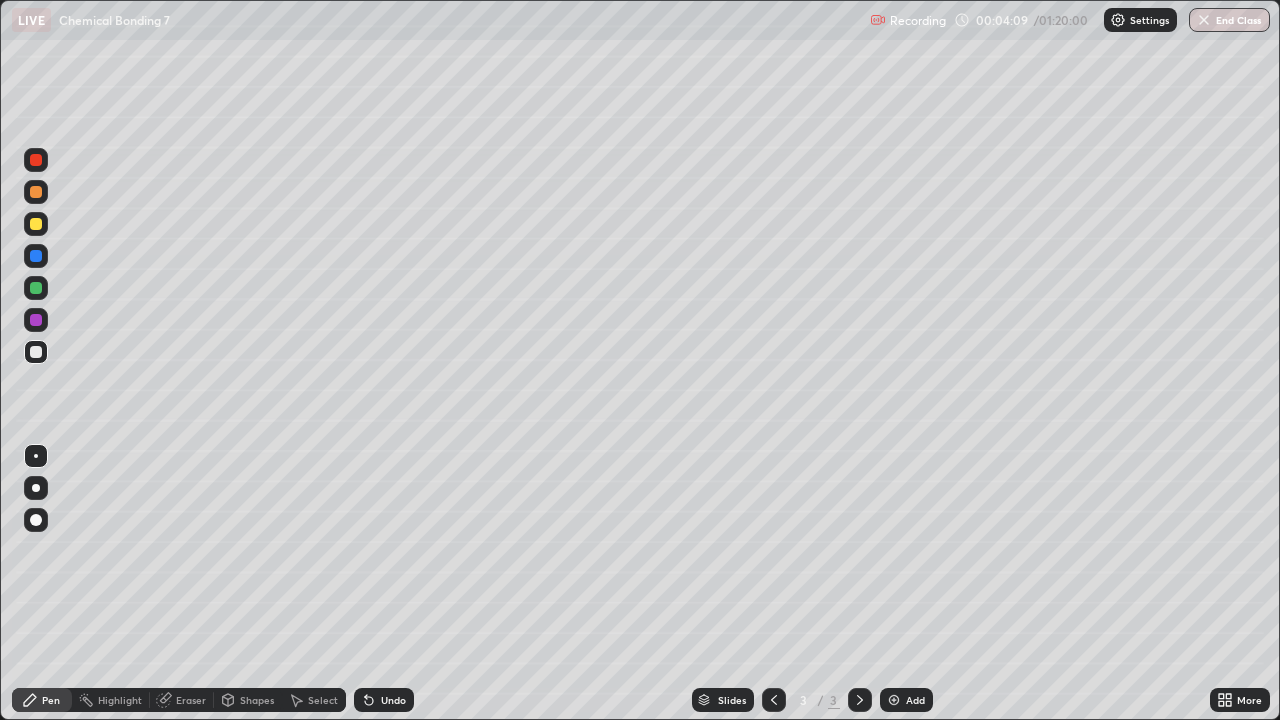click at bounding box center [36, 288] 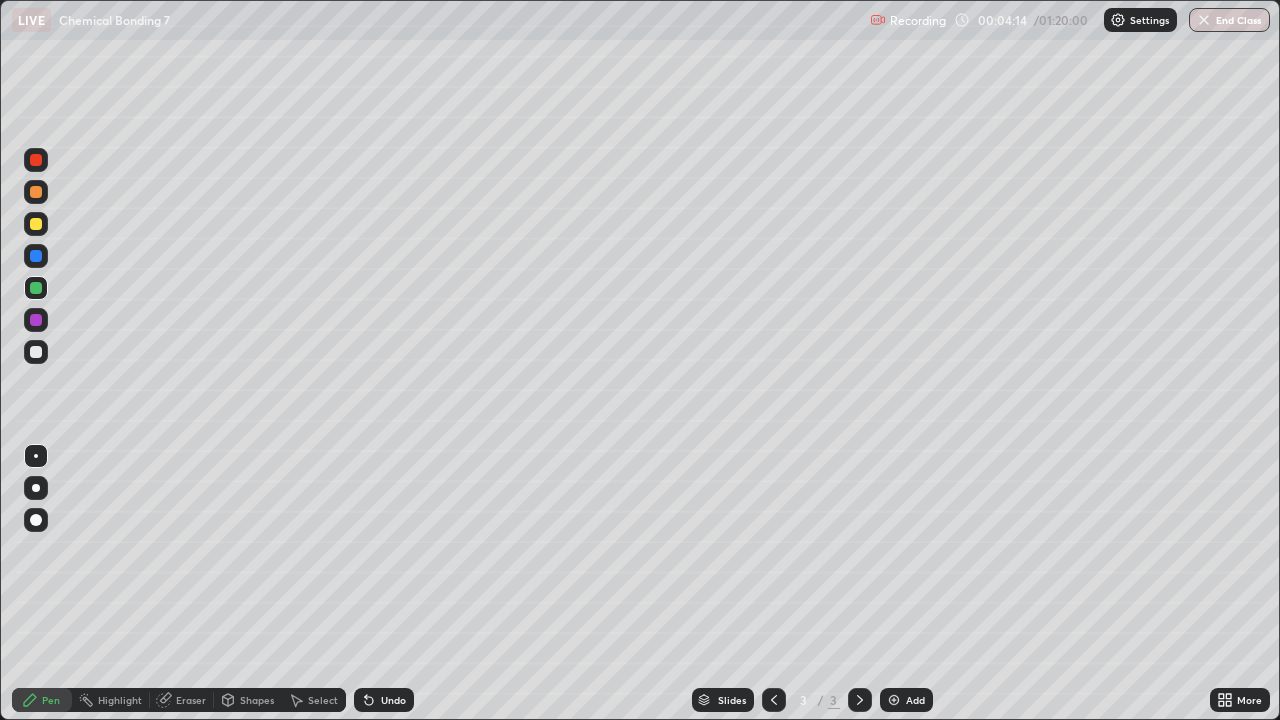 click on "Undo" at bounding box center [384, 700] 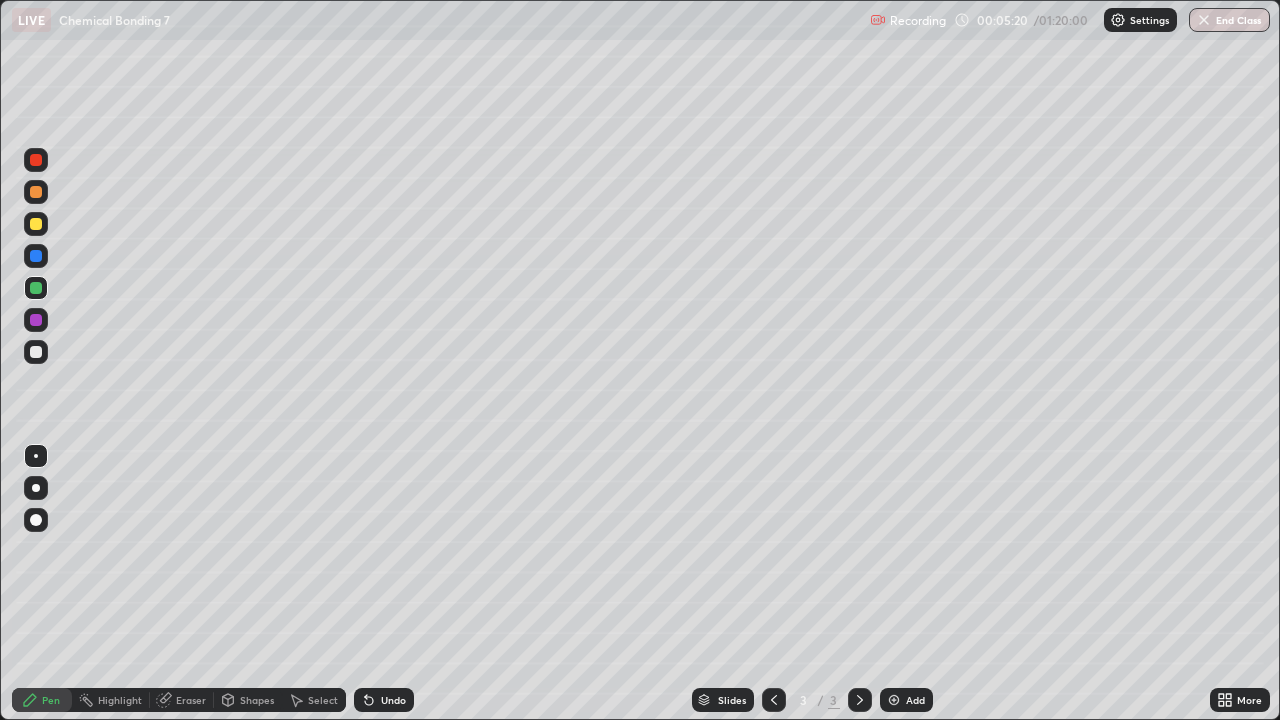 click at bounding box center (36, 352) 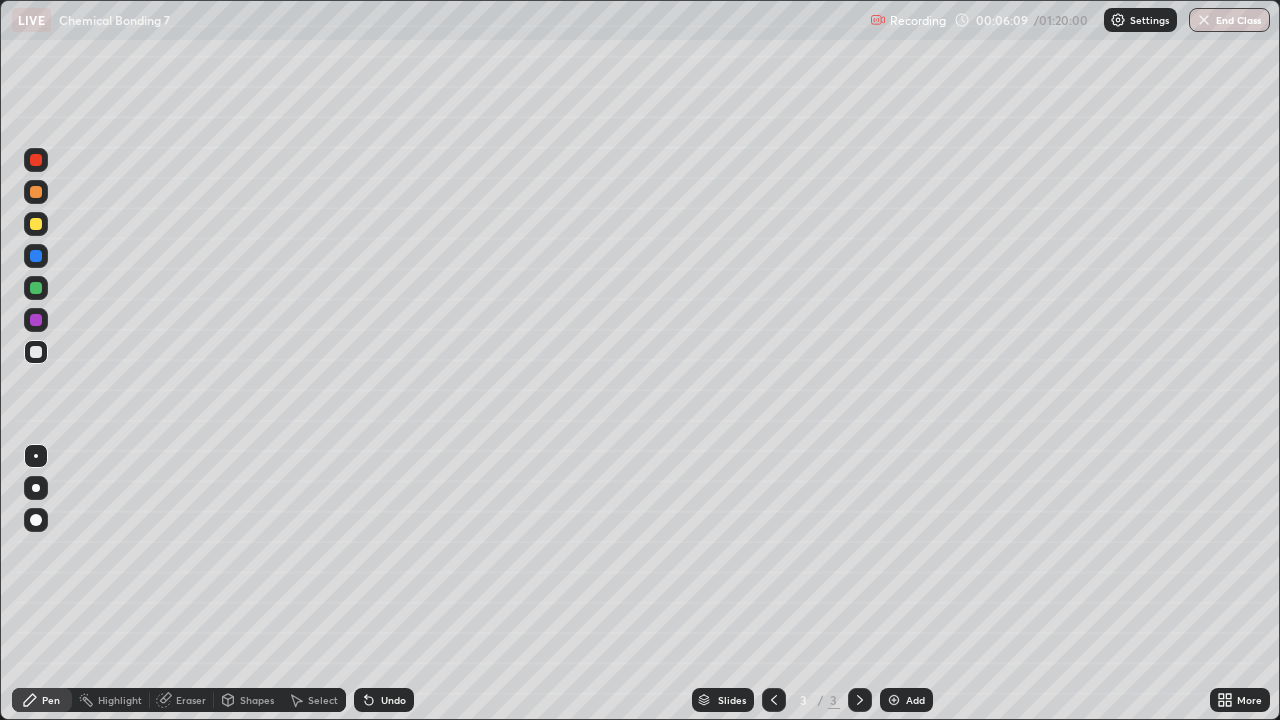 click at bounding box center (36, 320) 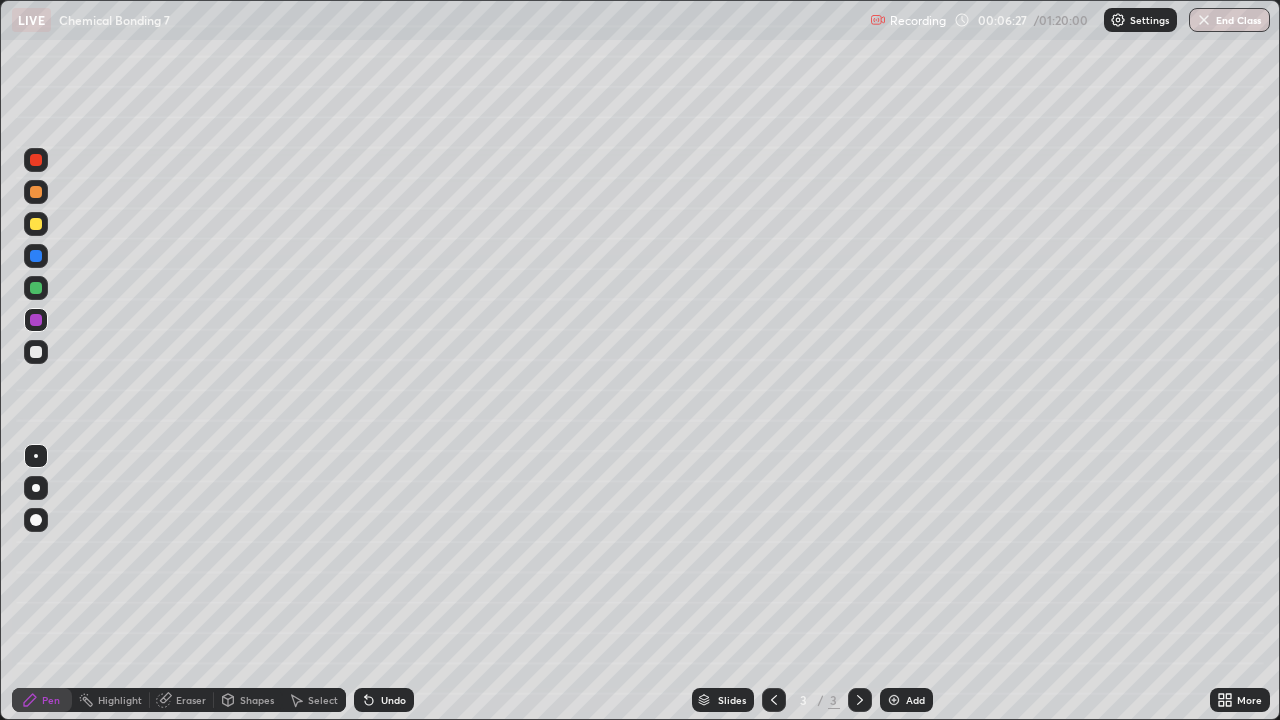 click on "Undo" at bounding box center [393, 700] 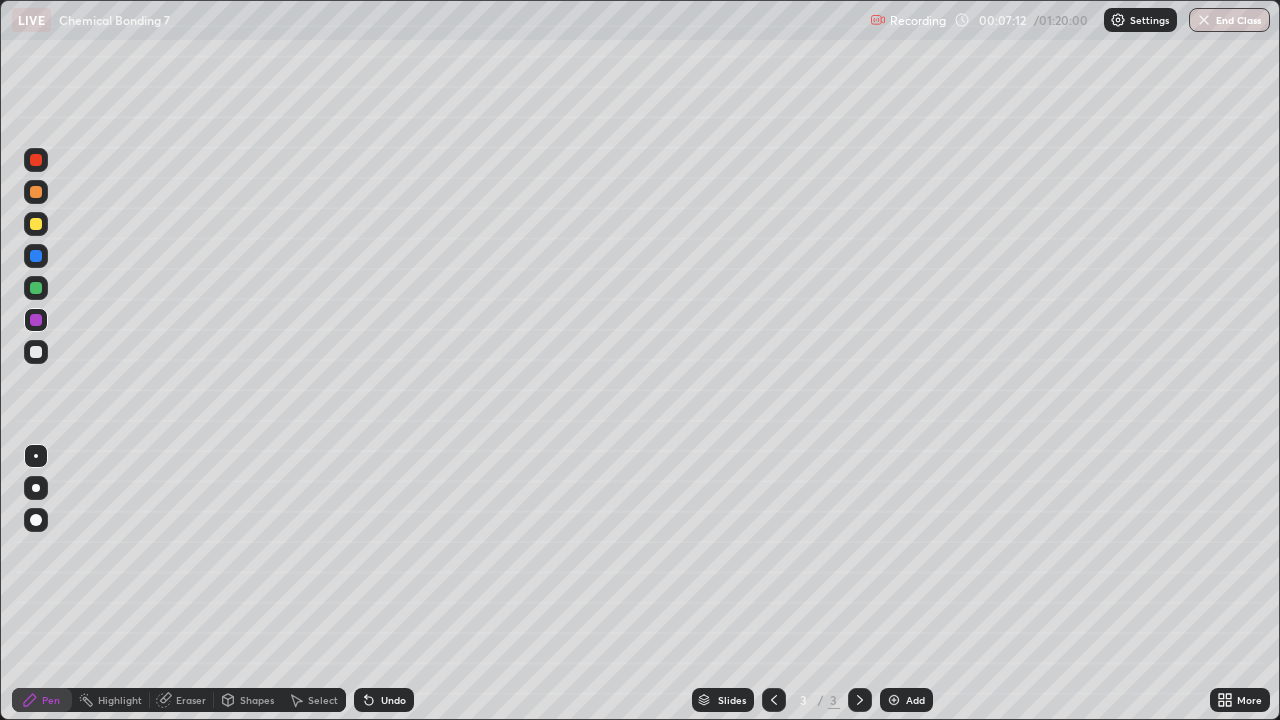 click at bounding box center [36, 288] 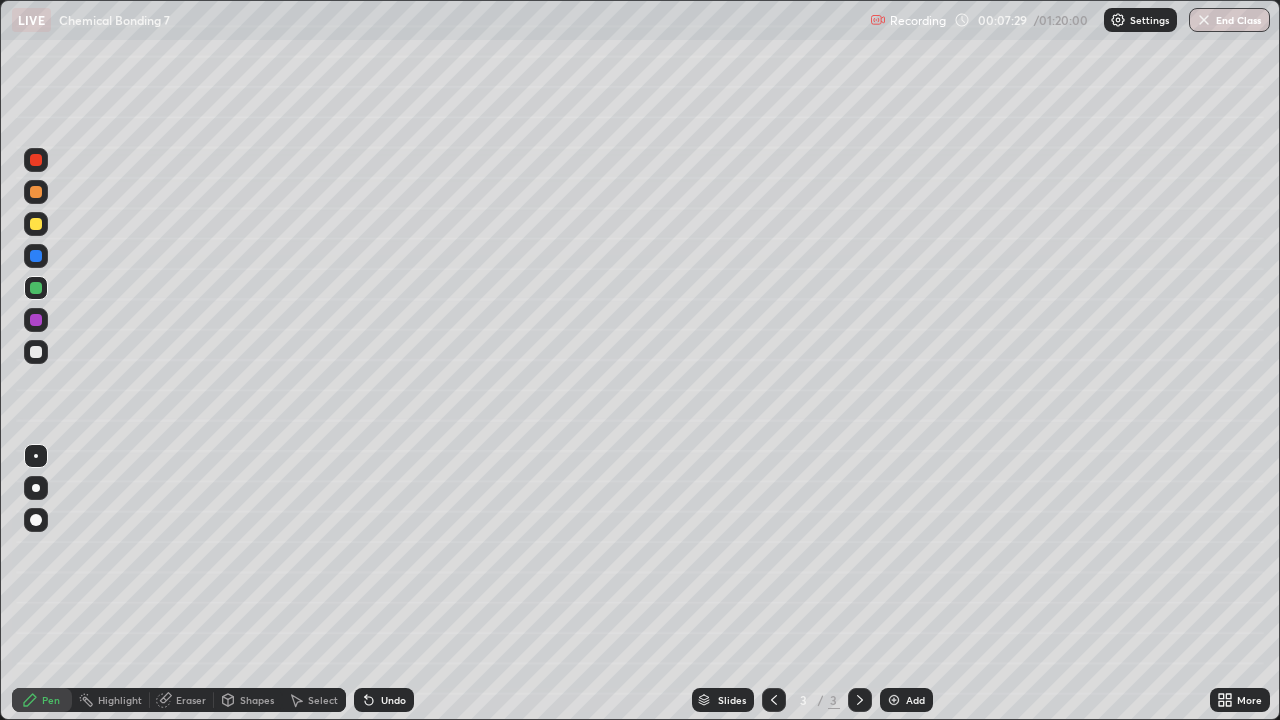 click at bounding box center [36, 352] 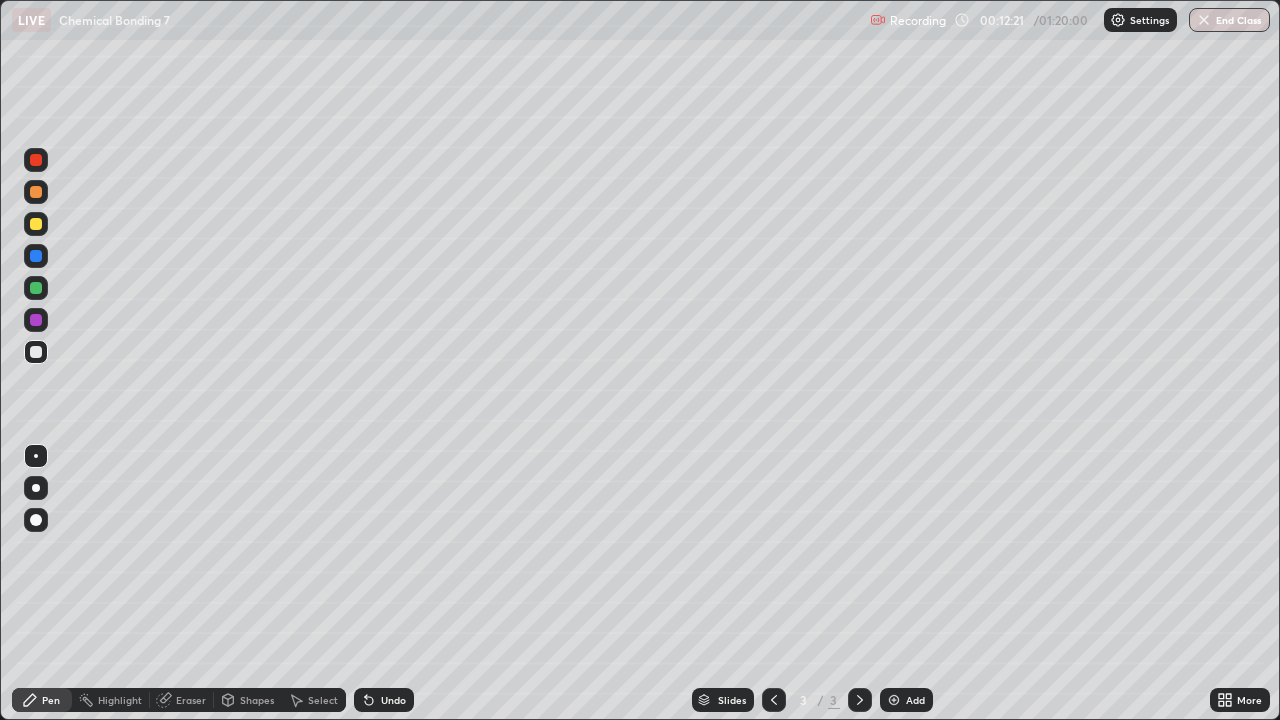 click on "Select" at bounding box center [323, 700] 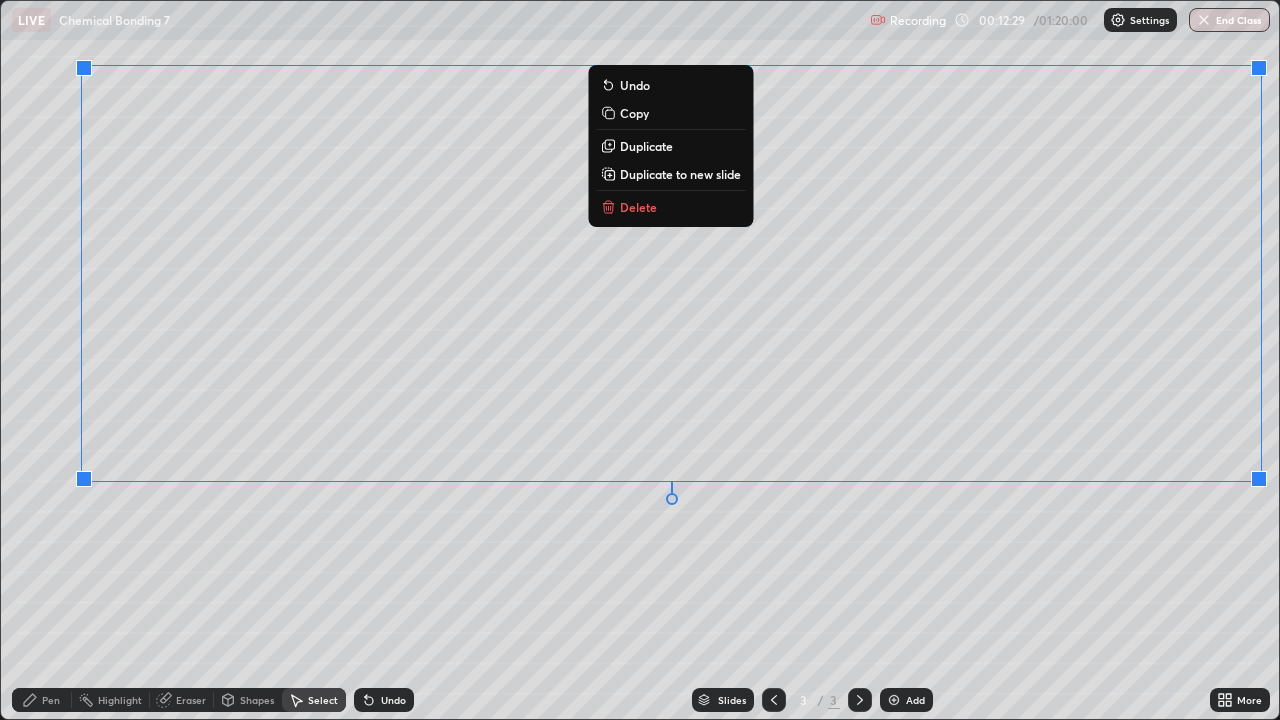 click on "0 ° Undo Copy Duplicate Duplicate to new slide Delete" at bounding box center (640, 360) 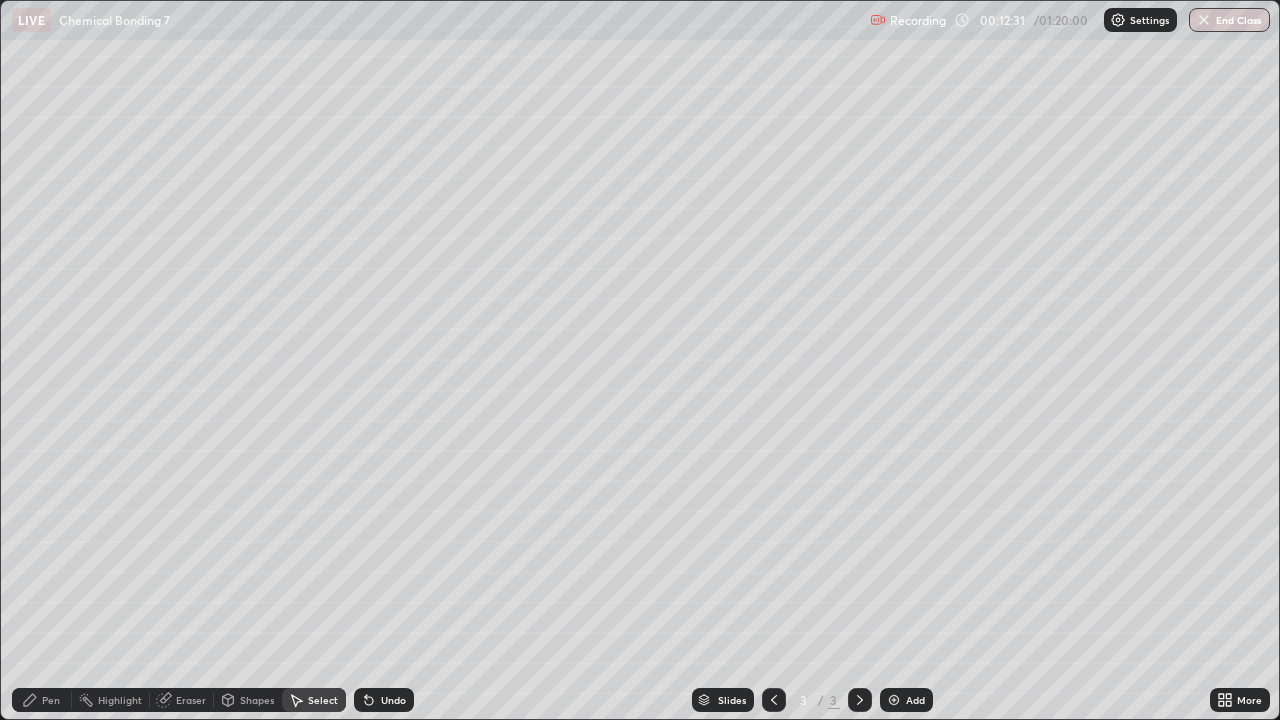click on "Pen" at bounding box center [42, 700] 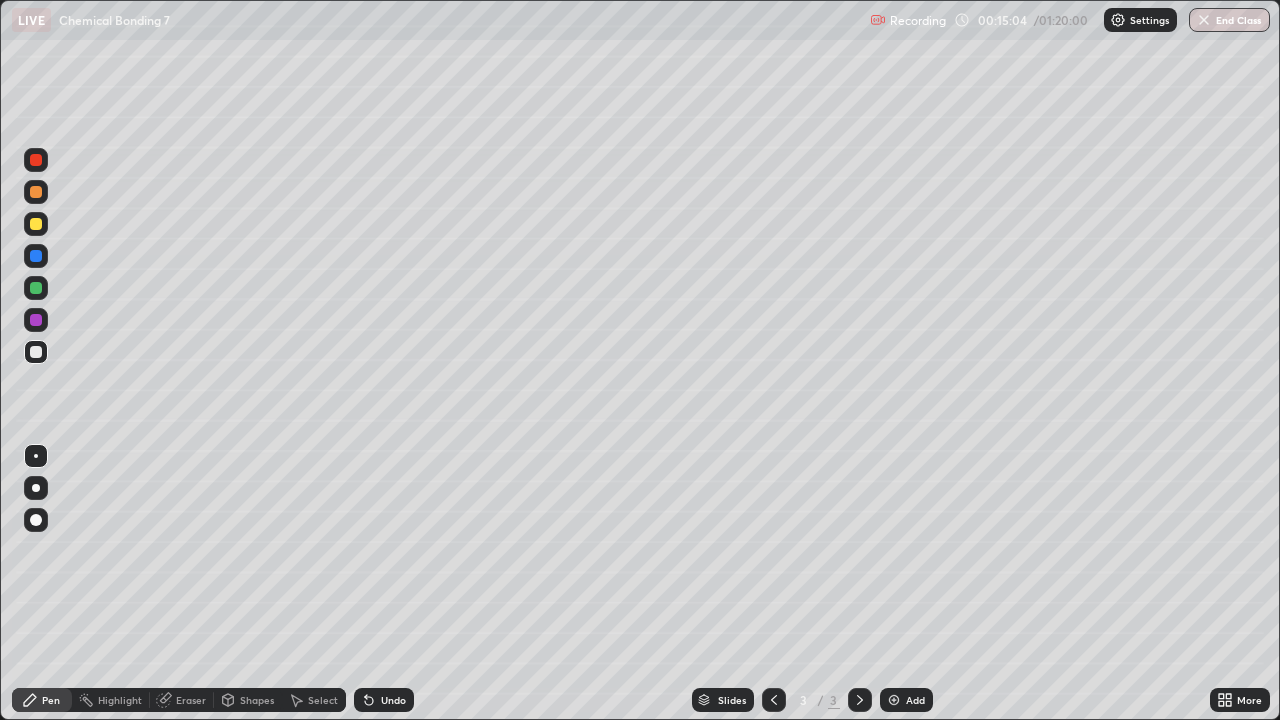 click on "More" at bounding box center (1240, 700) 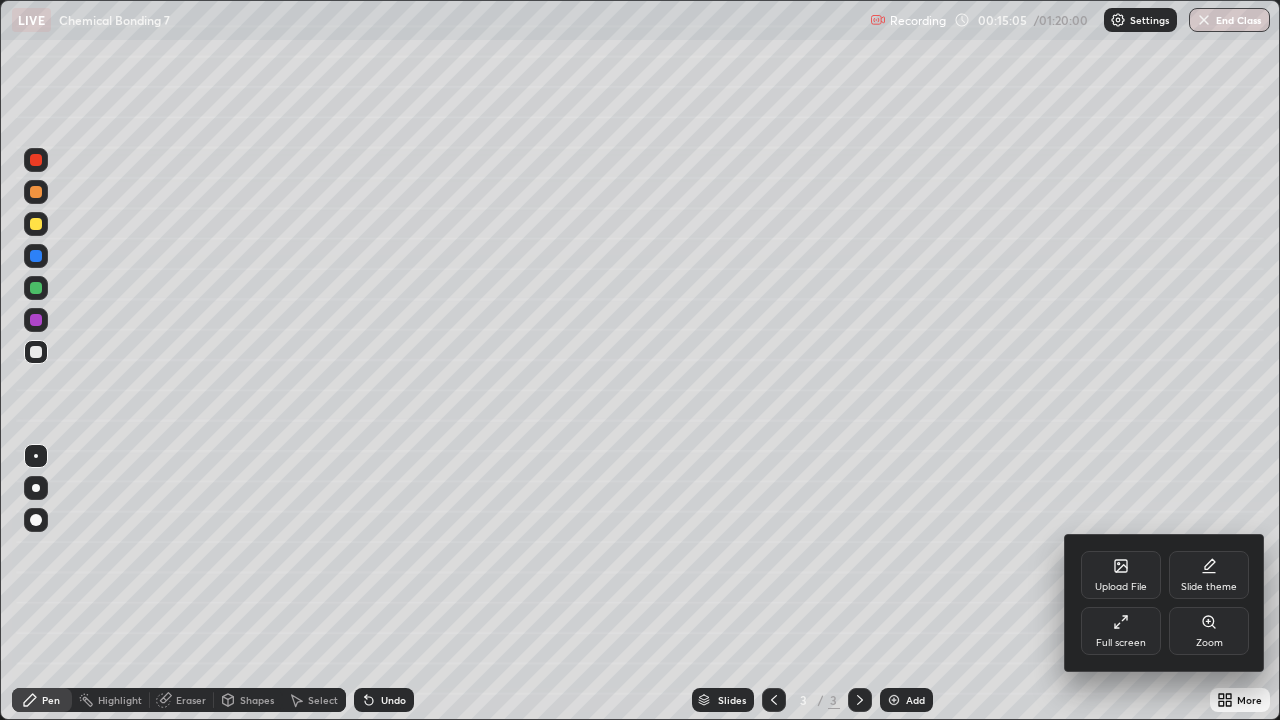 click on "Zoom" at bounding box center [1209, 631] 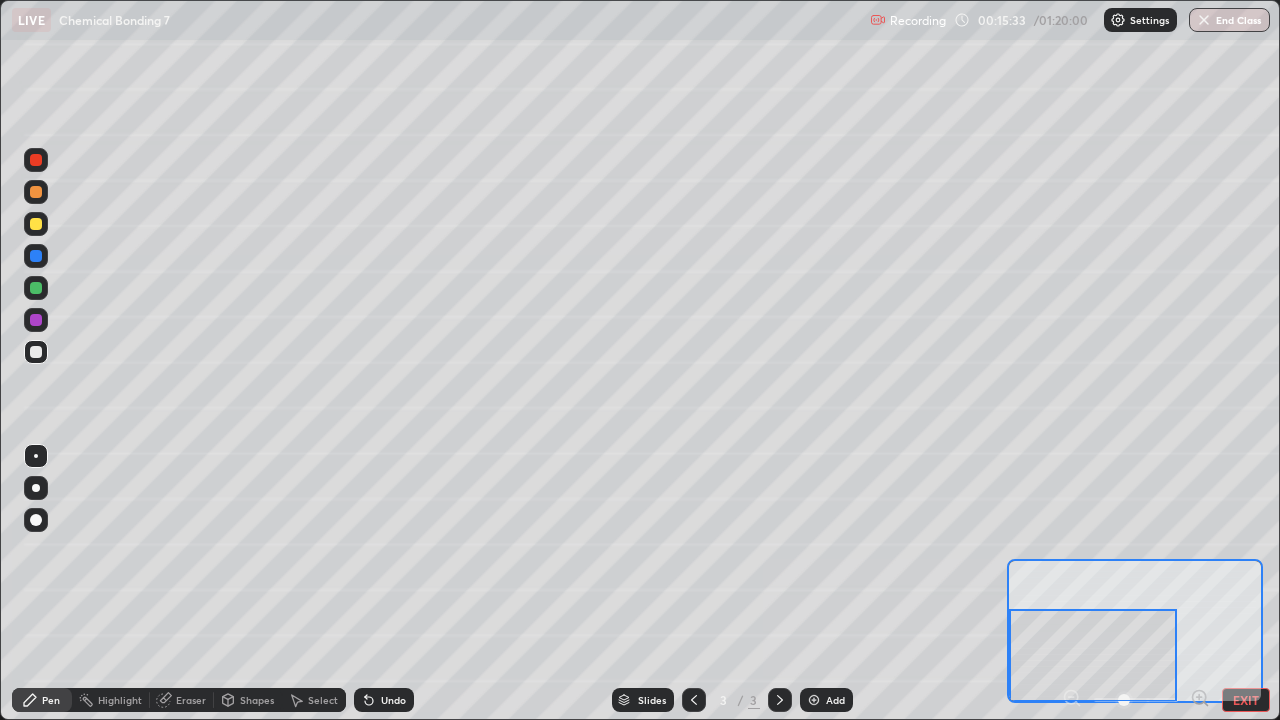 click on "Undo" at bounding box center (393, 700) 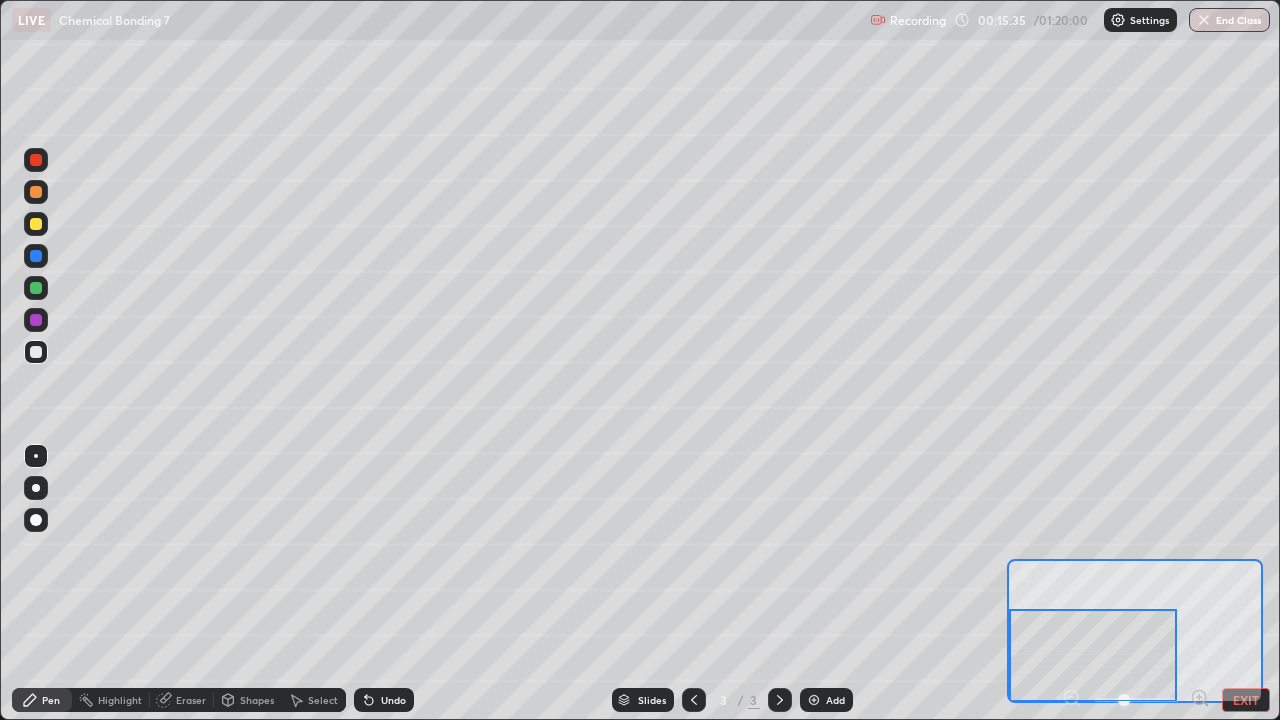 click at bounding box center (36, 288) 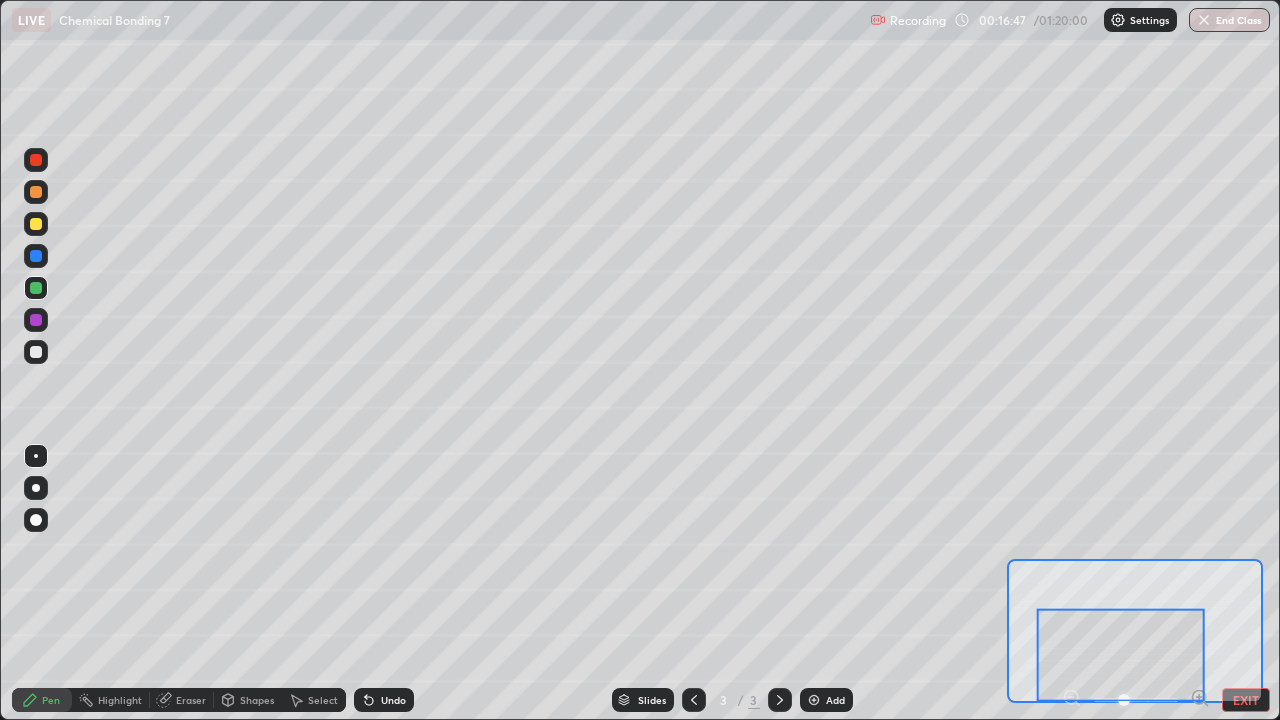 click on "Undo" at bounding box center (393, 700) 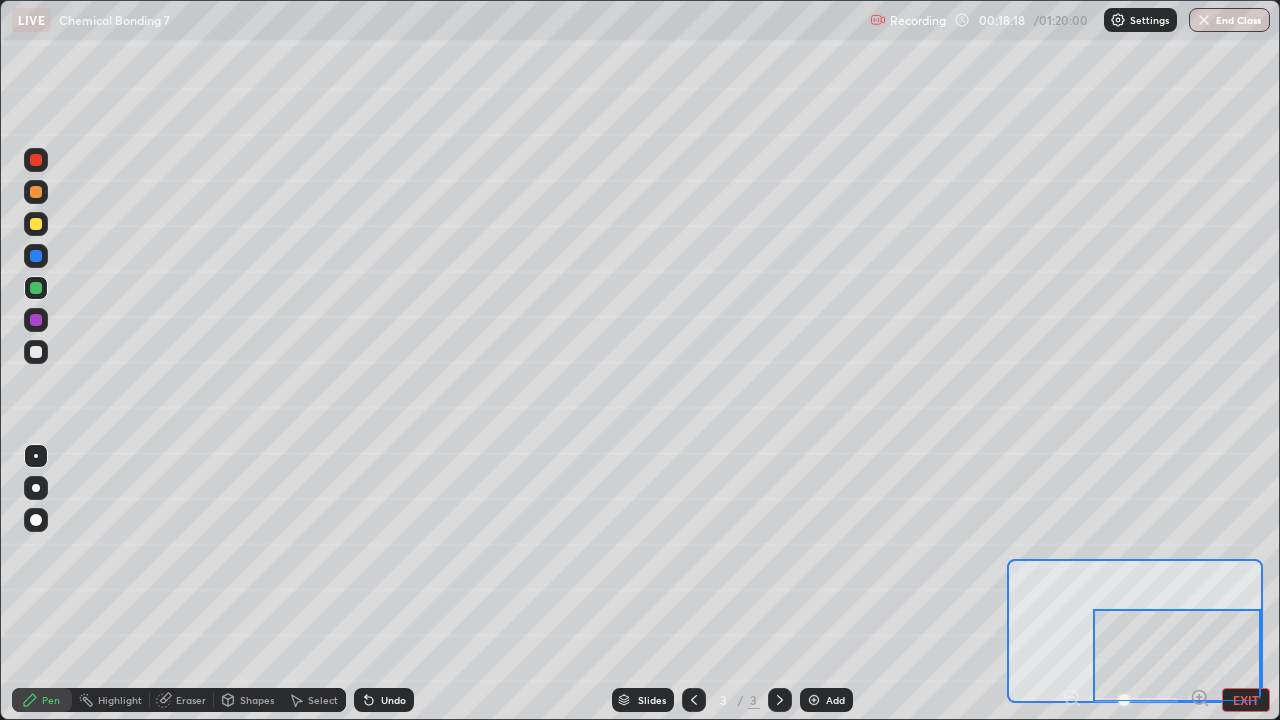 click on "Select" at bounding box center (323, 700) 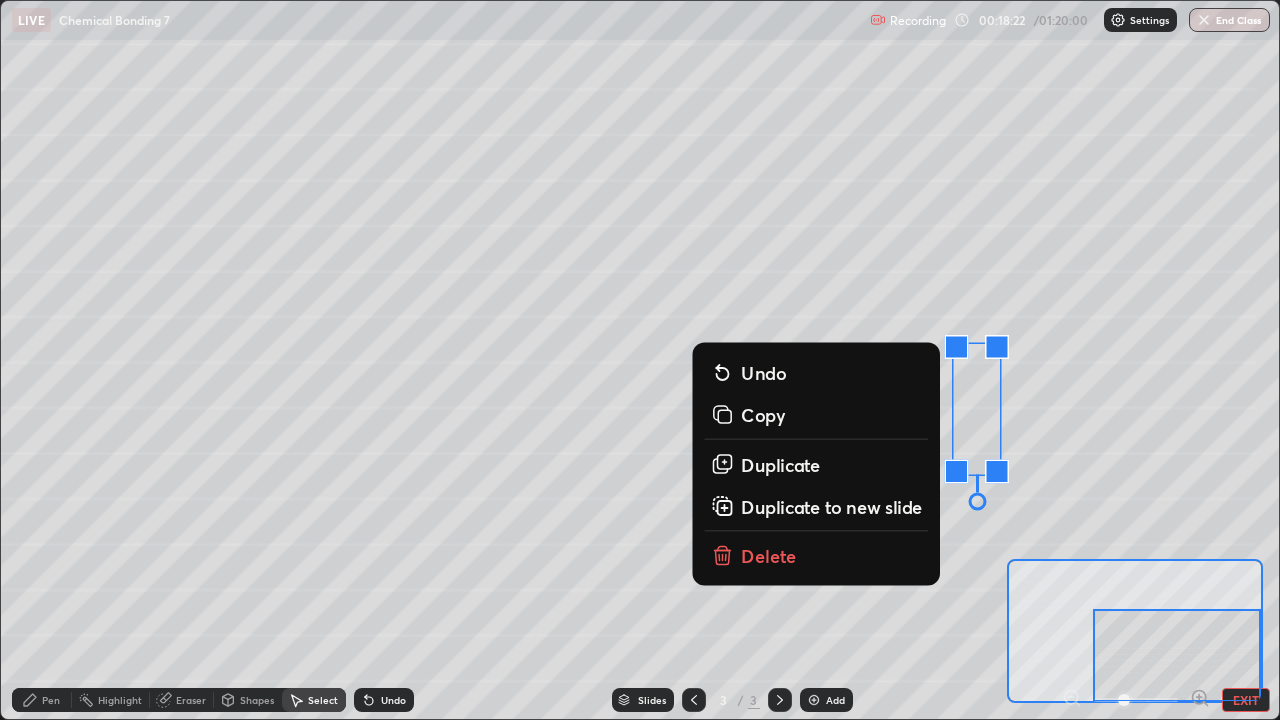 click on "Pen" at bounding box center (51, 700) 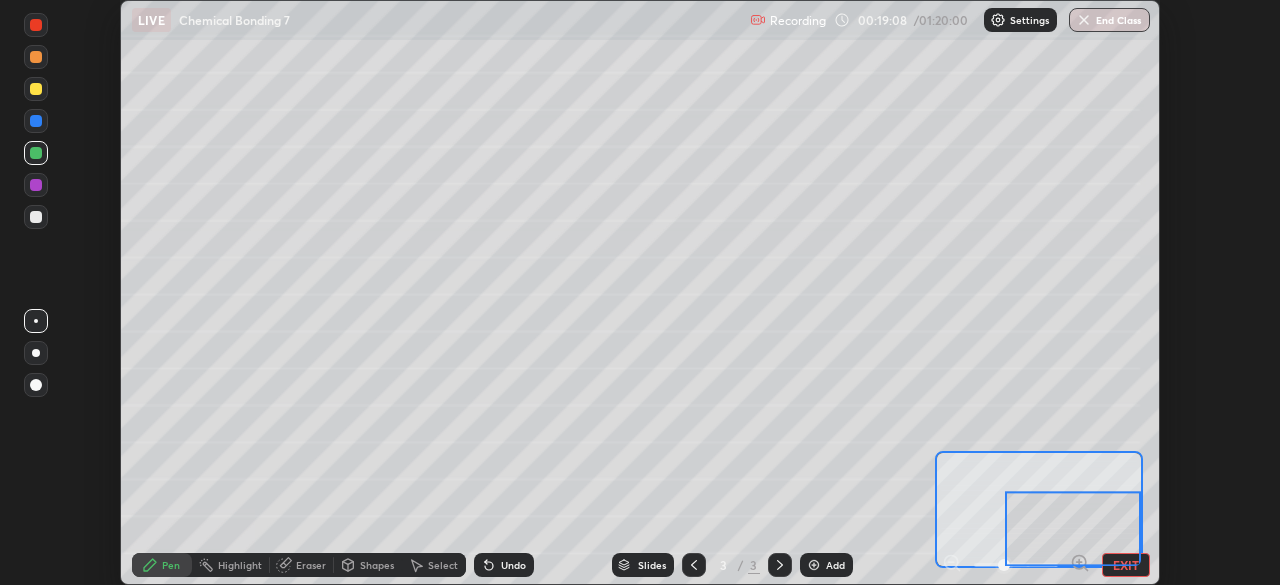 scroll, scrollTop: 585, scrollLeft: 1280, axis: both 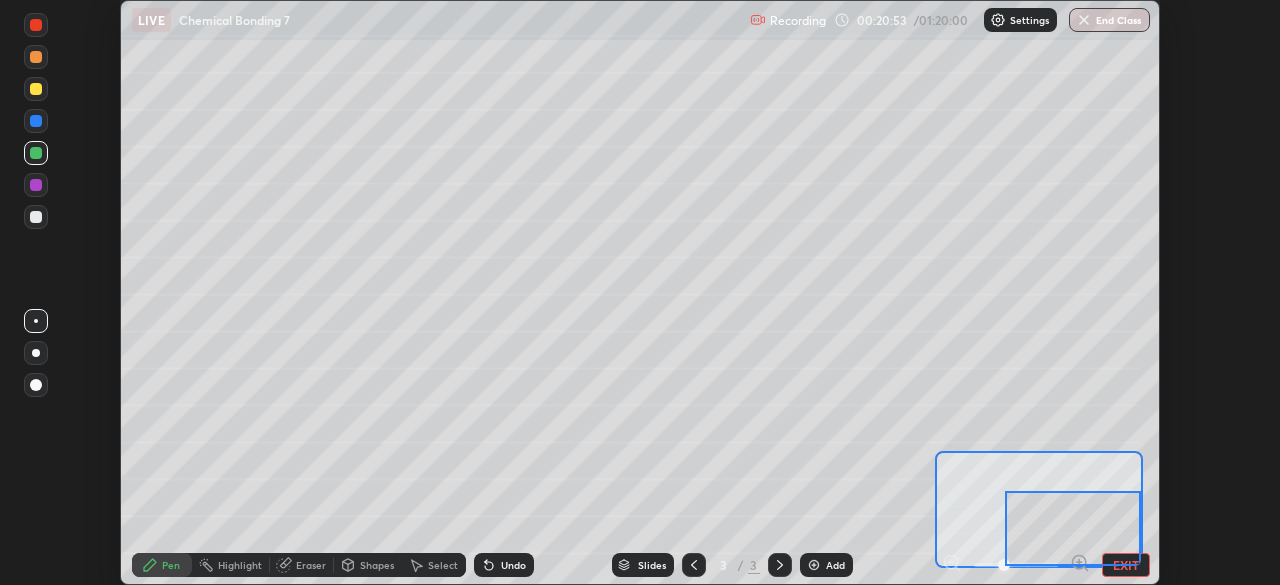 click at bounding box center [36, 185] 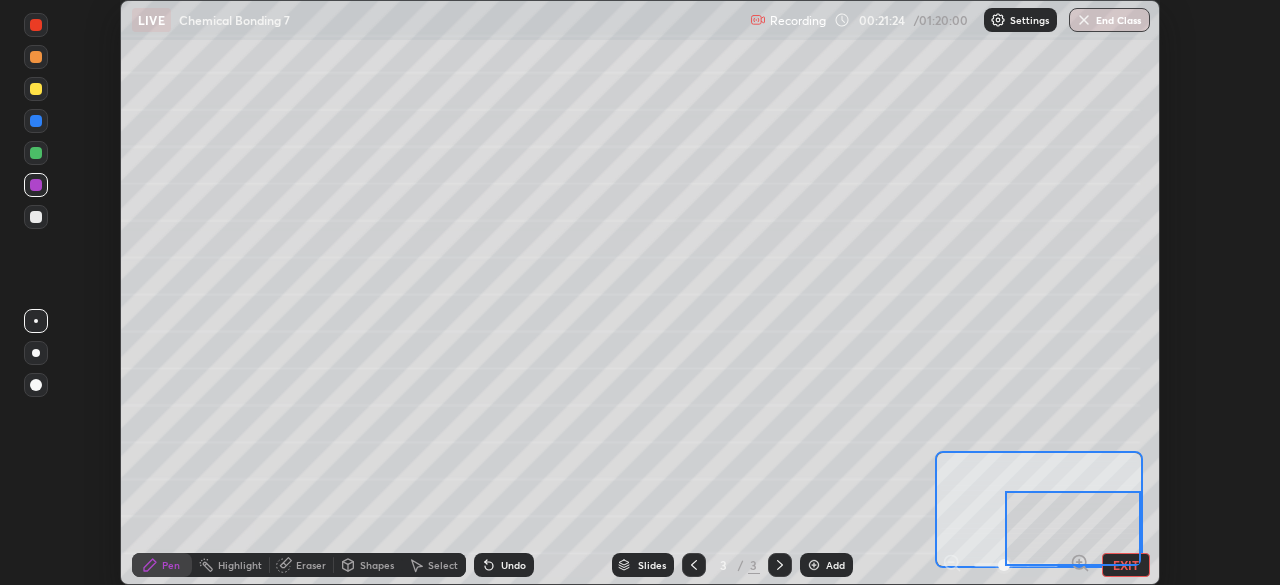 click on "Undo" at bounding box center [513, 565] 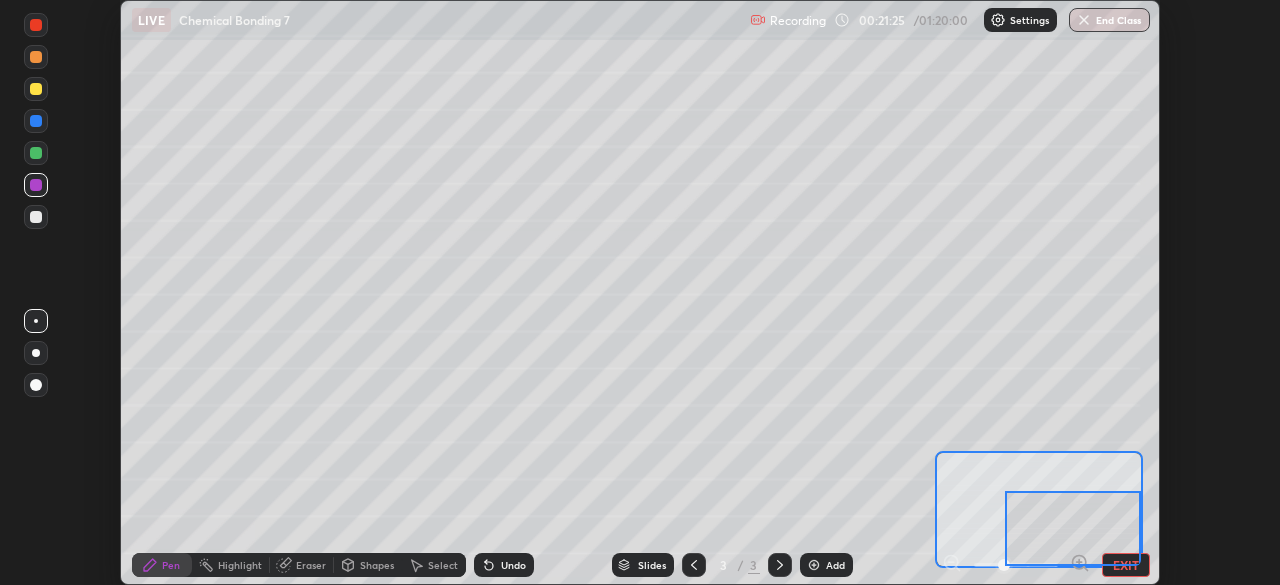 click on "Undo" at bounding box center [513, 565] 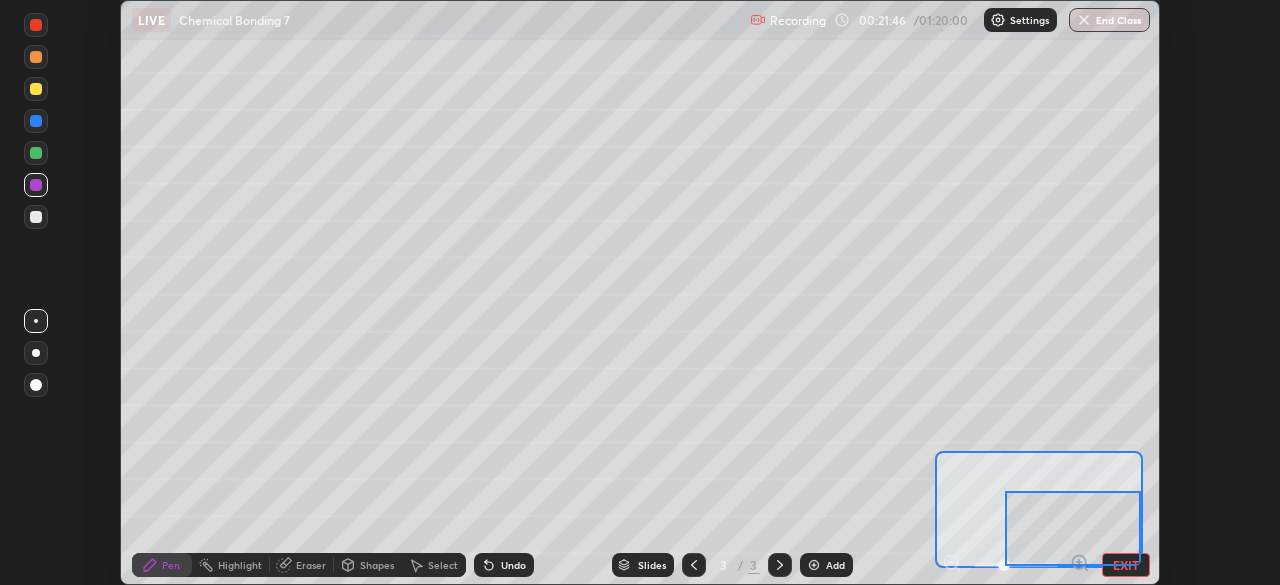 click on "EXIT" at bounding box center [1126, 565] 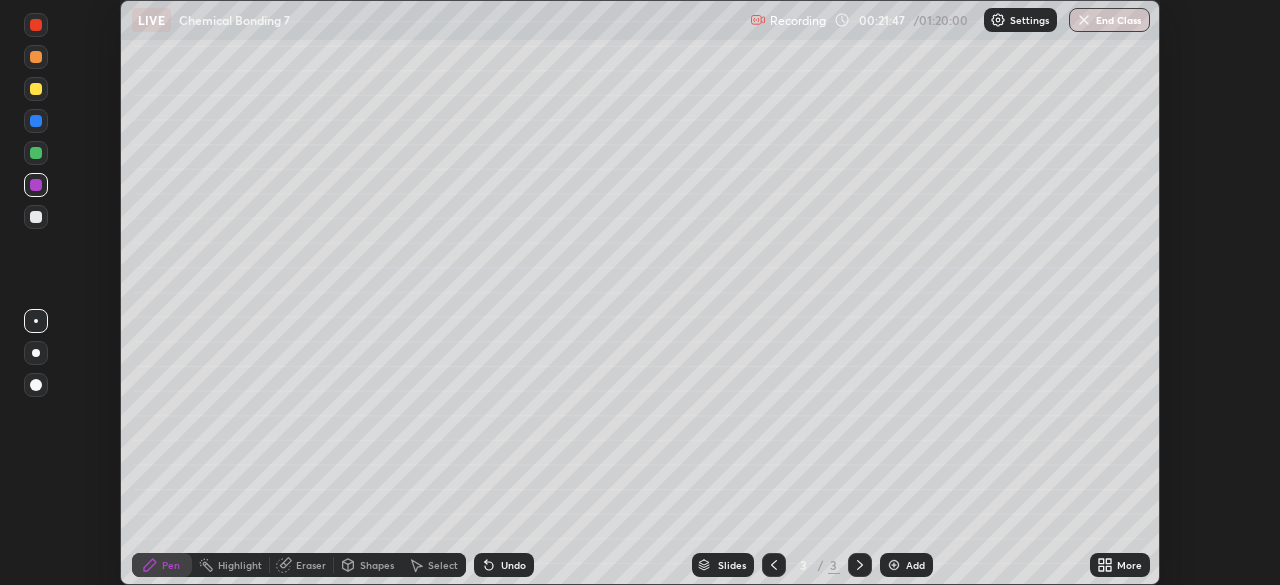 click on "More" at bounding box center [1129, 565] 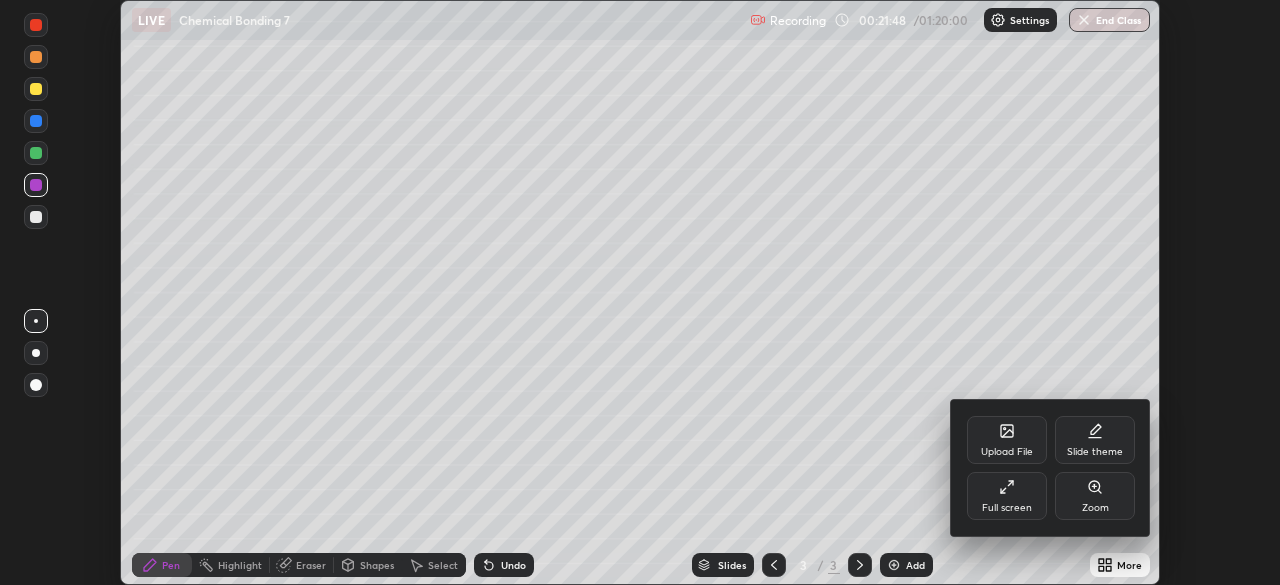 click on "Full screen" at bounding box center (1007, 496) 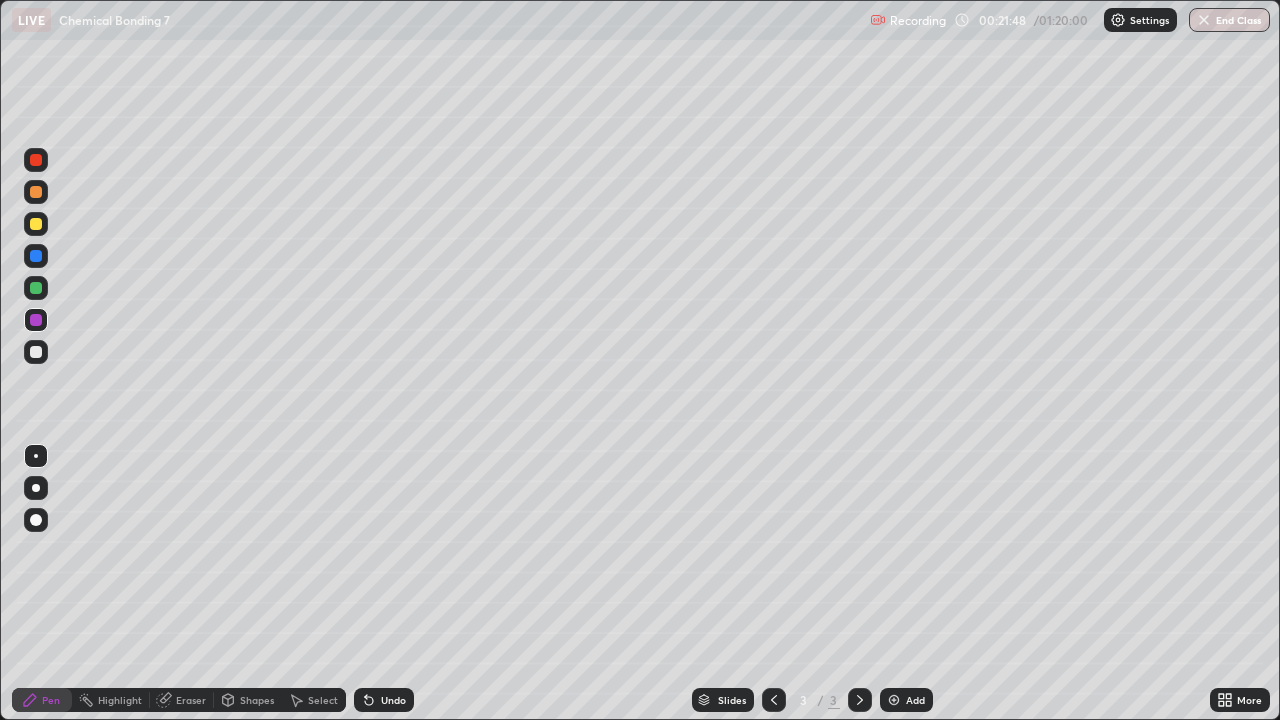 scroll, scrollTop: 99280, scrollLeft: 98720, axis: both 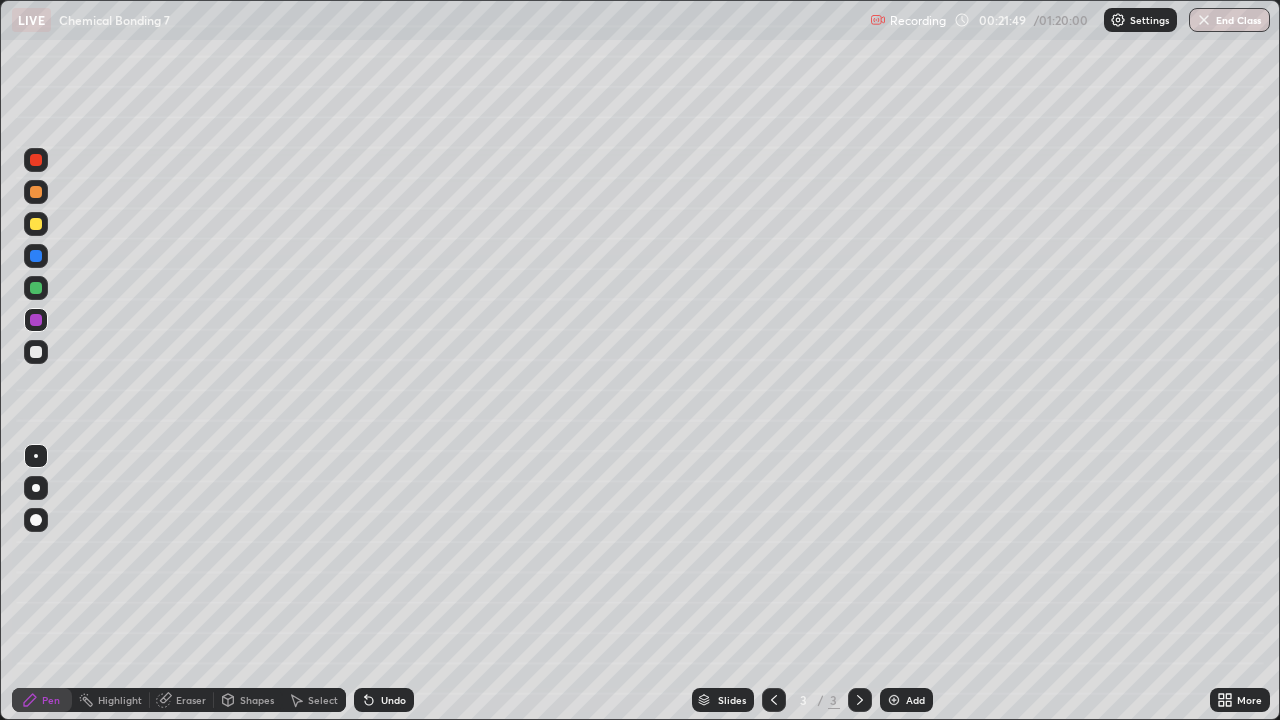 click on "More" at bounding box center [1249, 700] 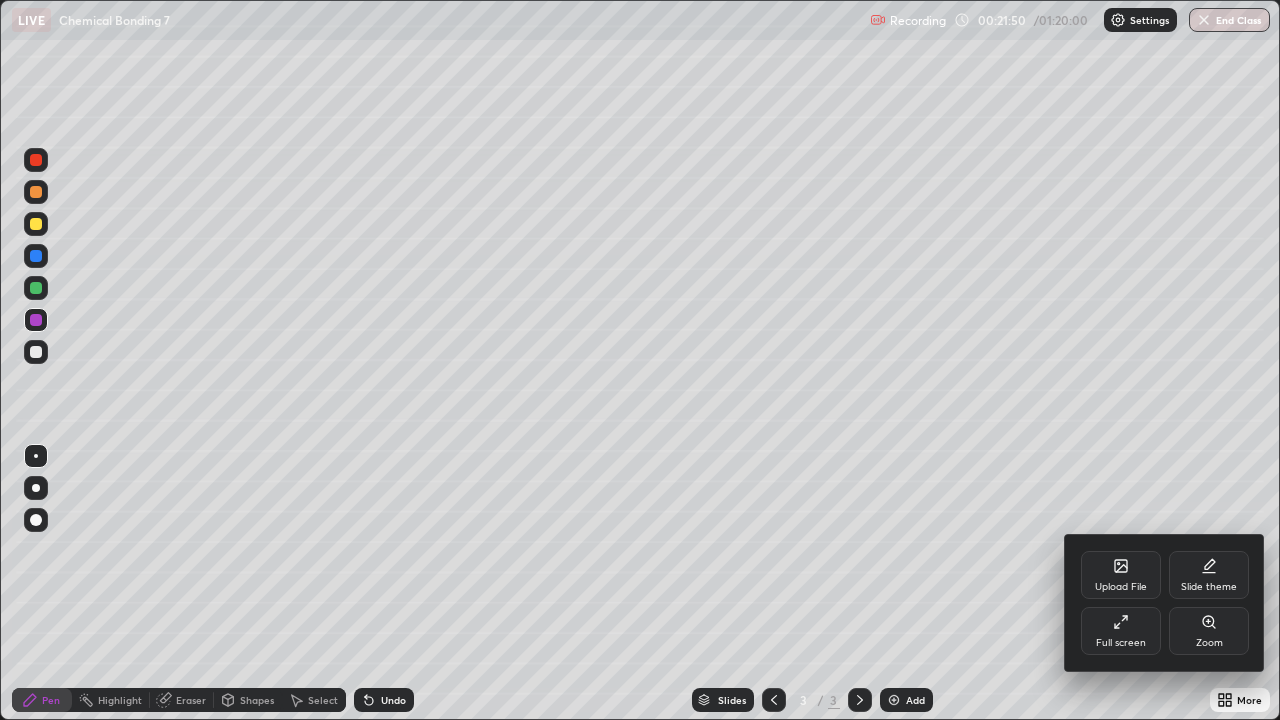 click 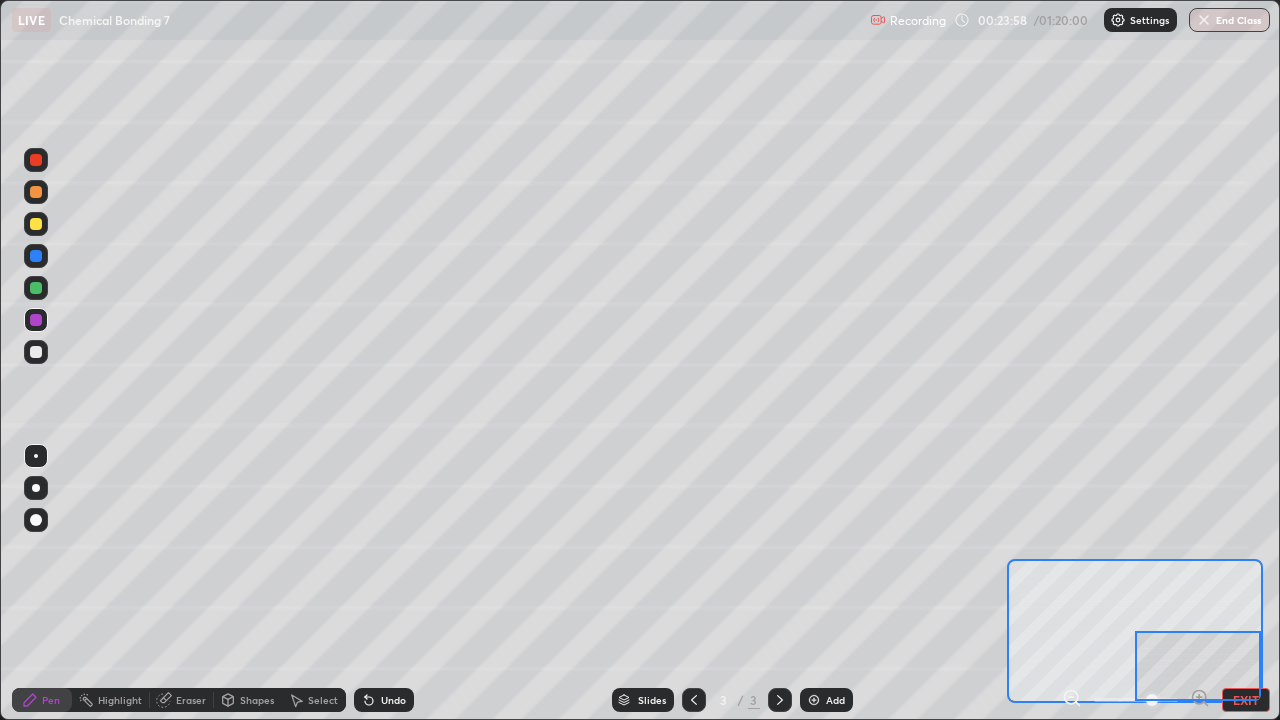 click on "EXIT" at bounding box center (1246, 700) 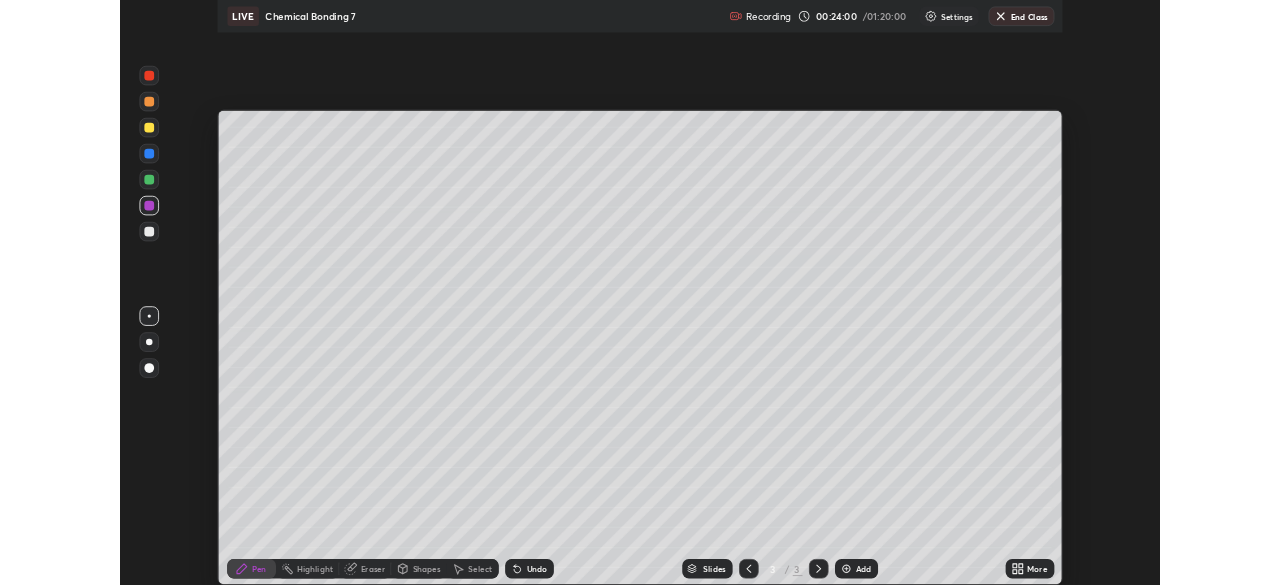 scroll, scrollTop: 585, scrollLeft: 1280, axis: both 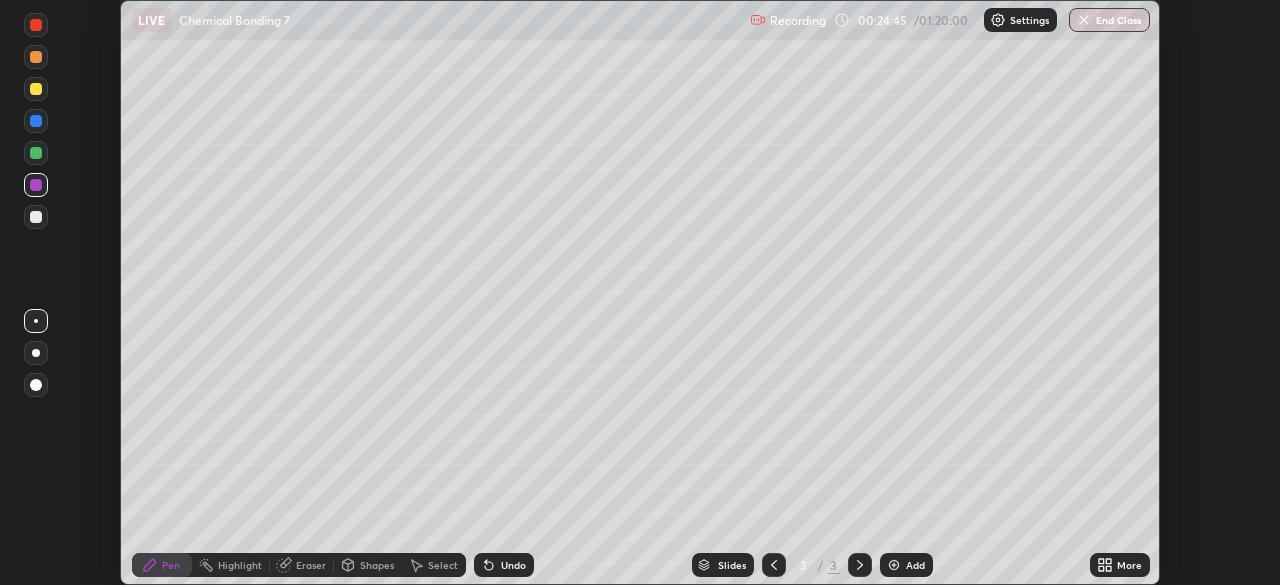 click 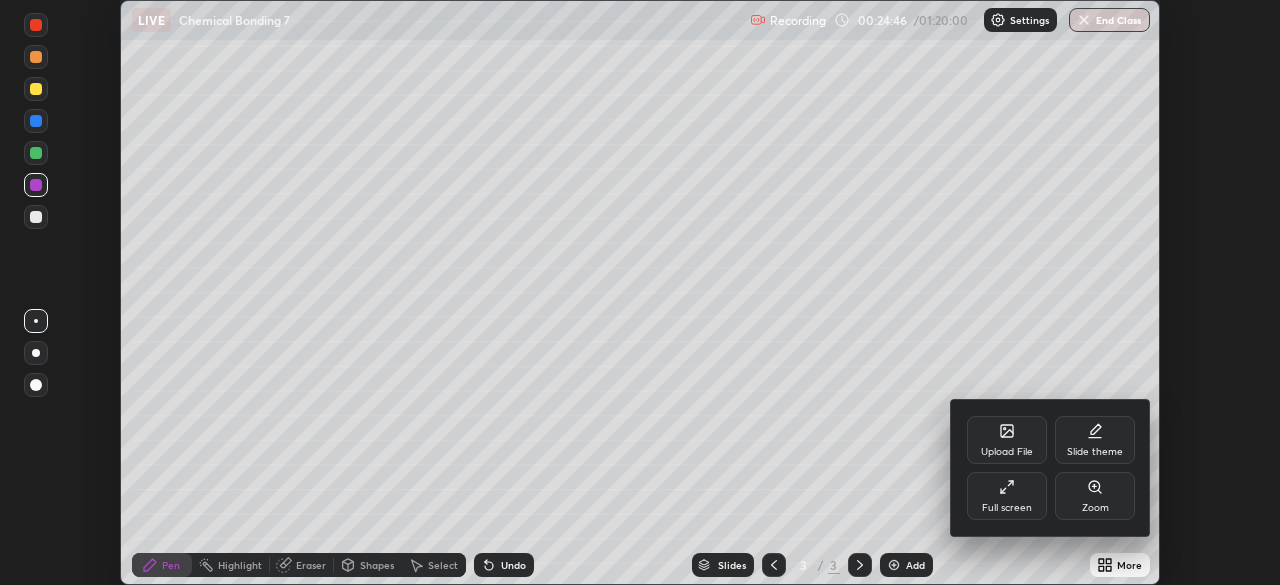 click on "Zoom" at bounding box center [1095, 496] 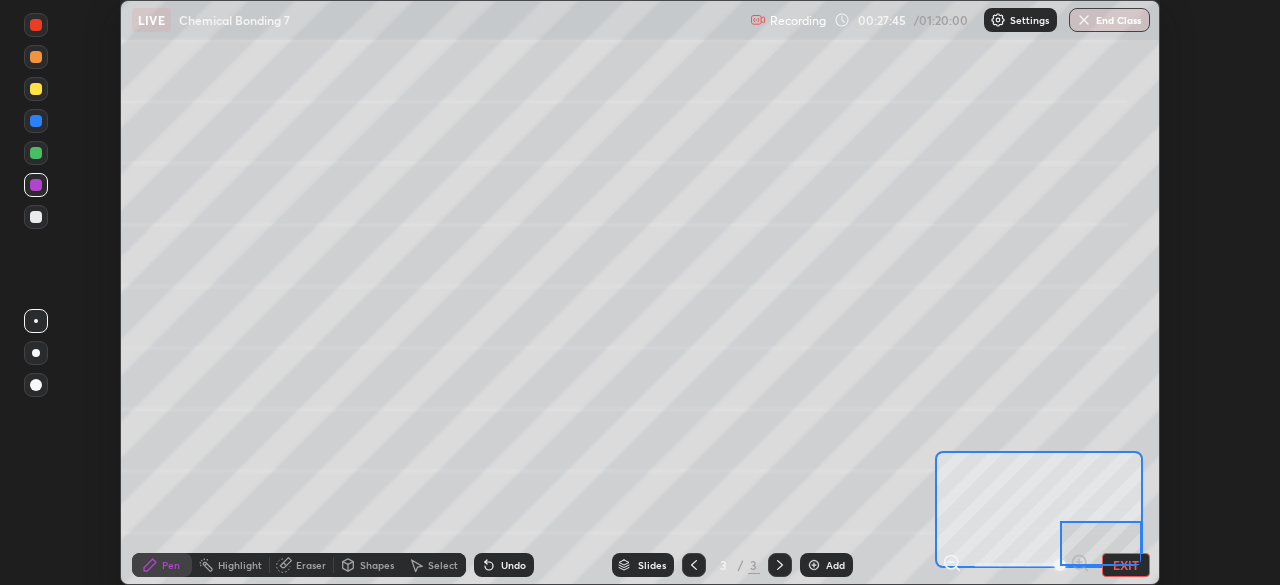 click on "Undo" at bounding box center [513, 565] 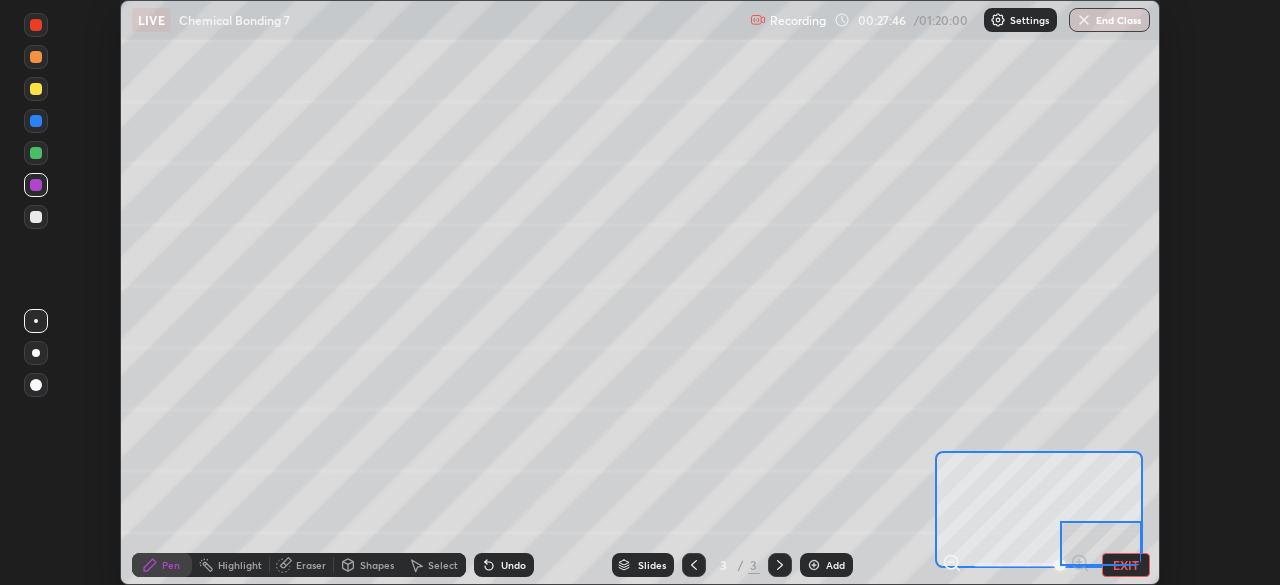 click on "Undo" at bounding box center [513, 565] 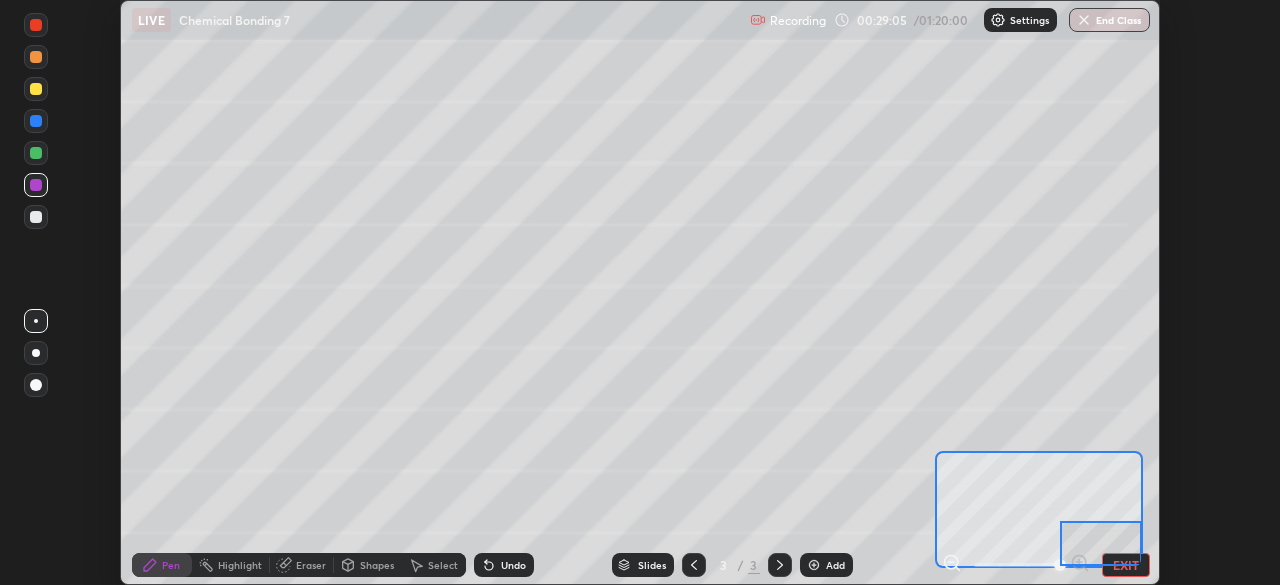 click on "EXIT" at bounding box center [1126, 565] 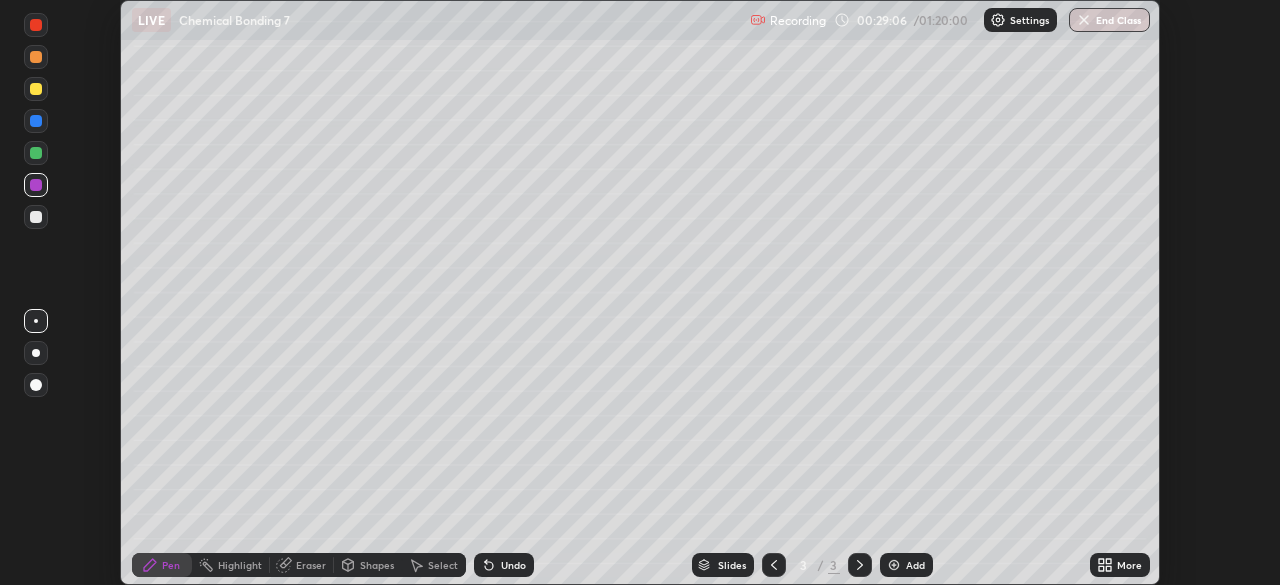 click on "More" at bounding box center [1129, 565] 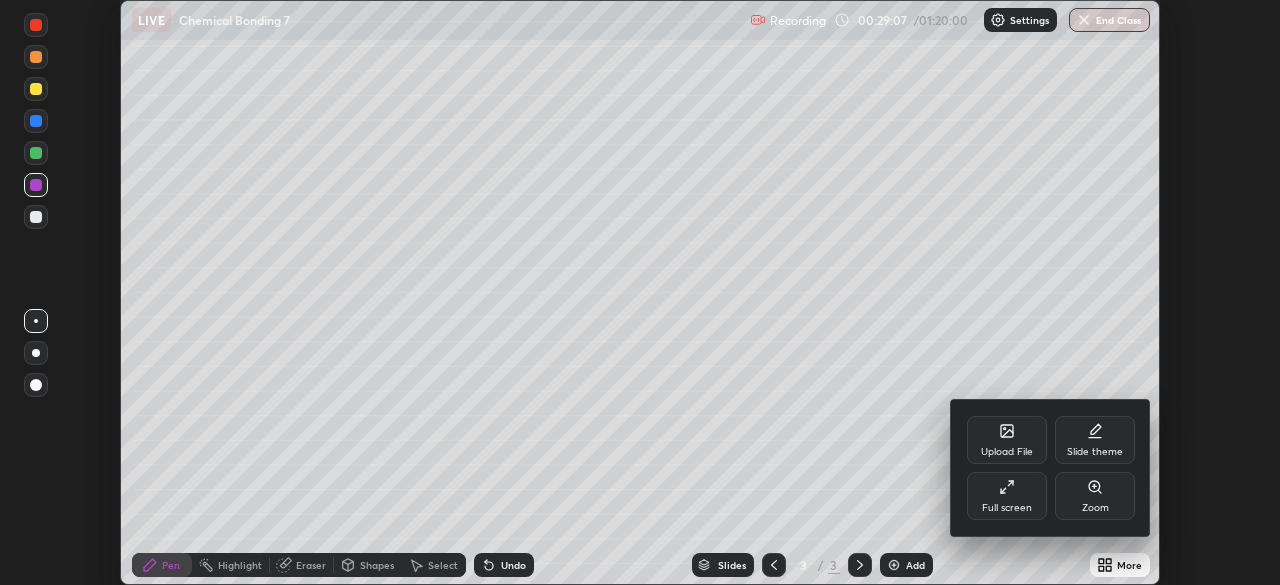 click on "Full screen" at bounding box center (1007, 496) 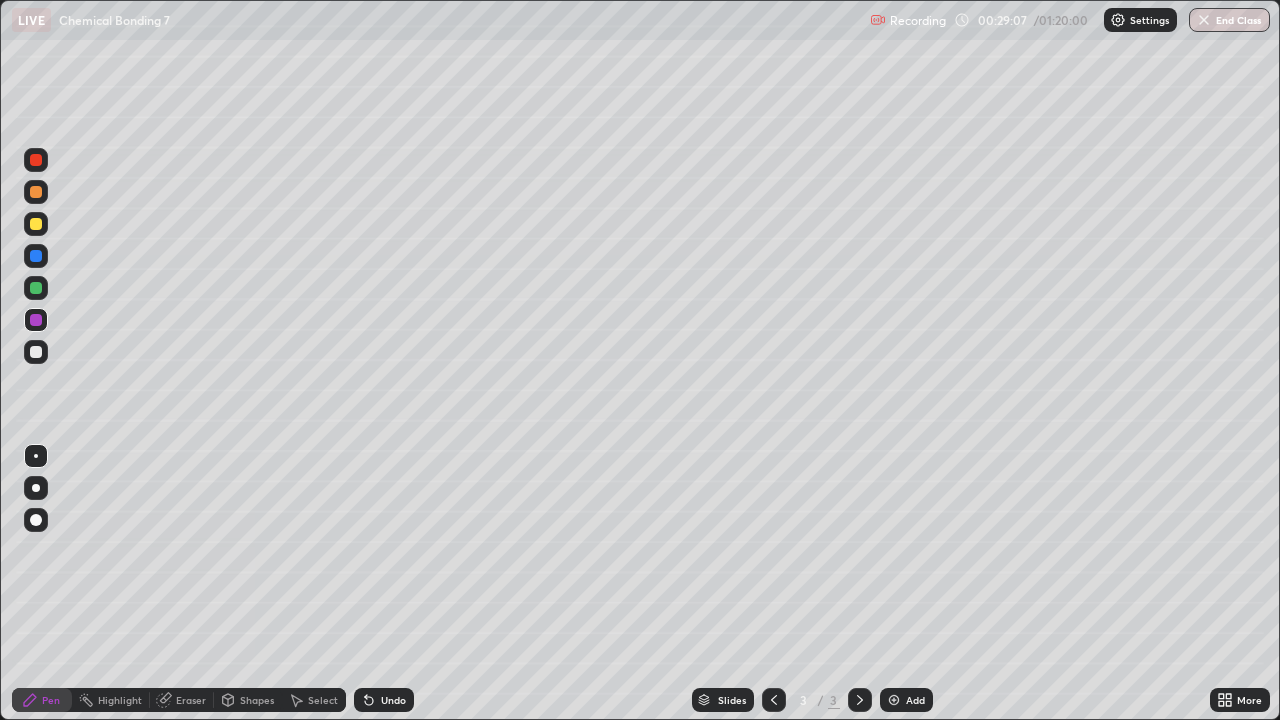 scroll, scrollTop: 99280, scrollLeft: 98720, axis: both 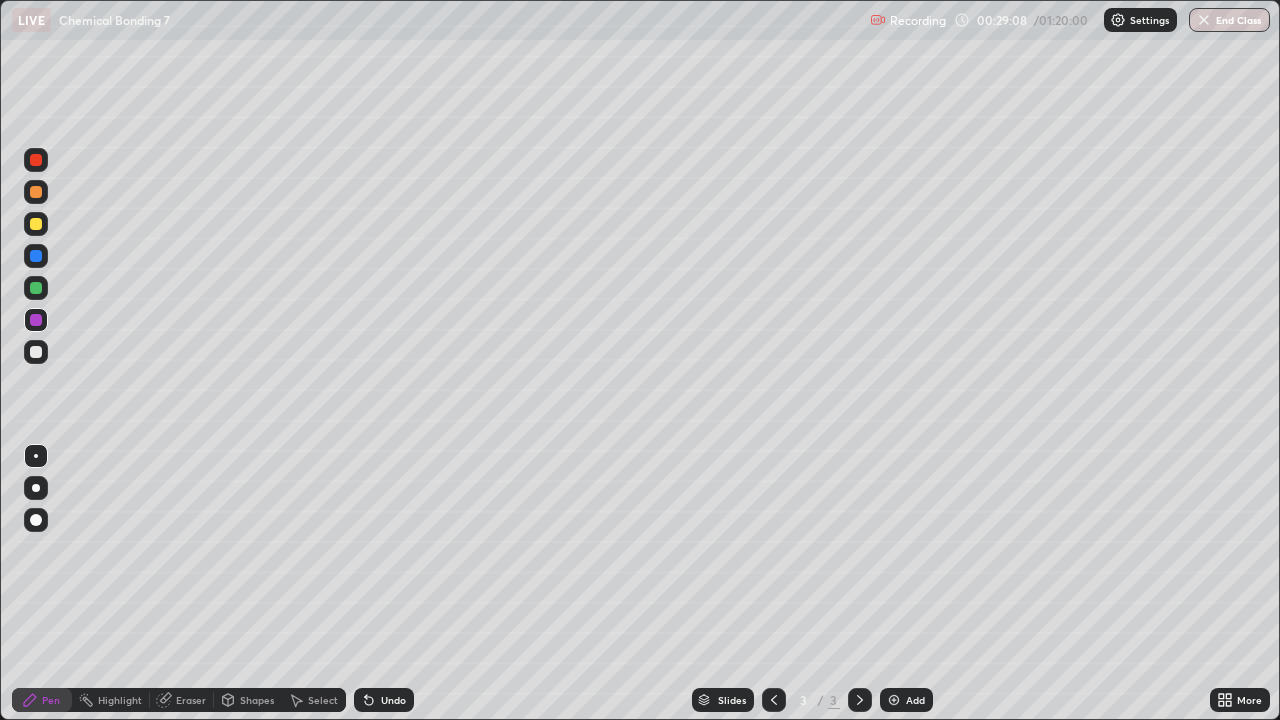 click on "Add" at bounding box center (915, 700) 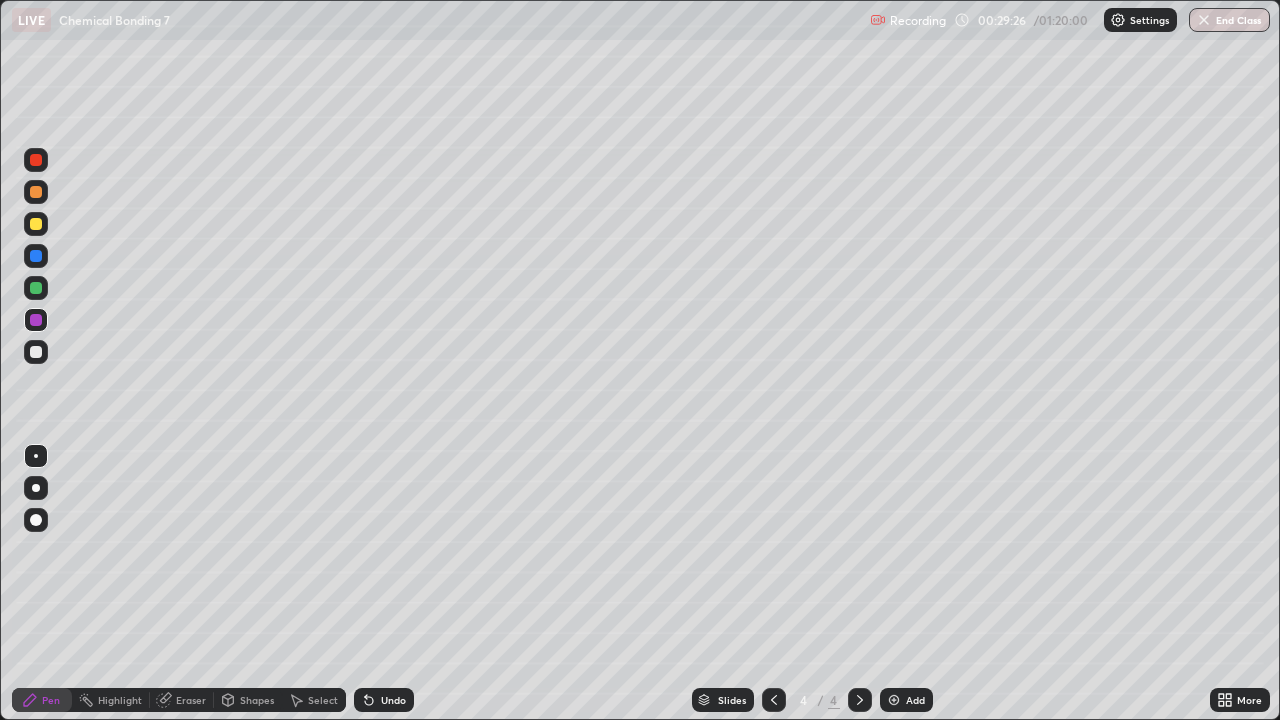 click at bounding box center [36, 192] 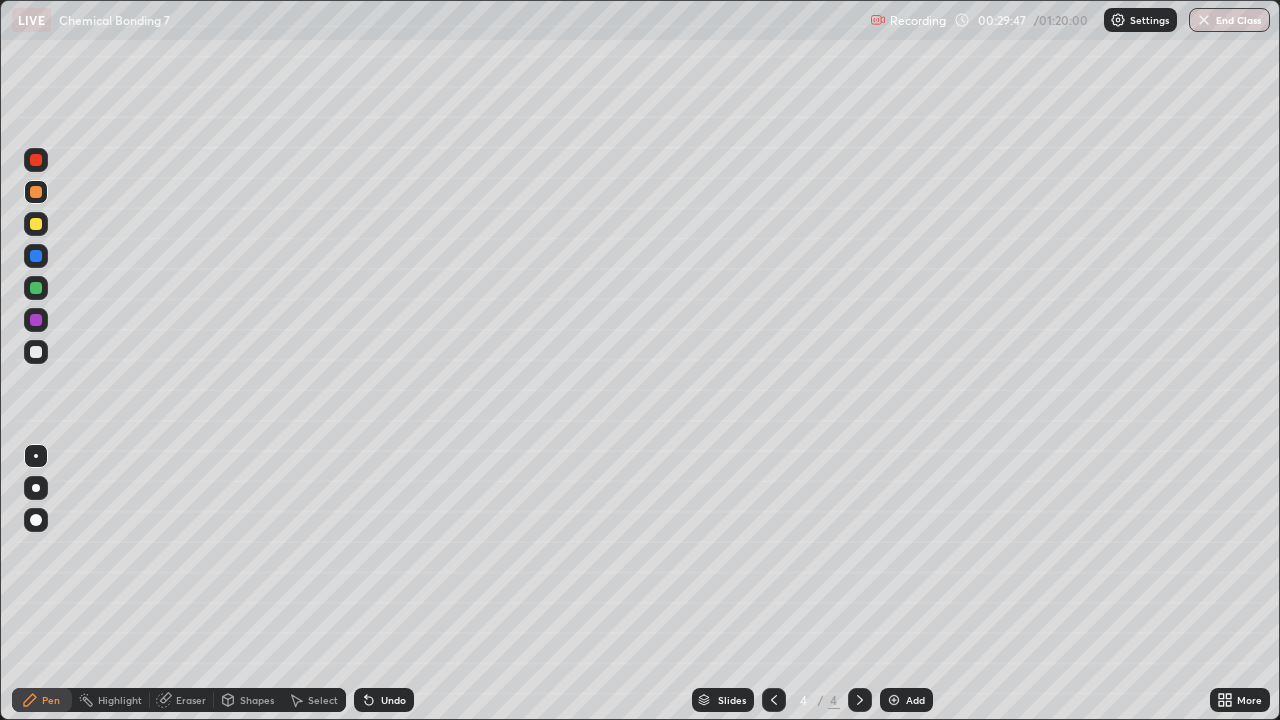 click 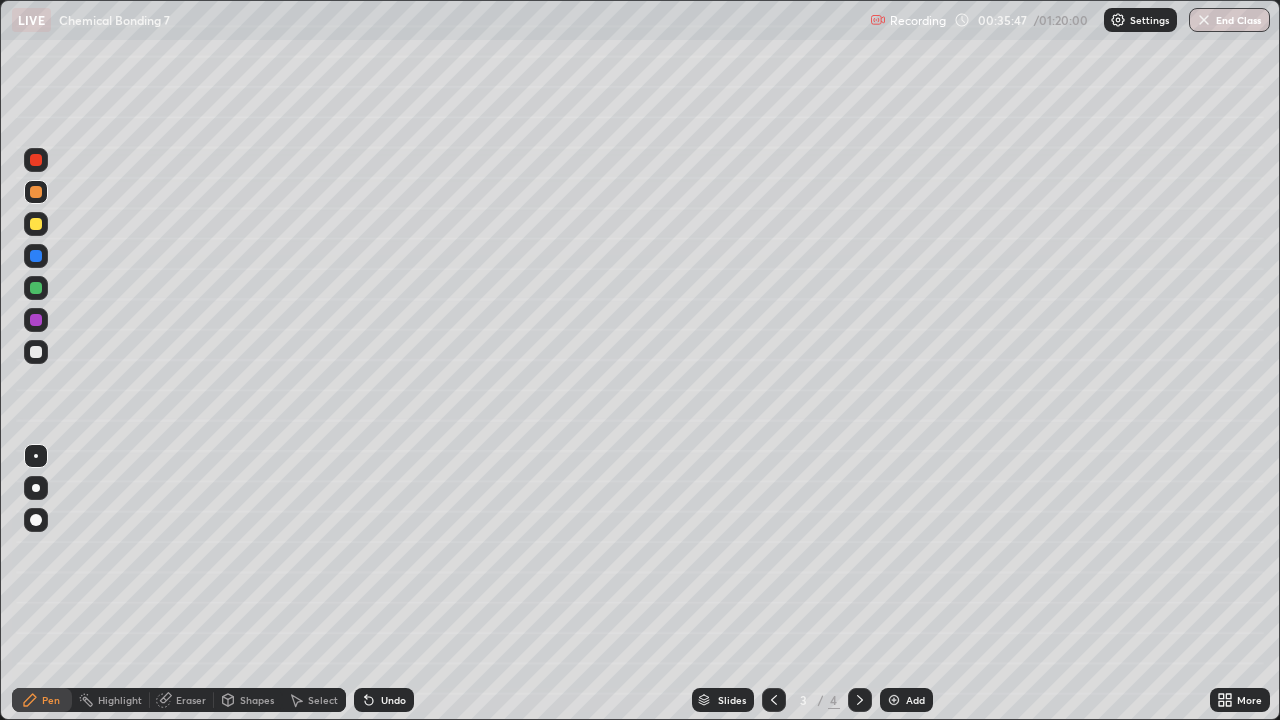 click on "Add" at bounding box center [915, 700] 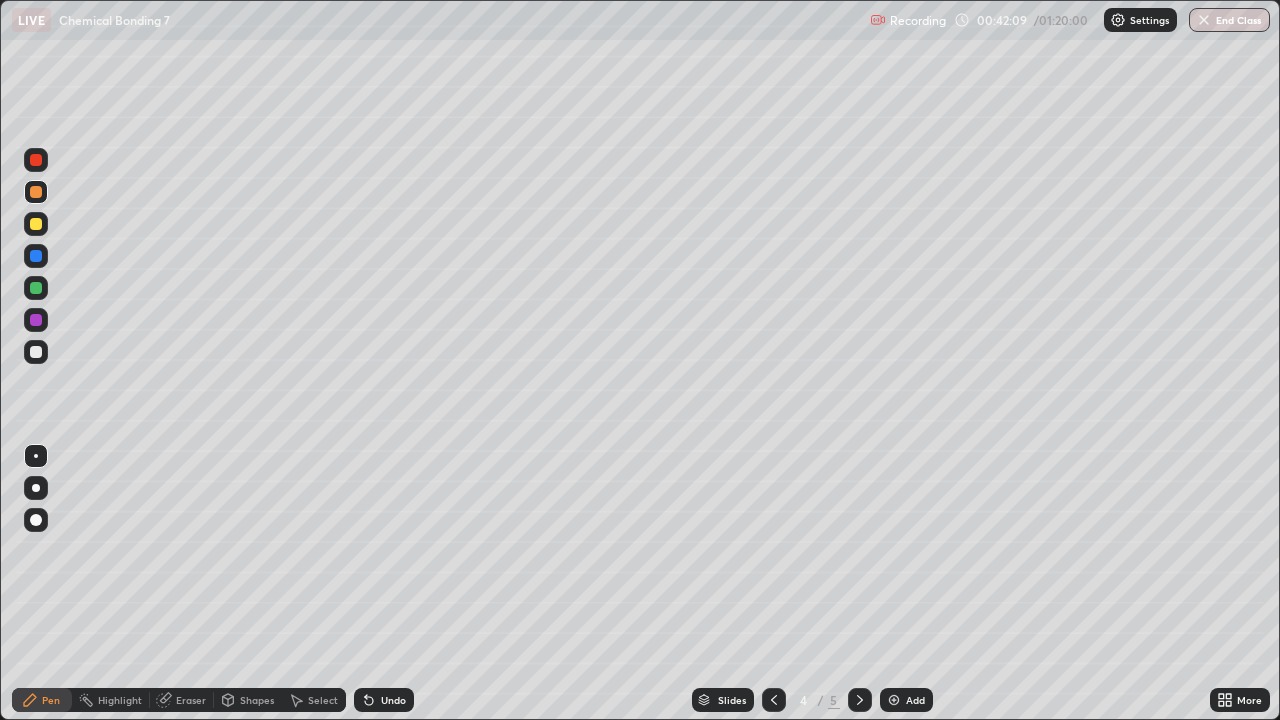 click at bounding box center (36, 320) 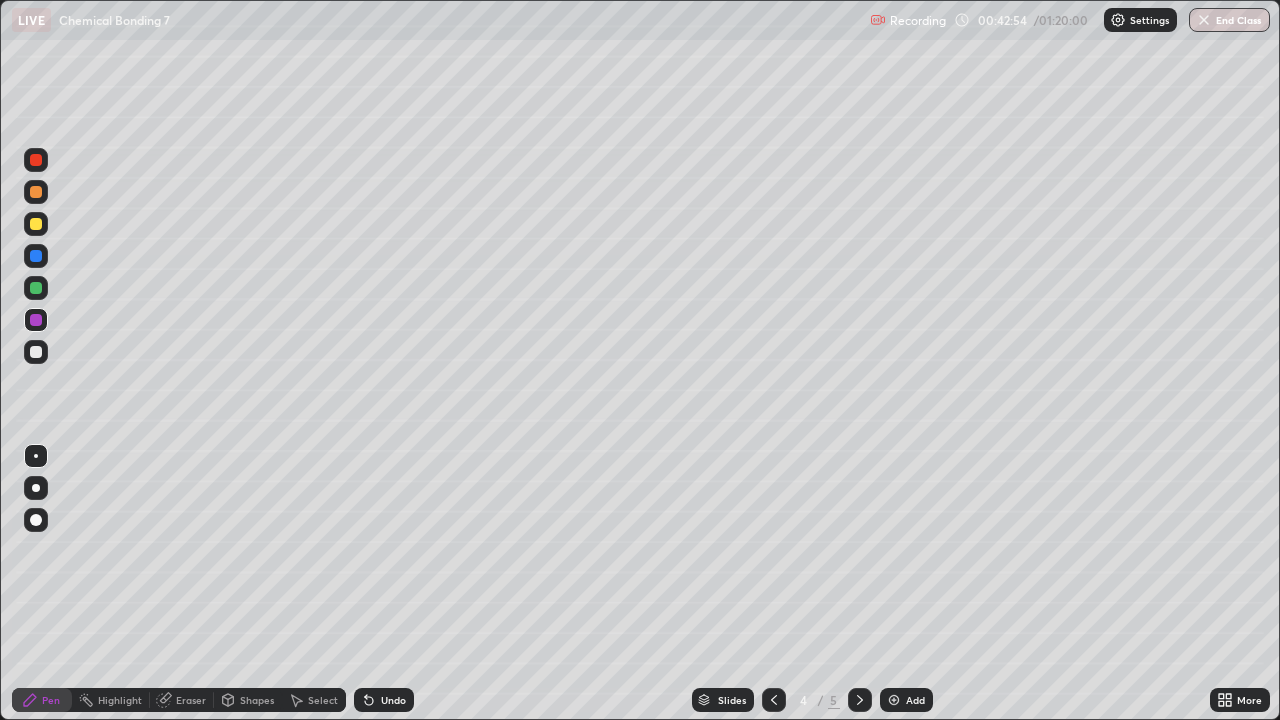click on "Eraser" at bounding box center [182, 700] 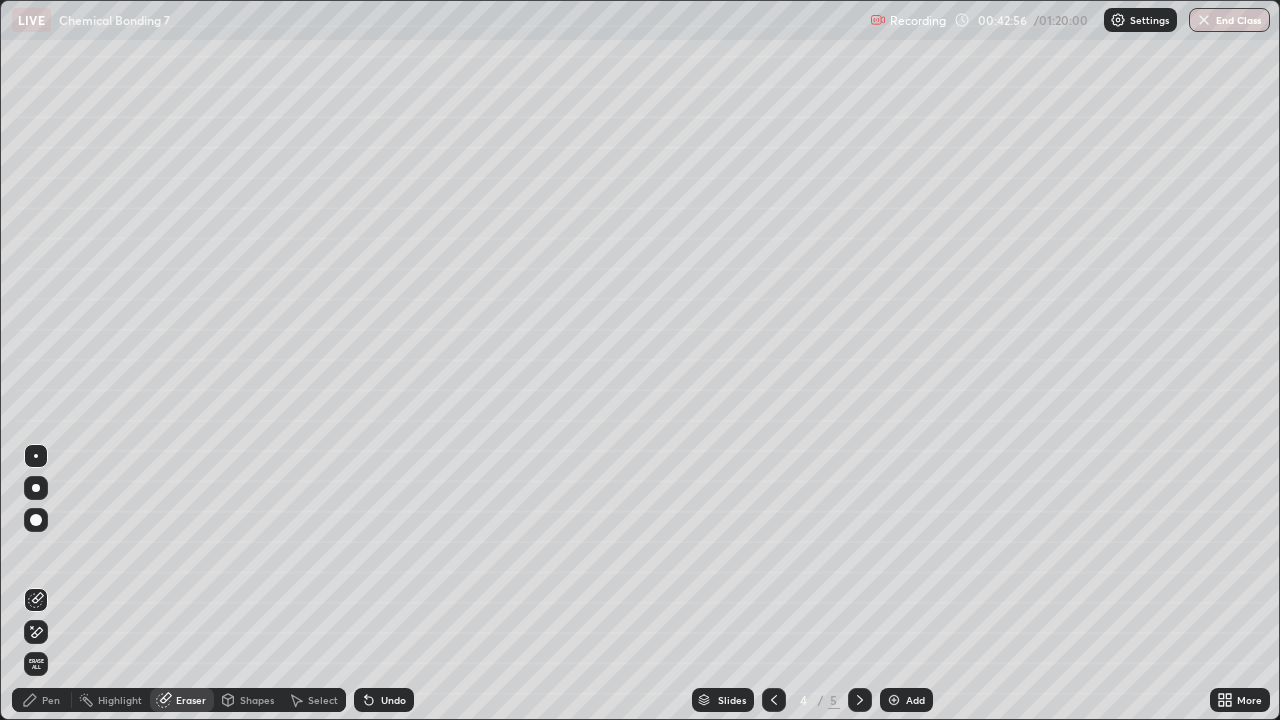click on "Pen" at bounding box center [42, 700] 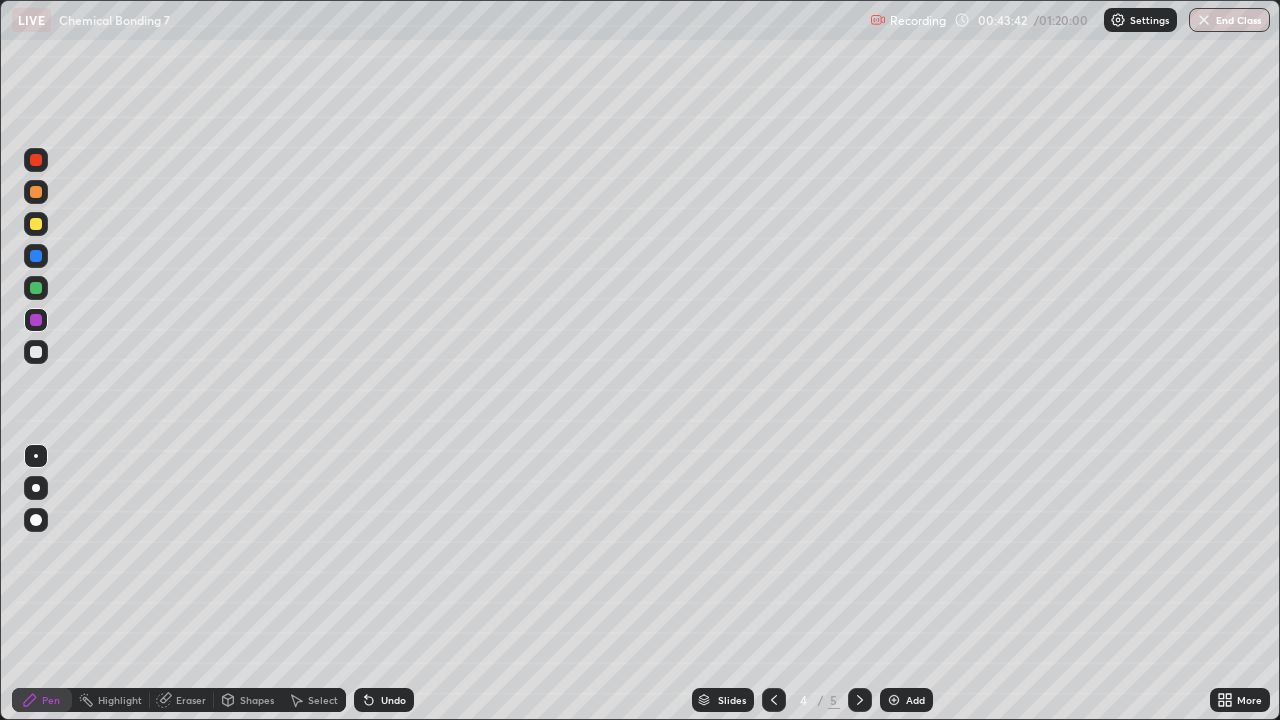 click on "Eraser" at bounding box center (191, 700) 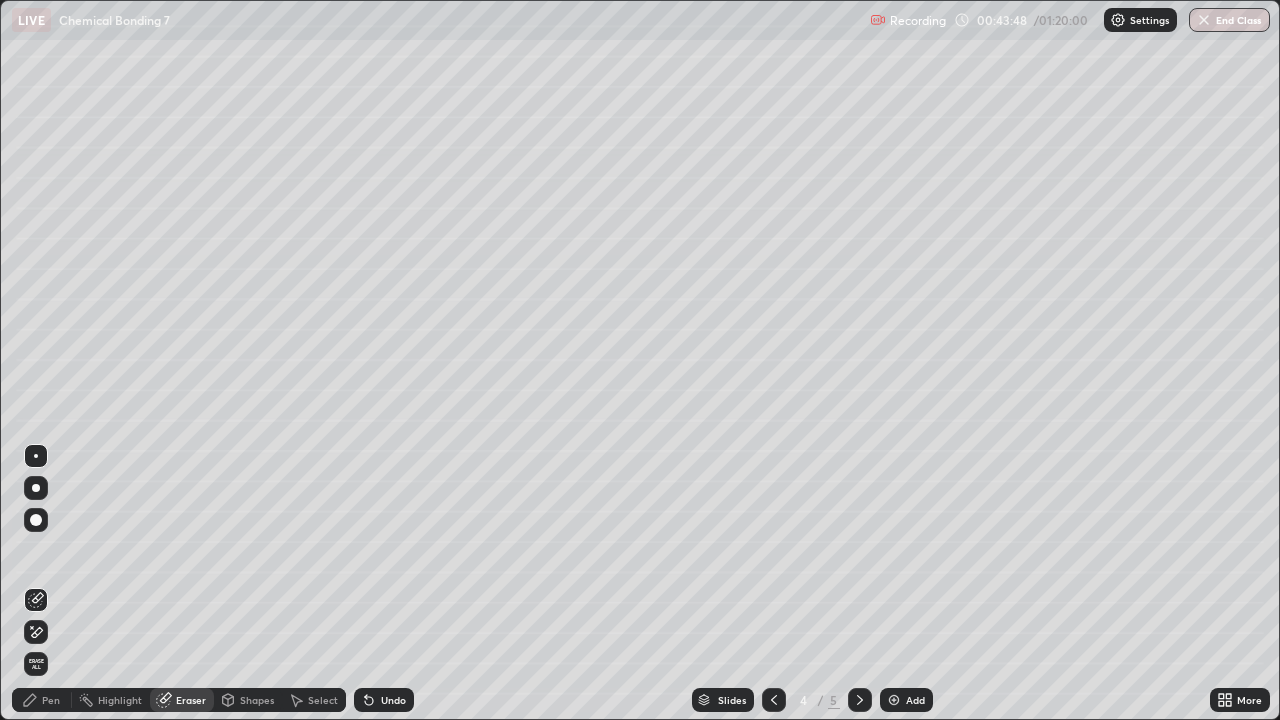 click on "Pen" at bounding box center (51, 700) 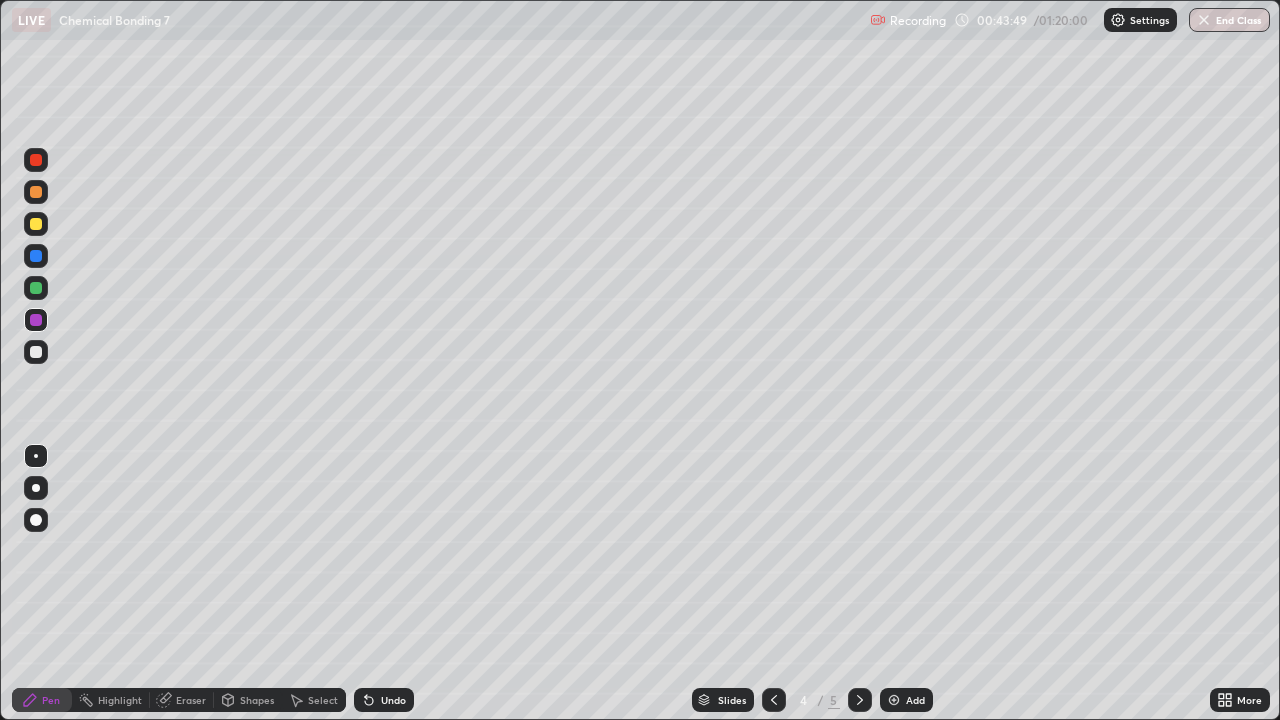 click at bounding box center (36, 288) 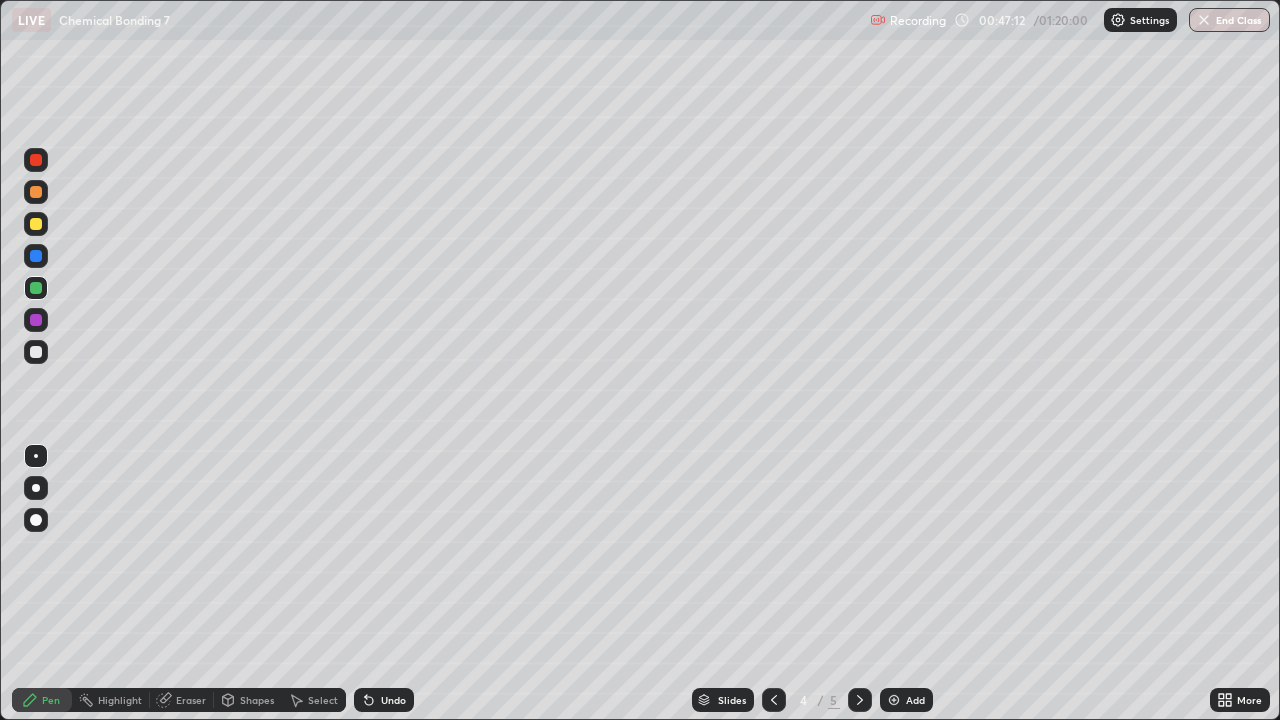 click 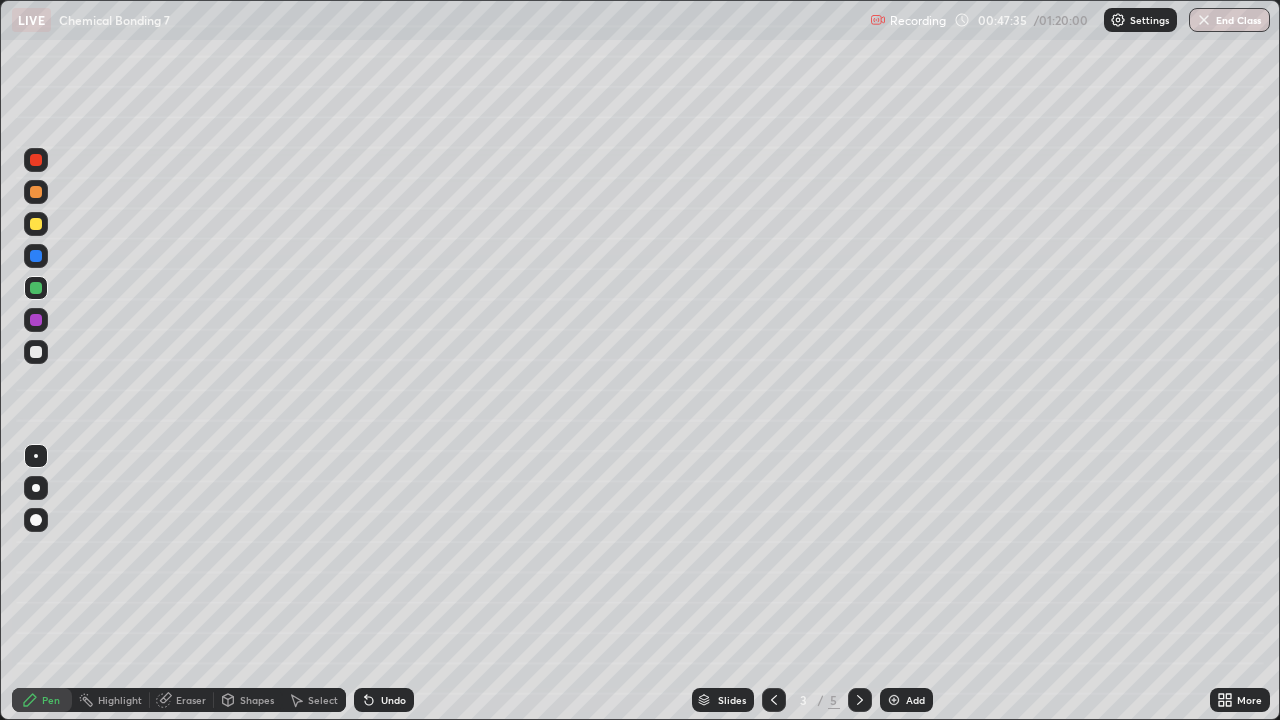click 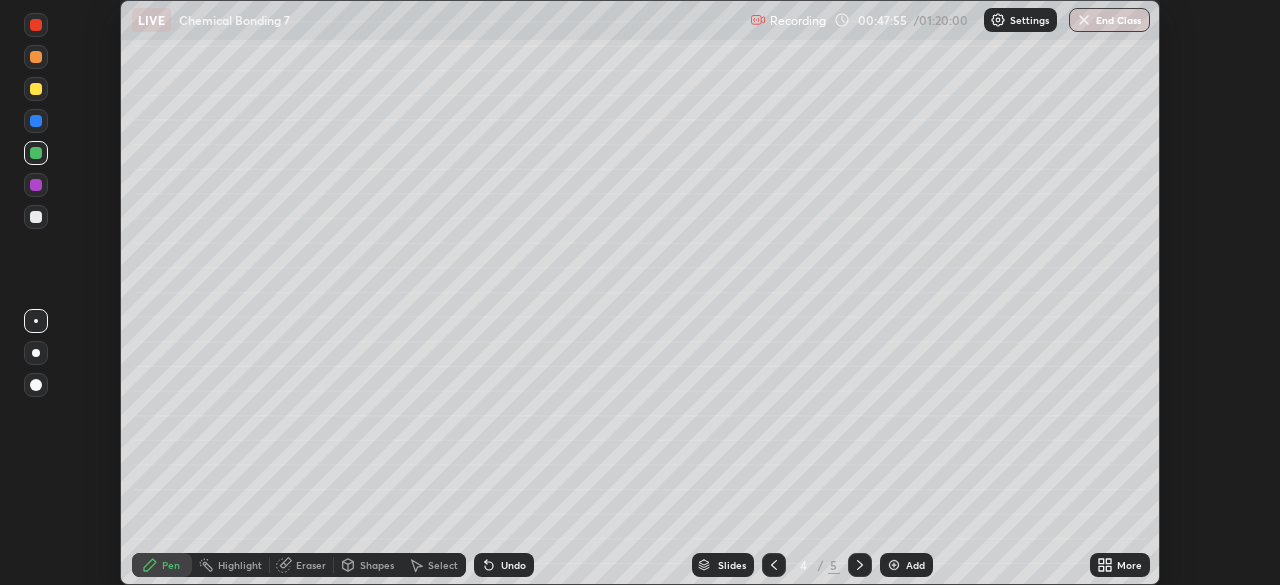 scroll, scrollTop: 585, scrollLeft: 1280, axis: both 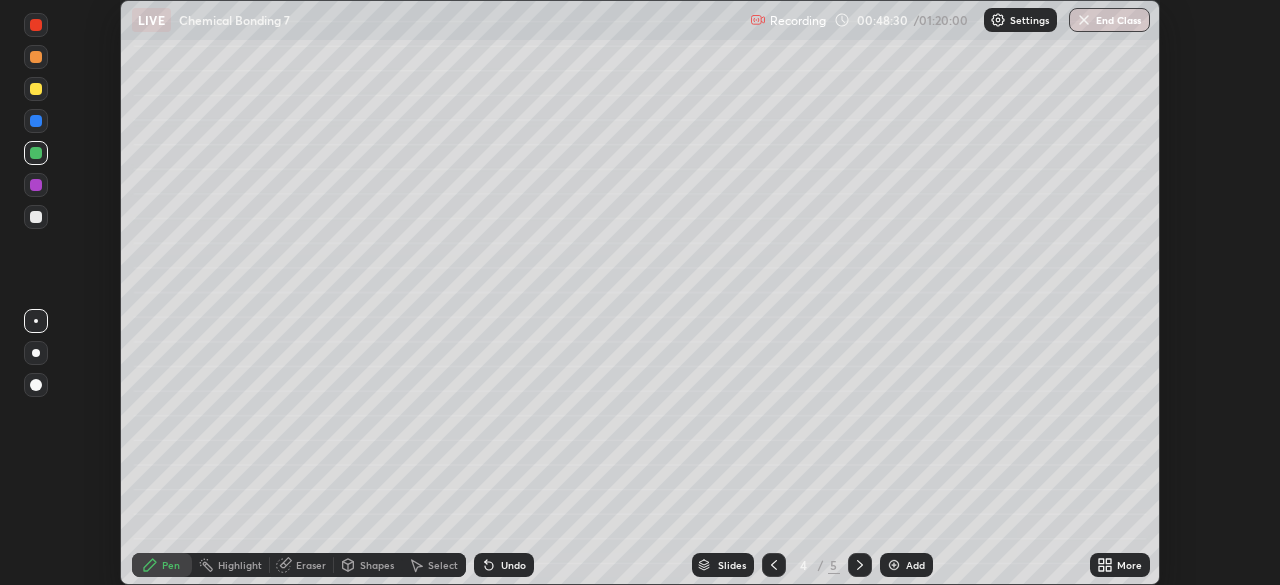 click on "More" at bounding box center [1129, 565] 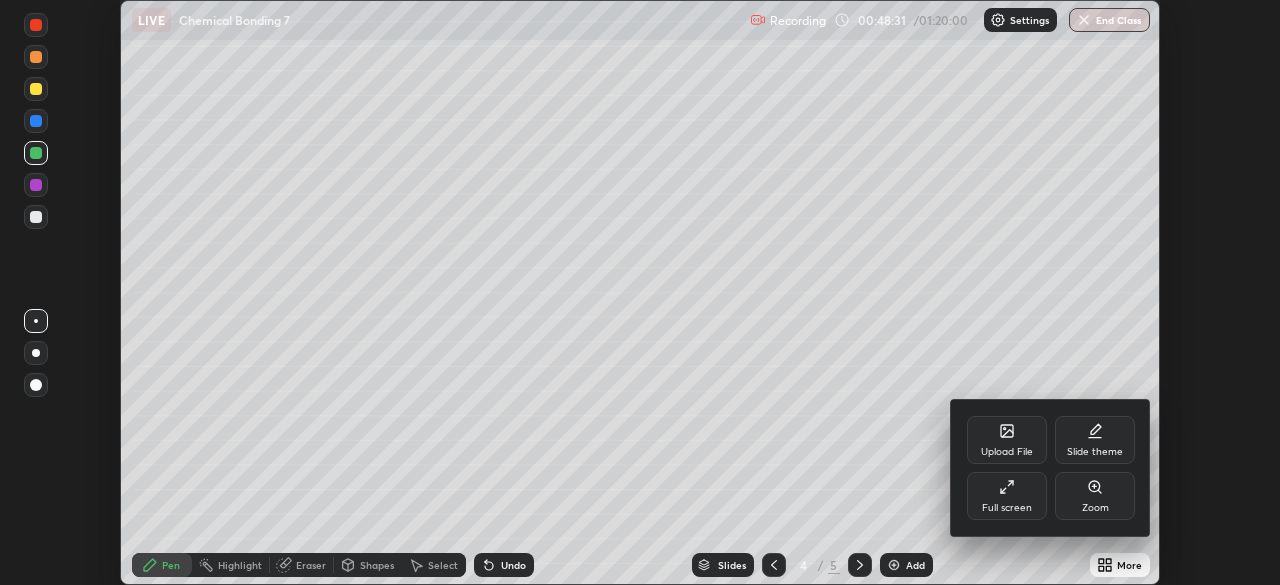 click 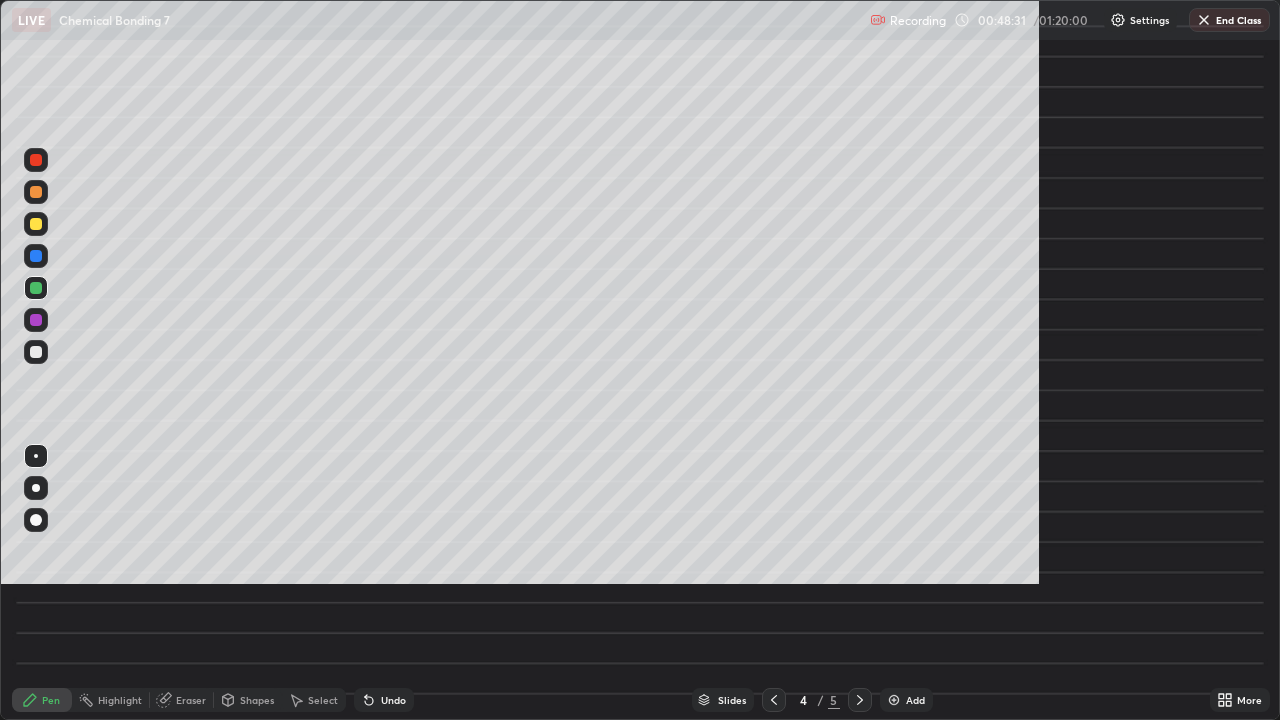 scroll, scrollTop: 99280, scrollLeft: 98720, axis: both 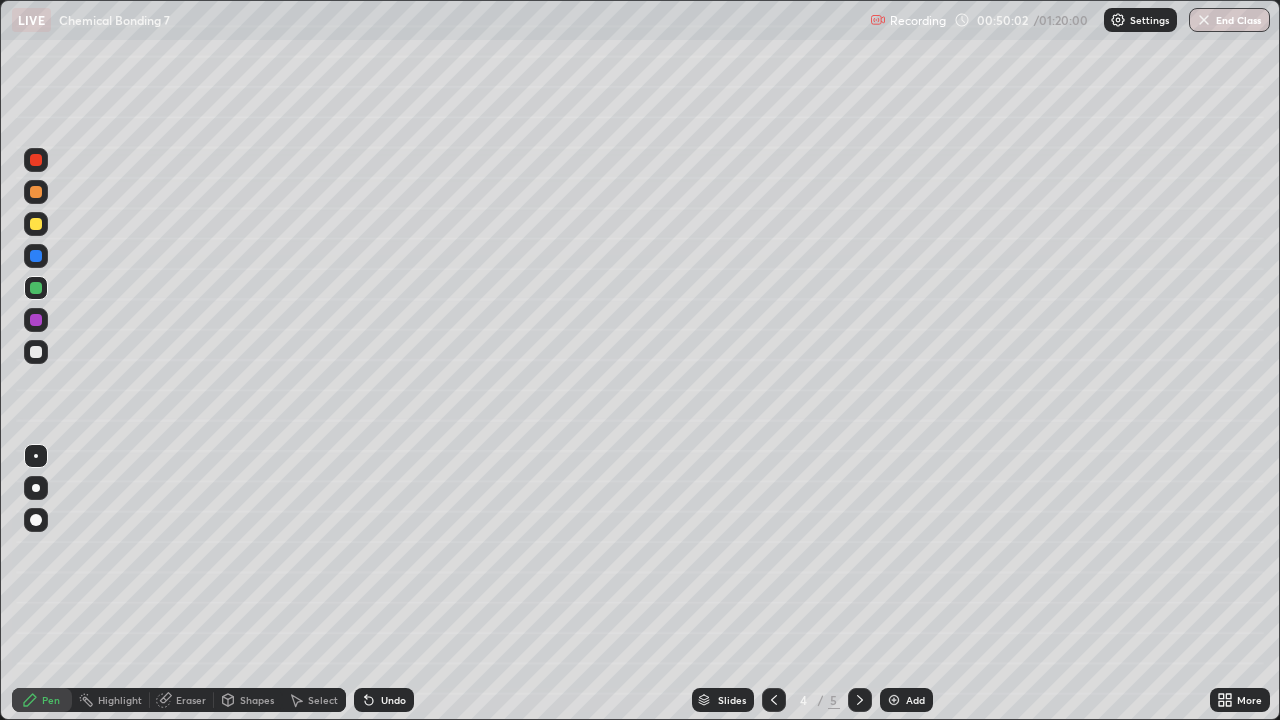 click on "Add" at bounding box center [906, 700] 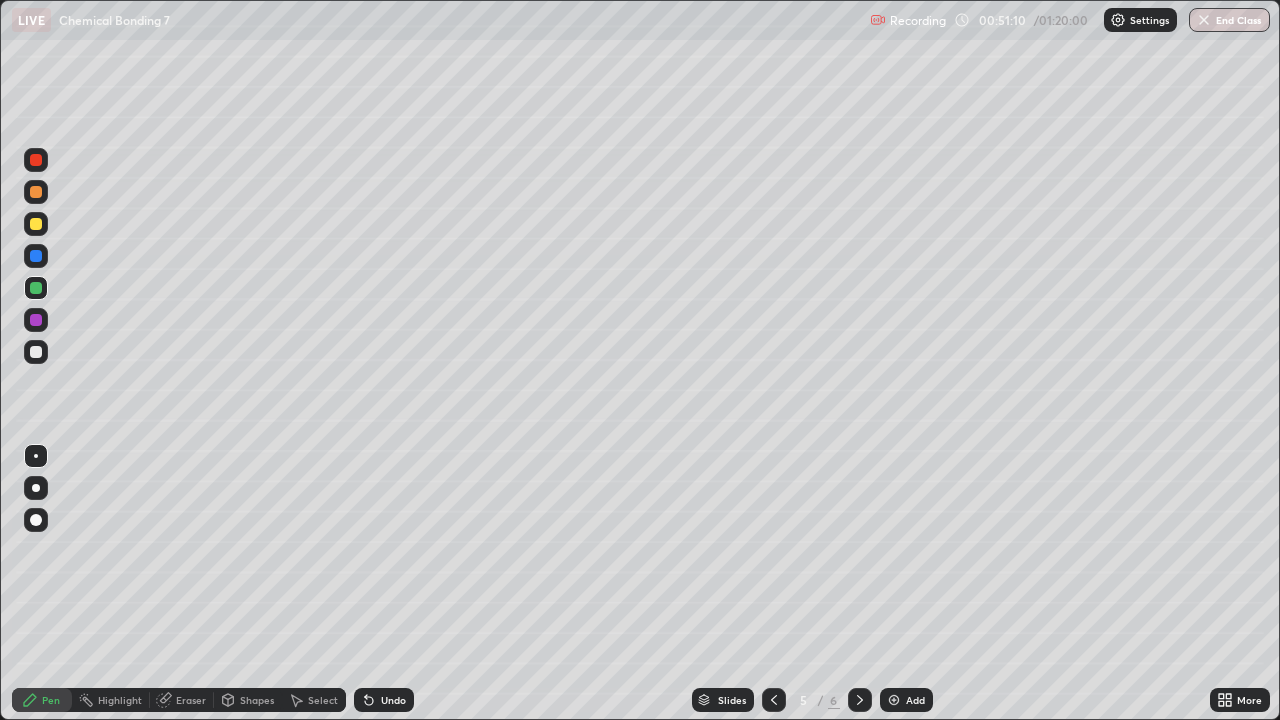 click at bounding box center [36, 352] 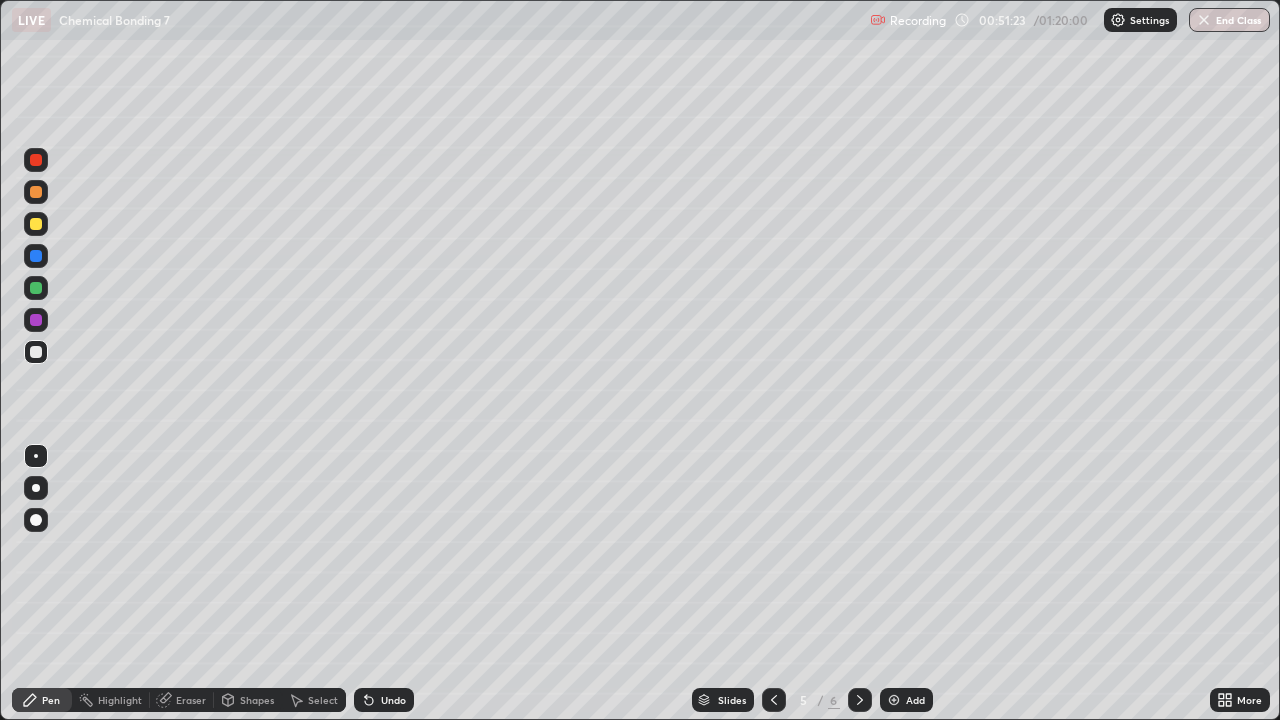 click on "Undo" at bounding box center (393, 700) 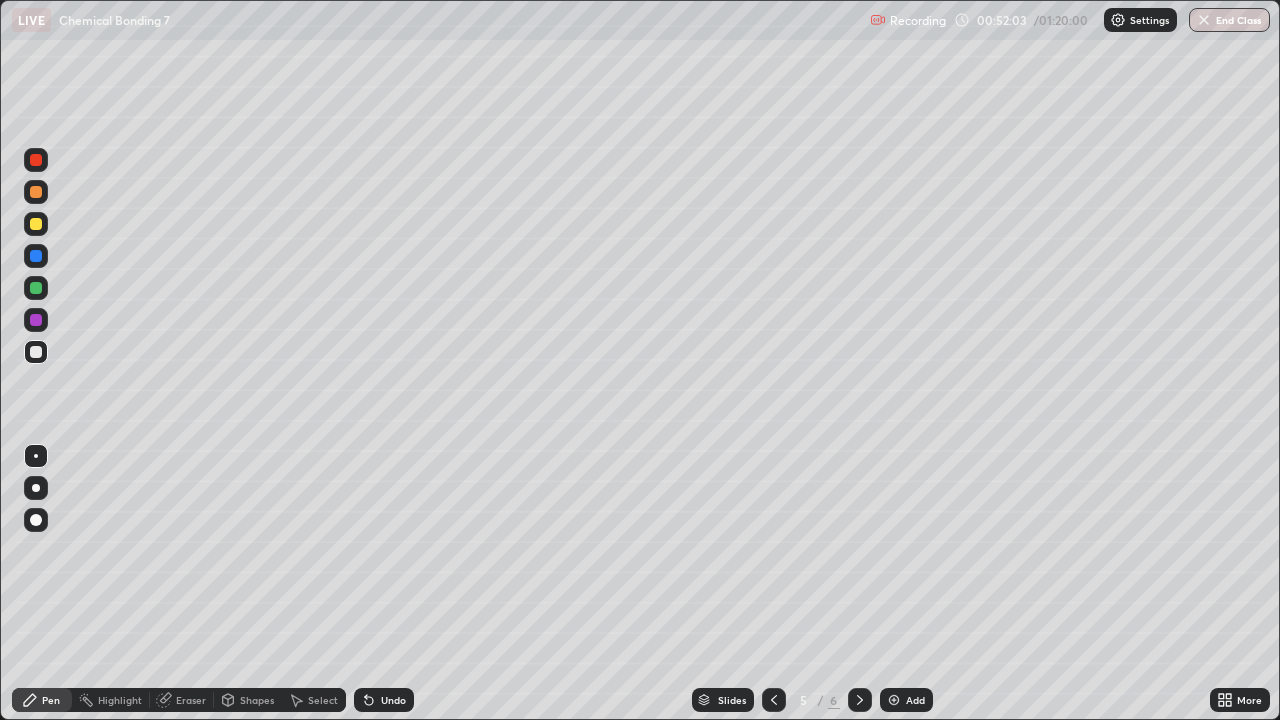 click at bounding box center [36, 320] 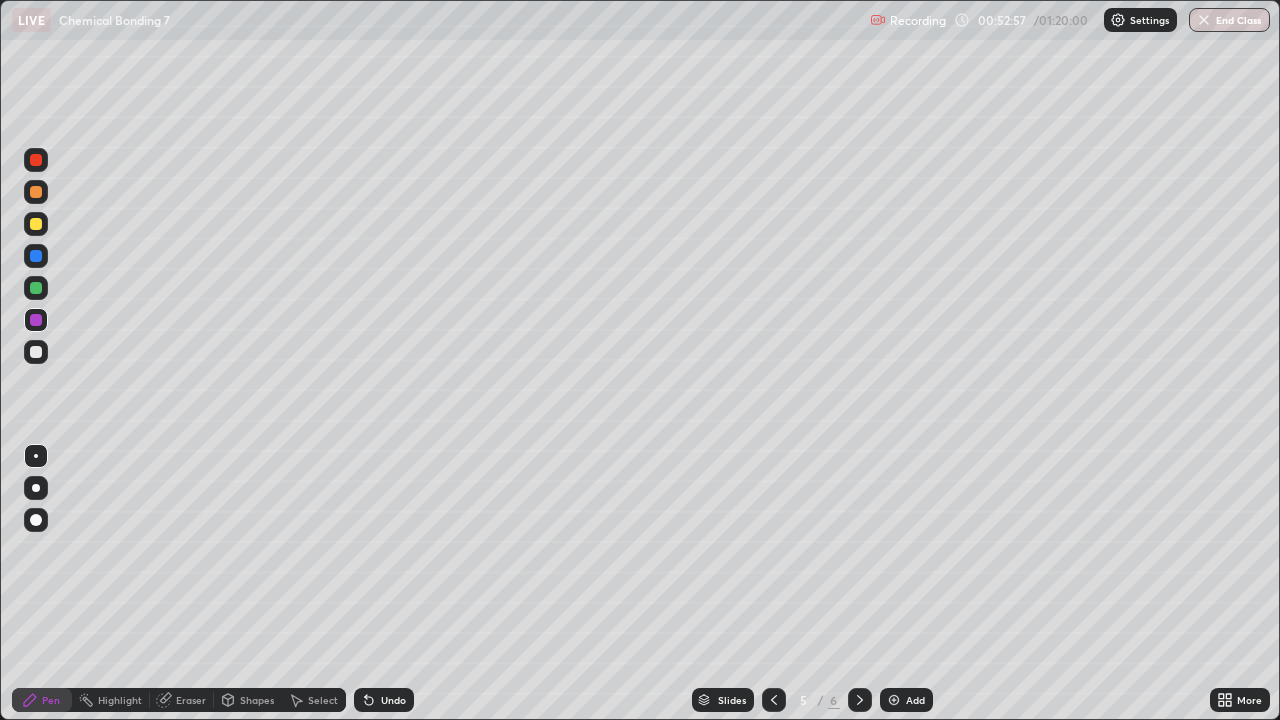 click at bounding box center [36, 224] 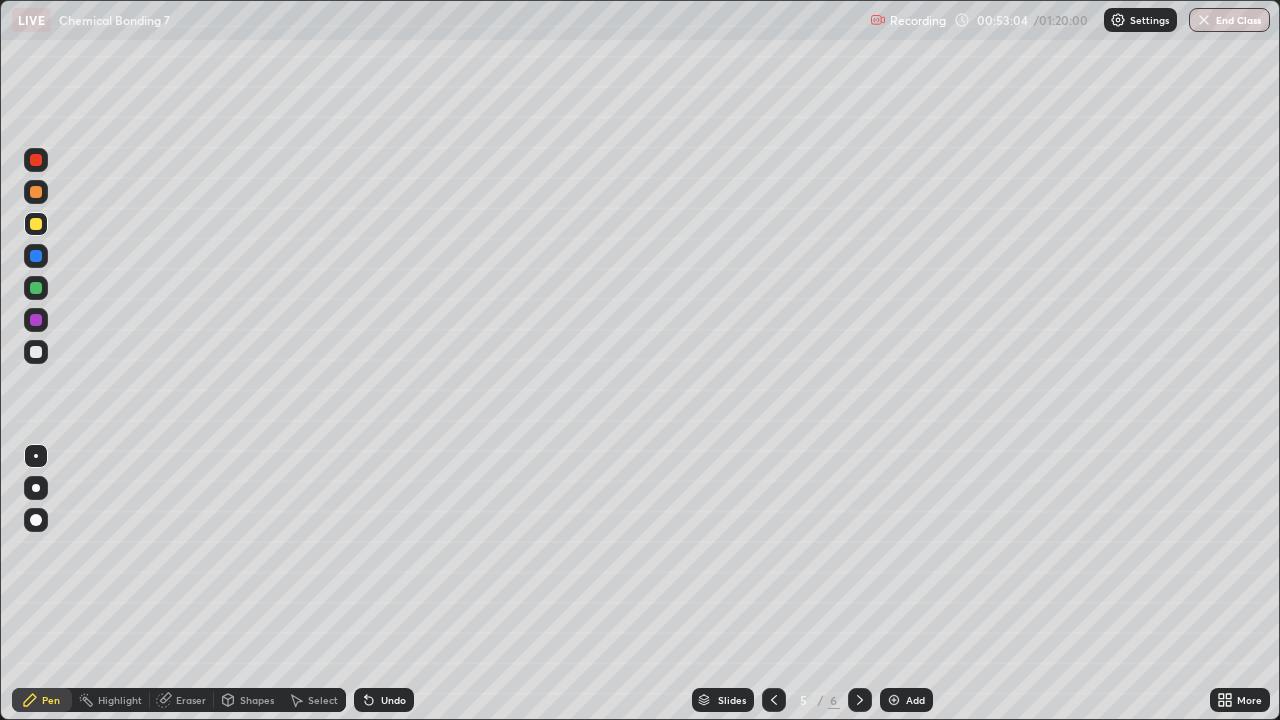 click on "Undo" at bounding box center [393, 700] 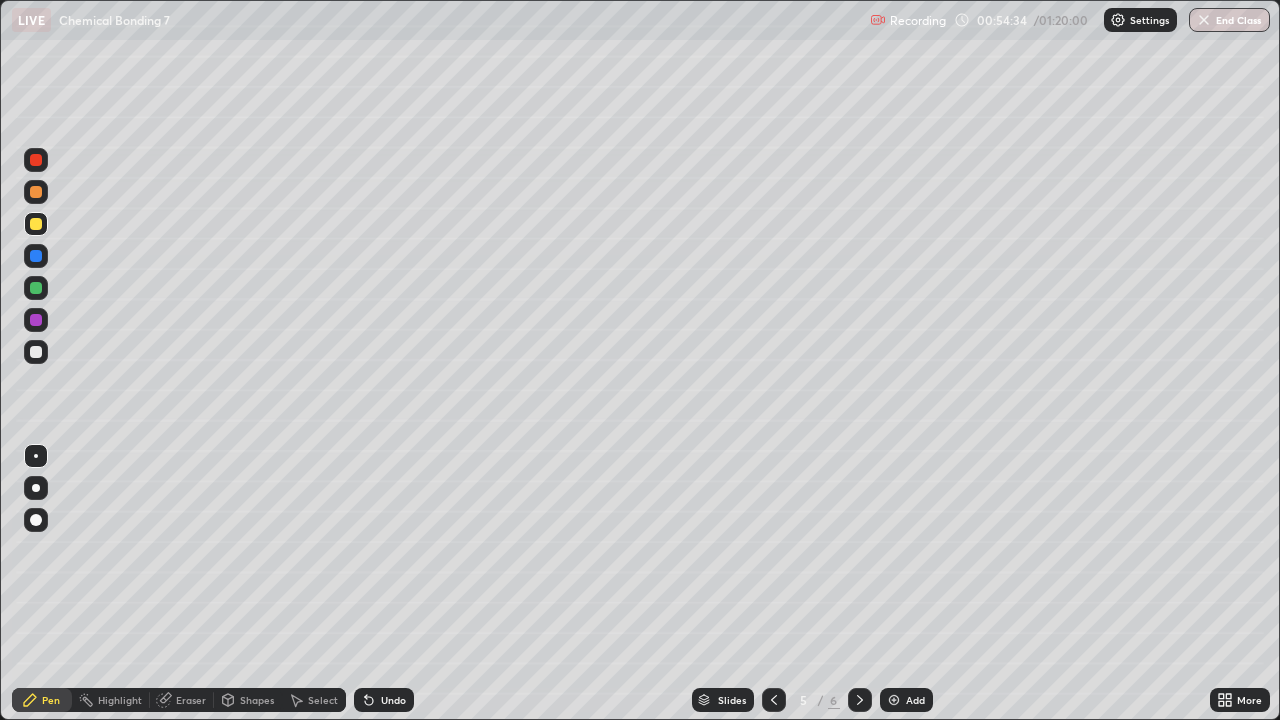click at bounding box center [36, 320] 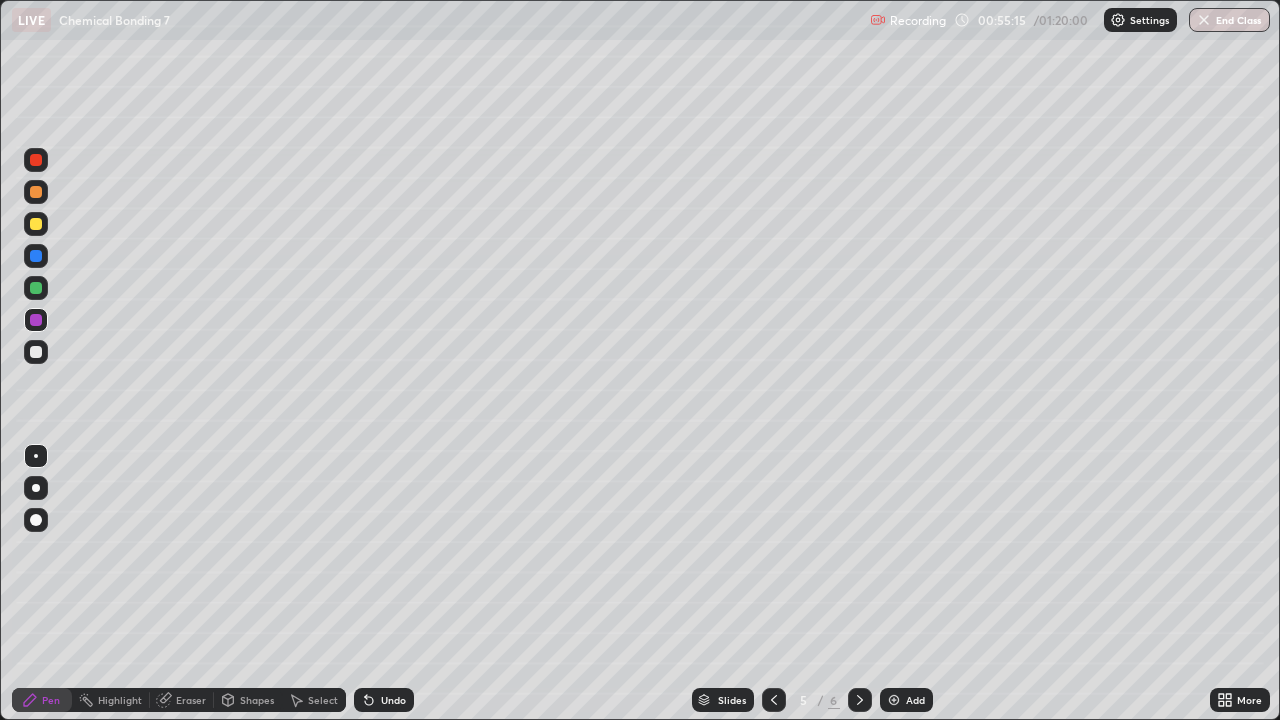 click 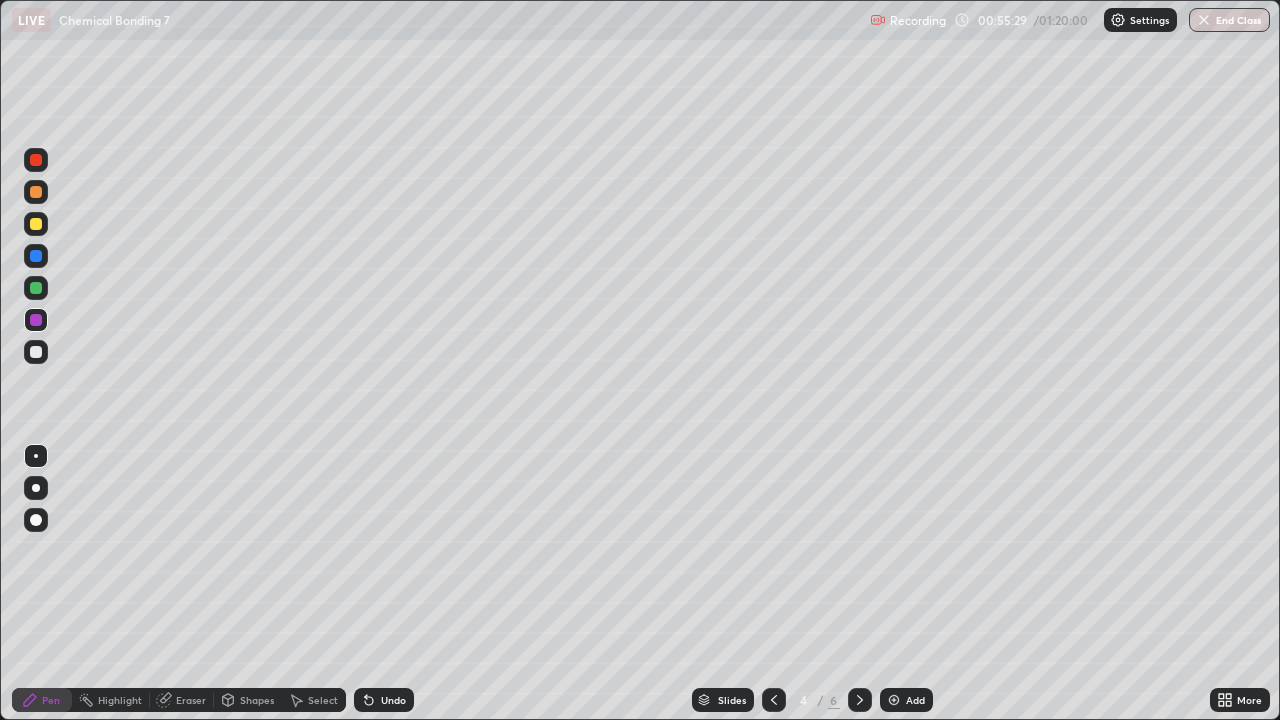 click 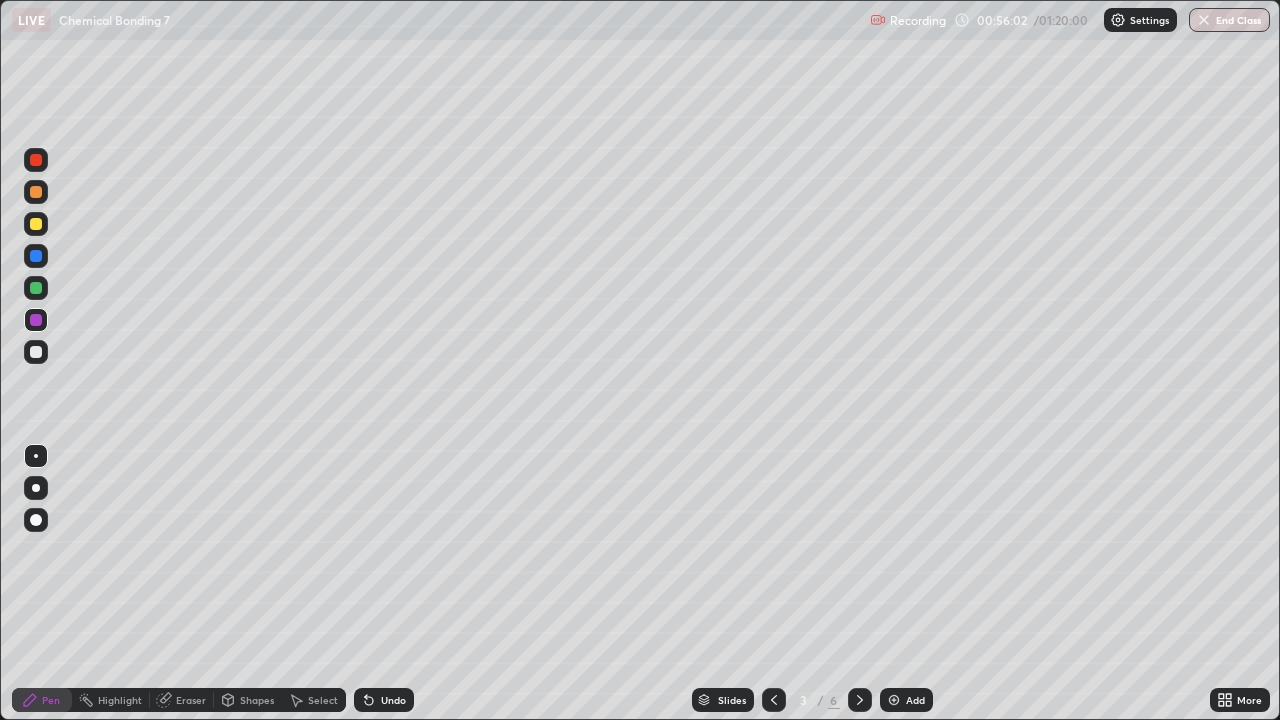 click 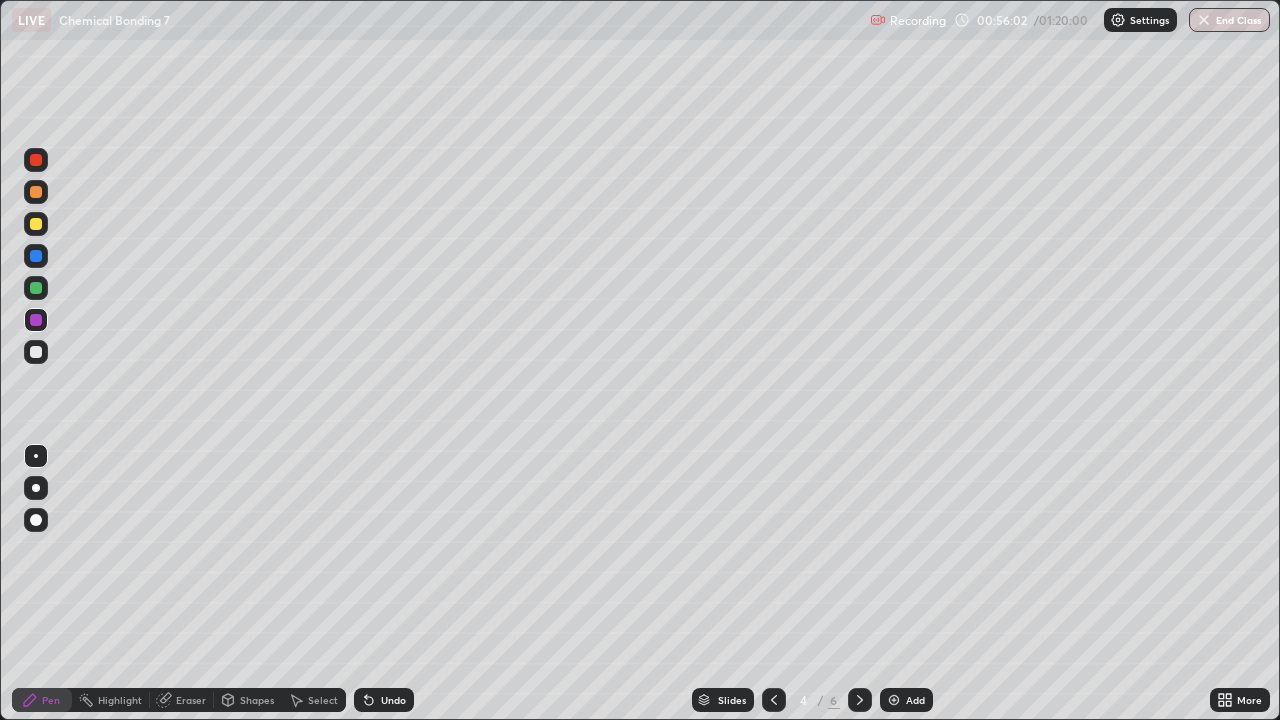 click 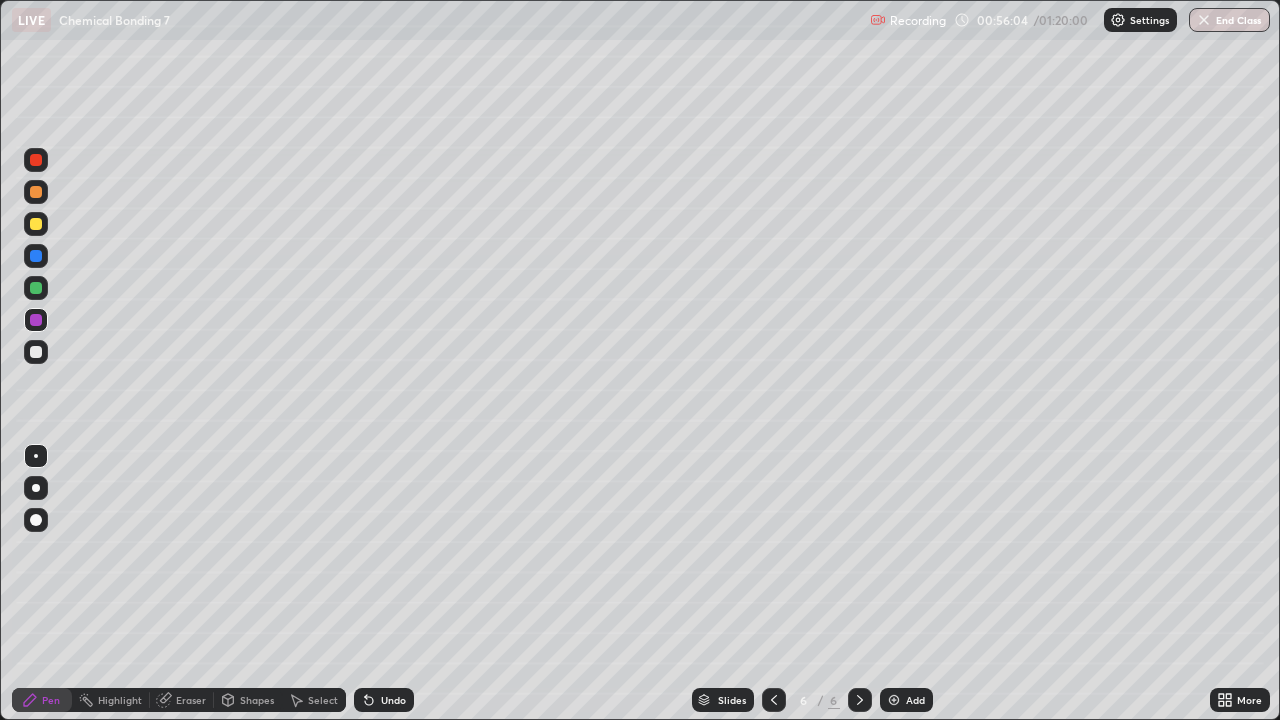 click 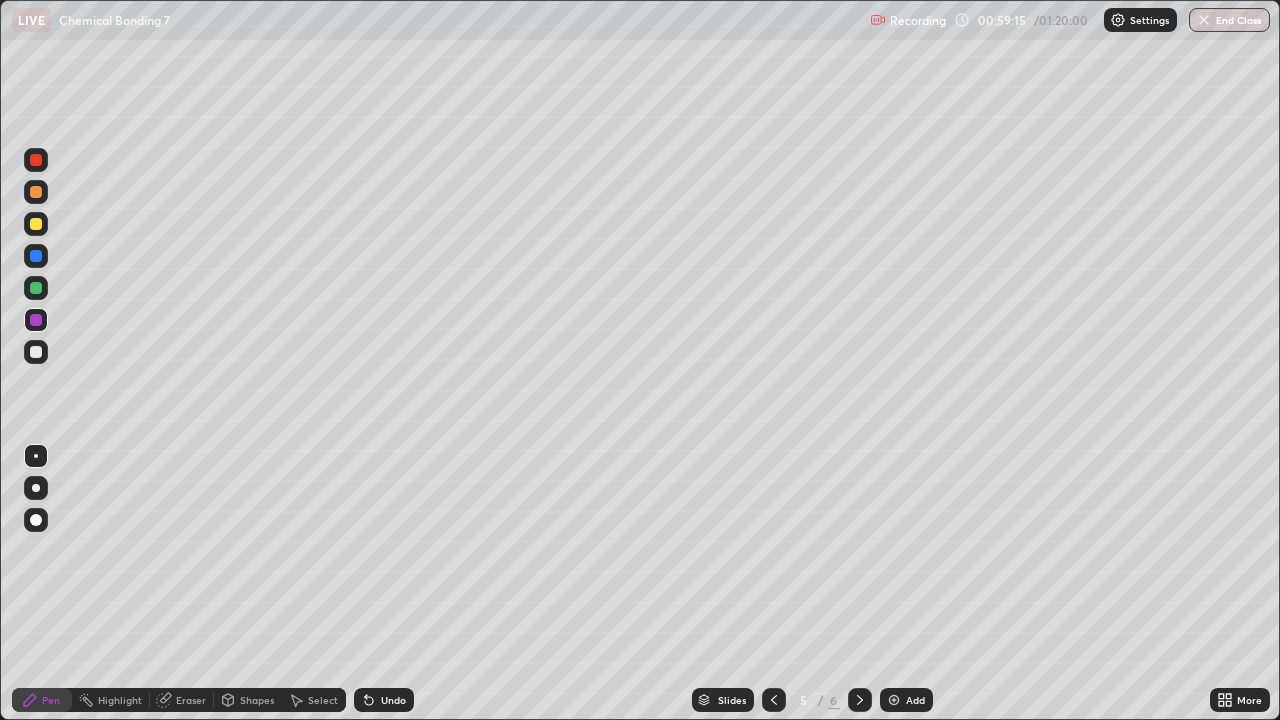 click at bounding box center (894, 700) 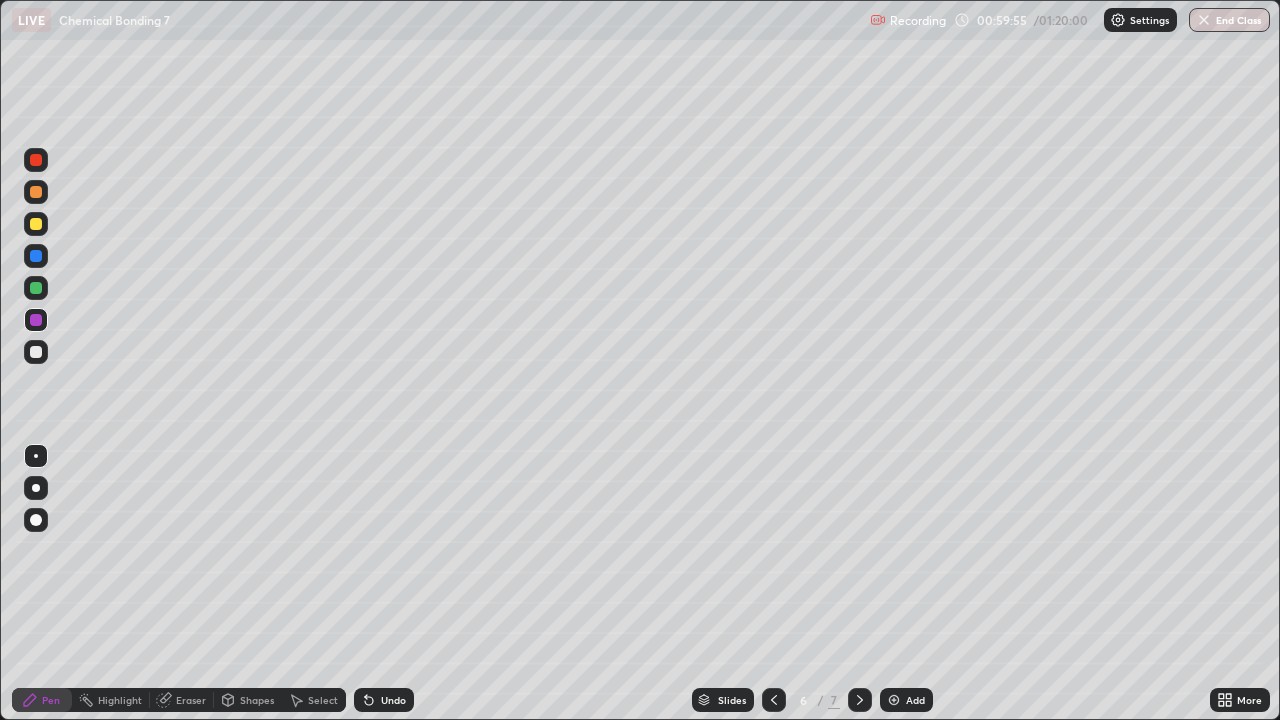 click at bounding box center [36, 352] 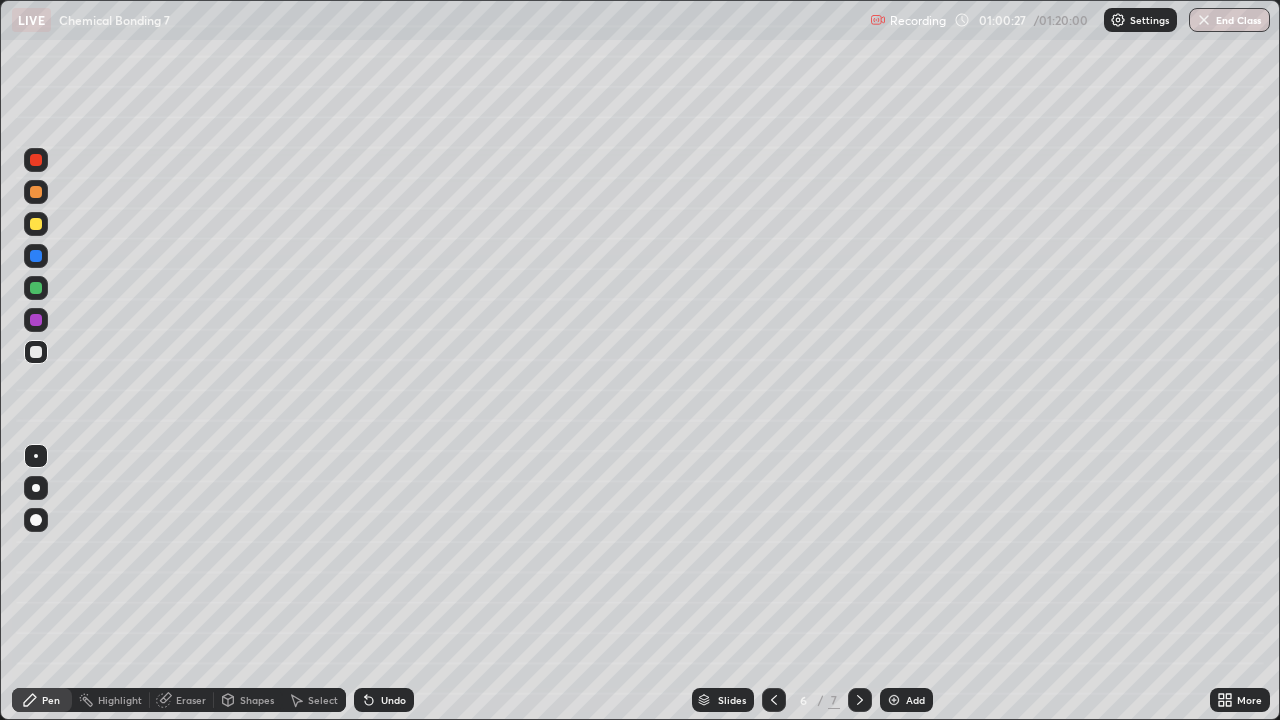 click at bounding box center [36, 256] 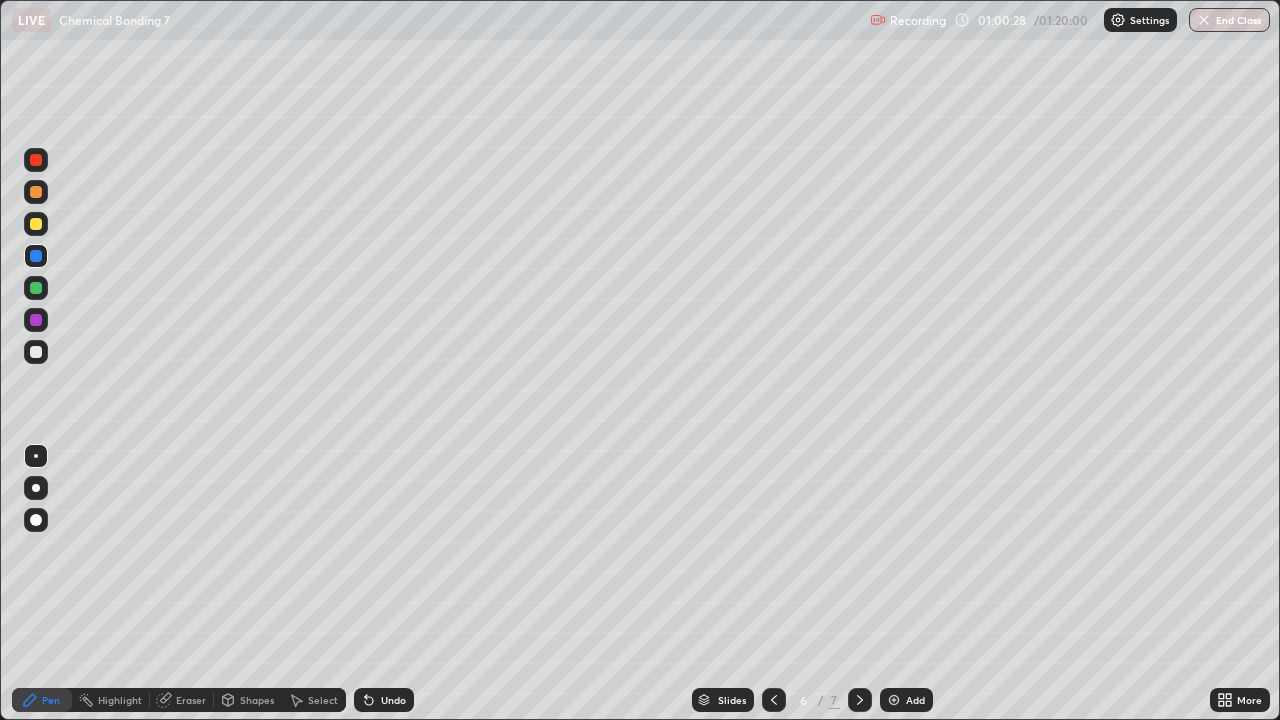 click at bounding box center (36, 288) 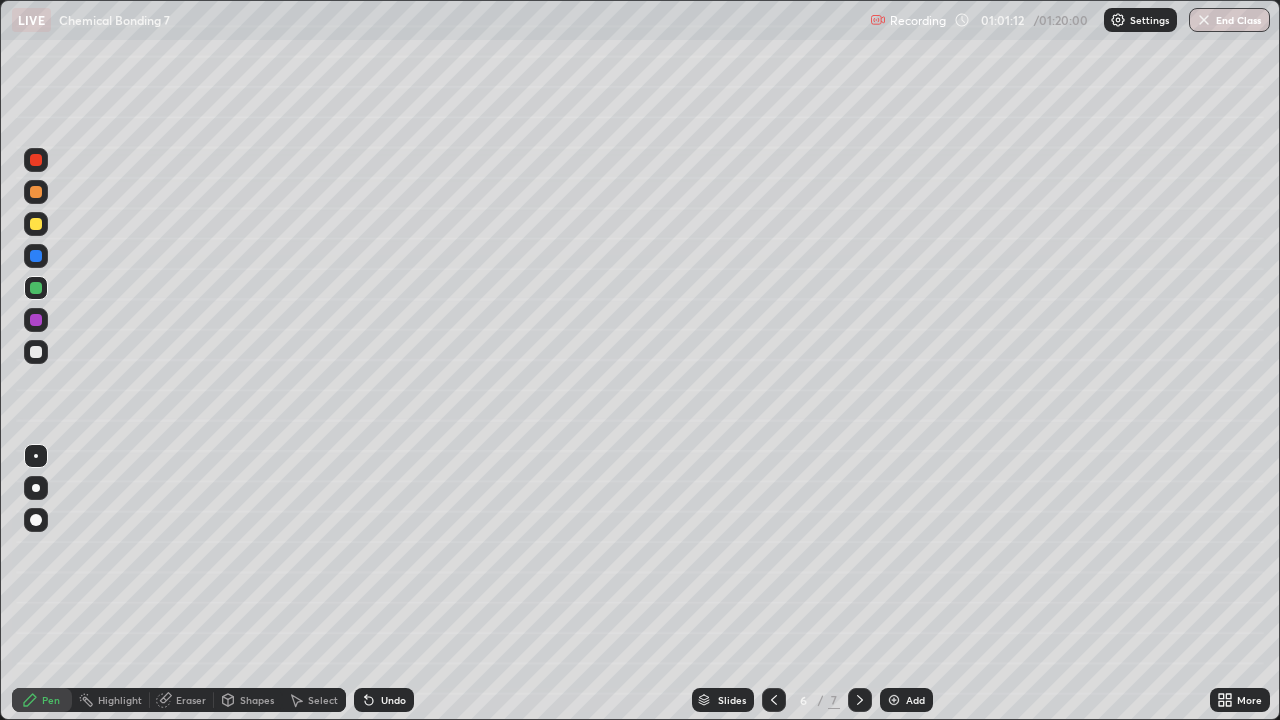 click at bounding box center [36, 160] 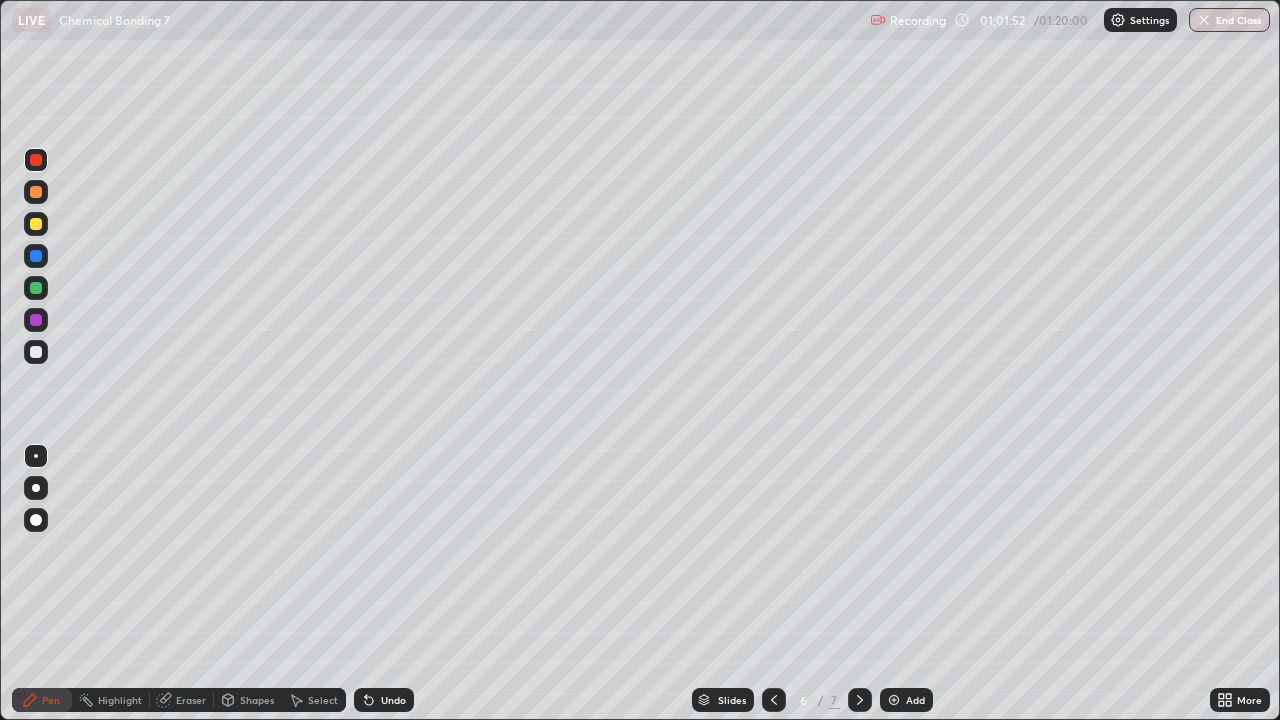 click 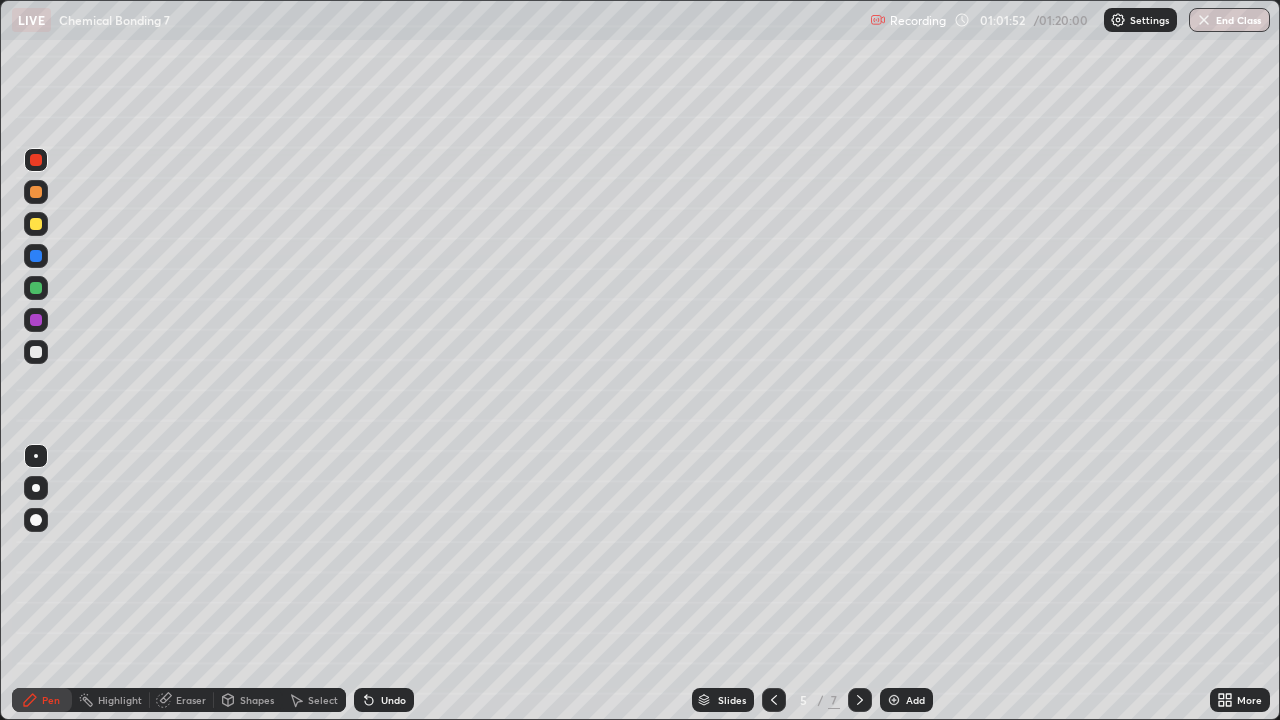 click at bounding box center [774, 700] 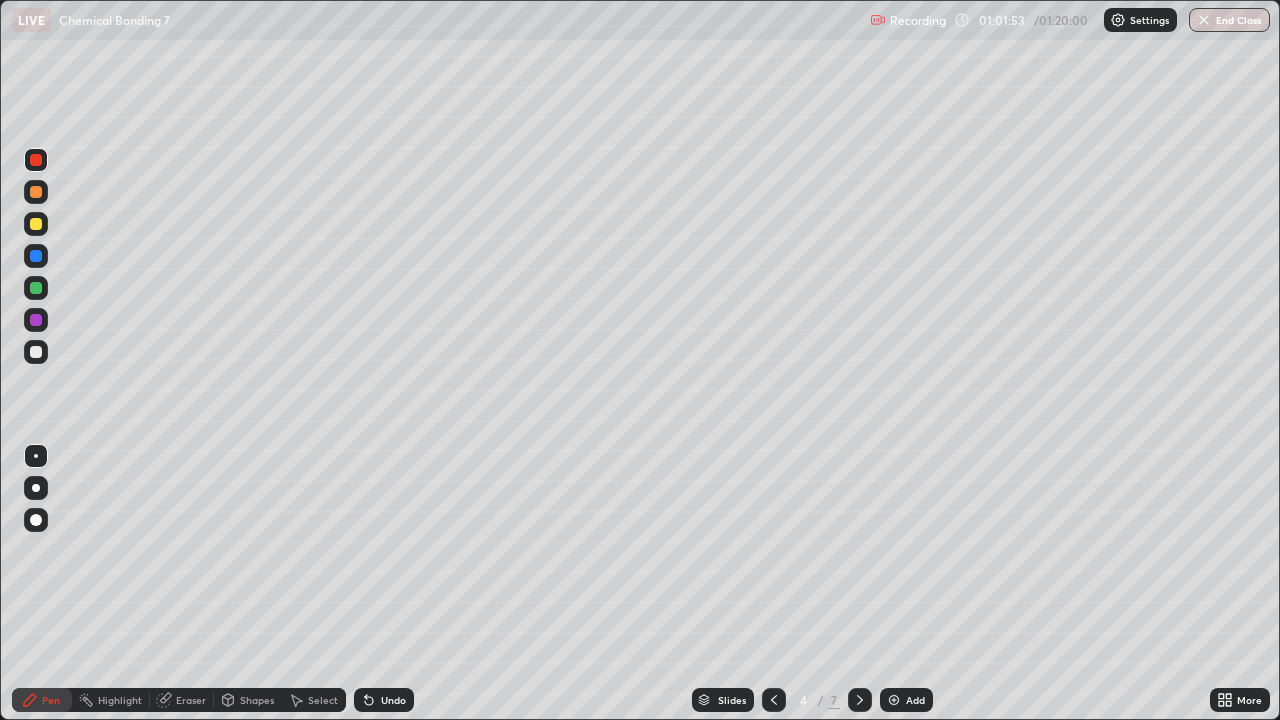 click 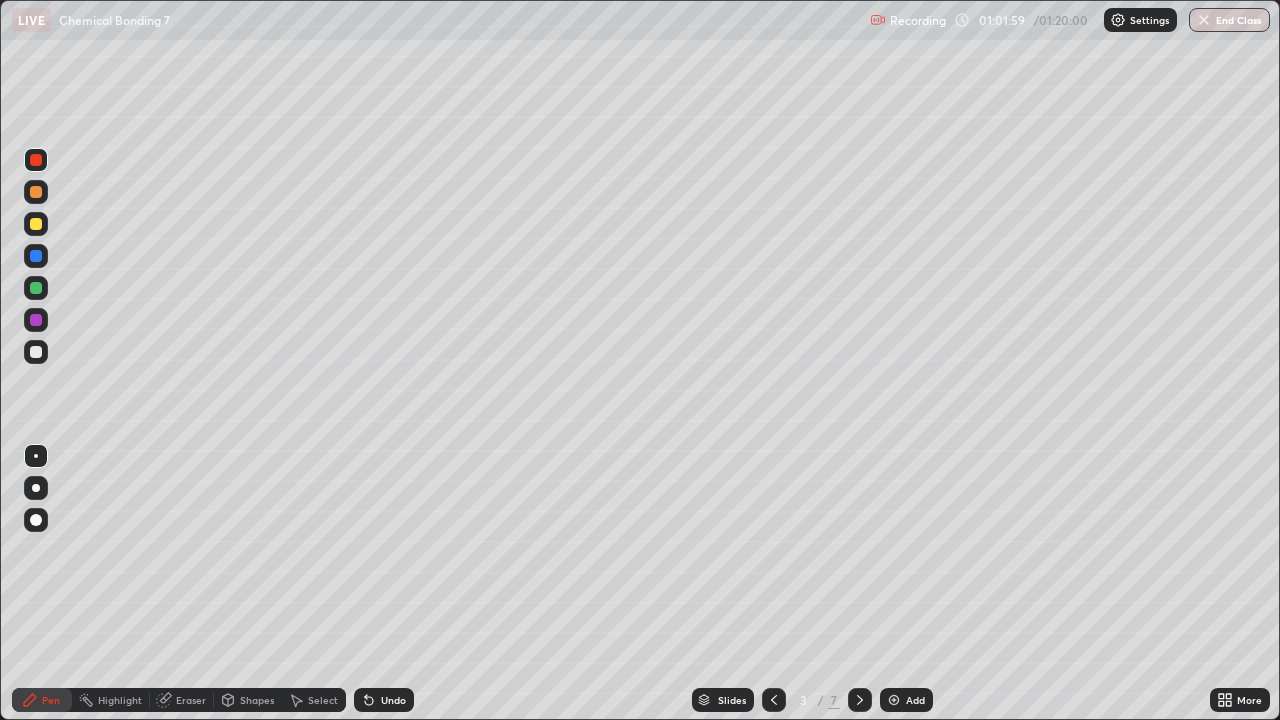 click 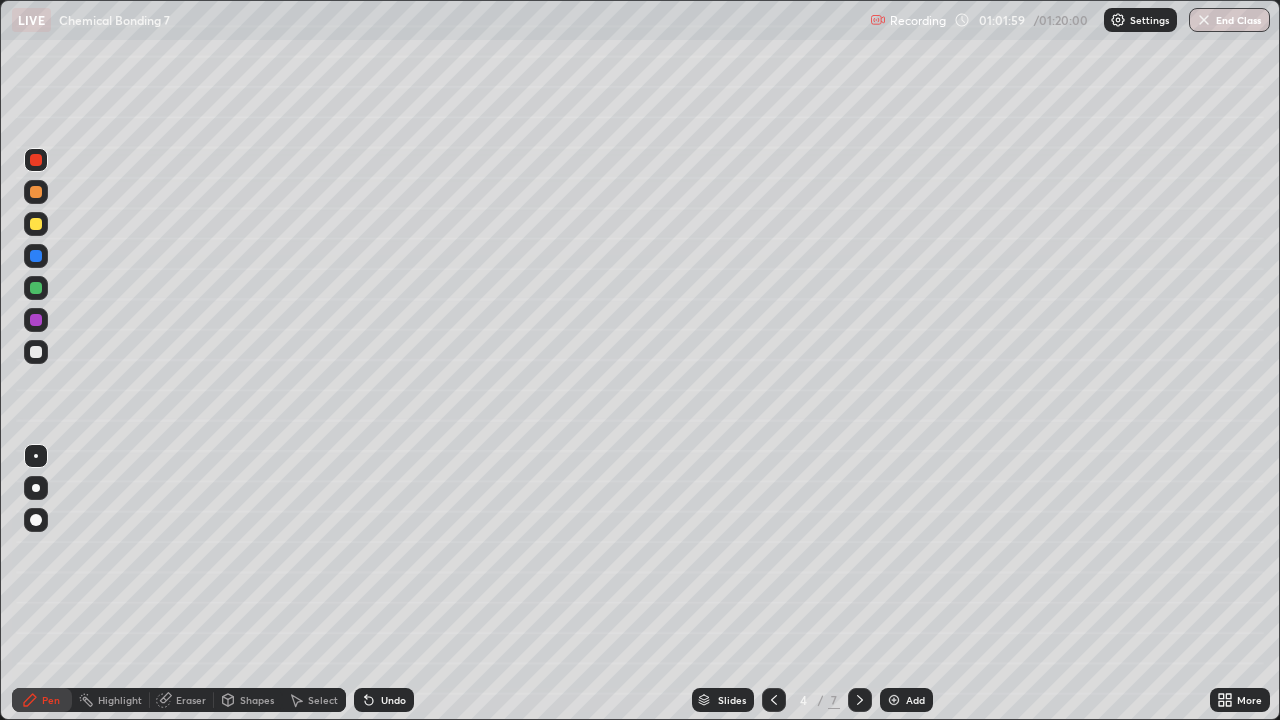 click 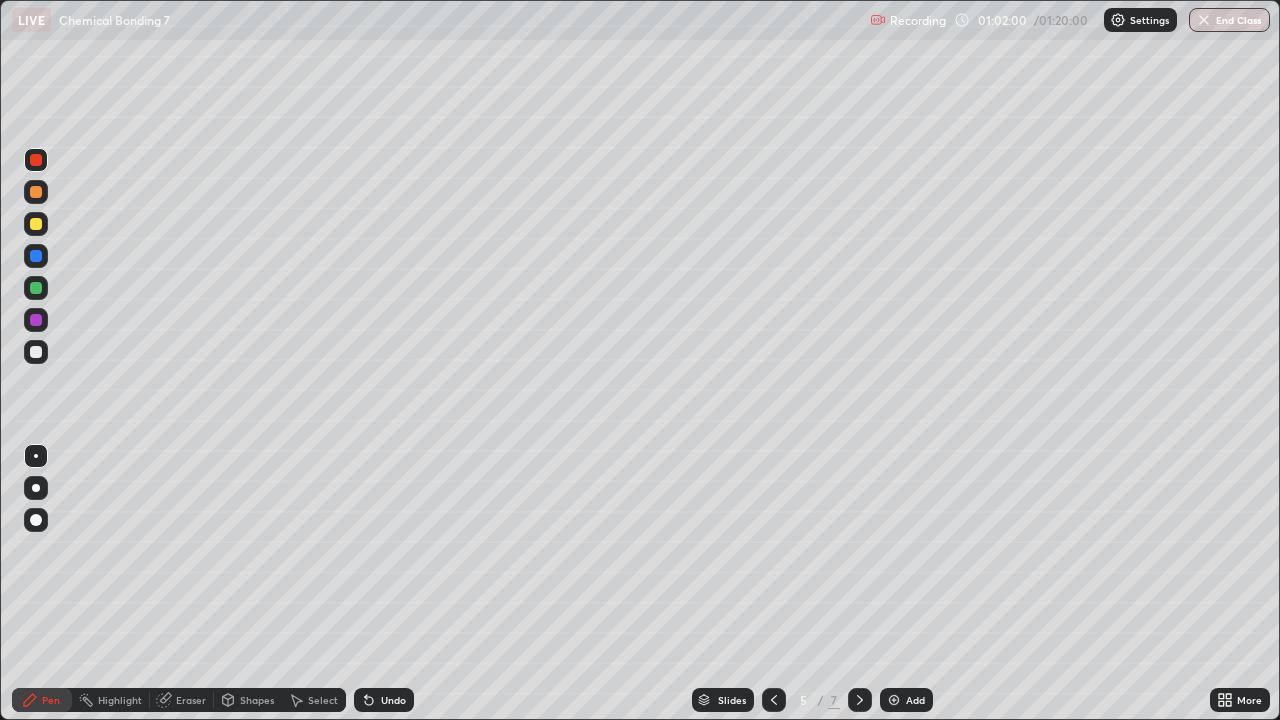 click at bounding box center (860, 700) 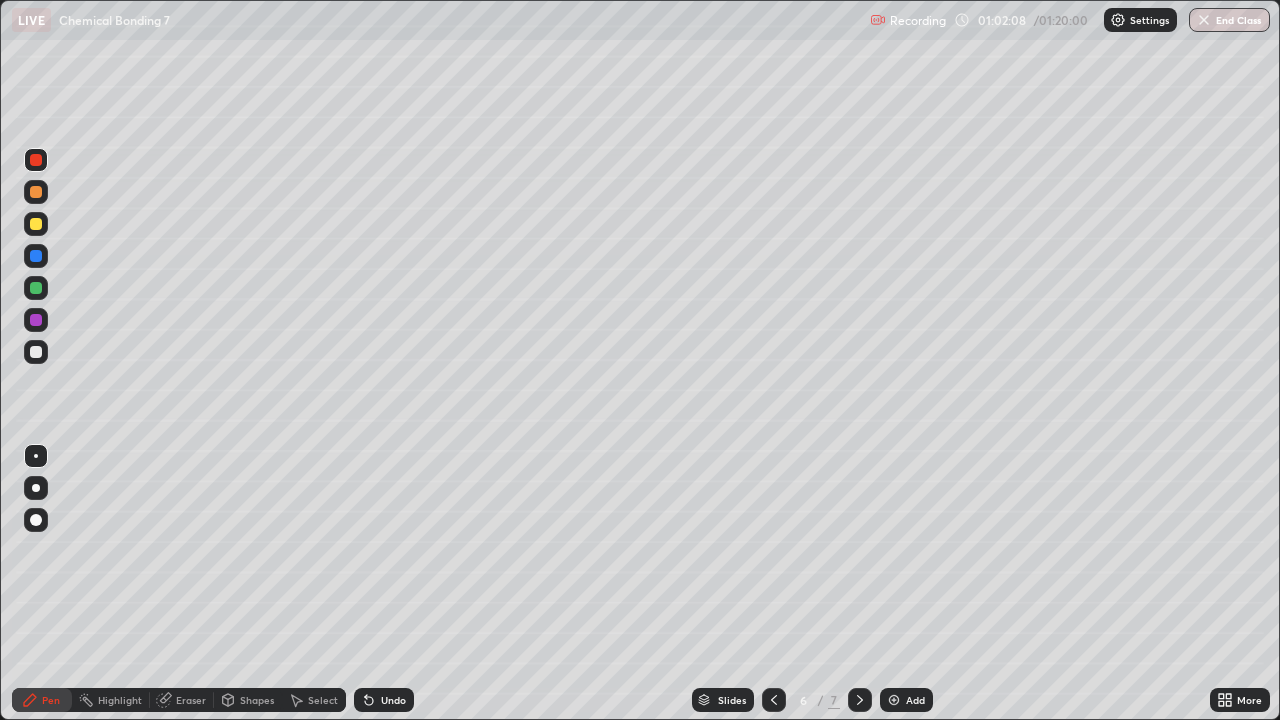 click at bounding box center [36, 288] 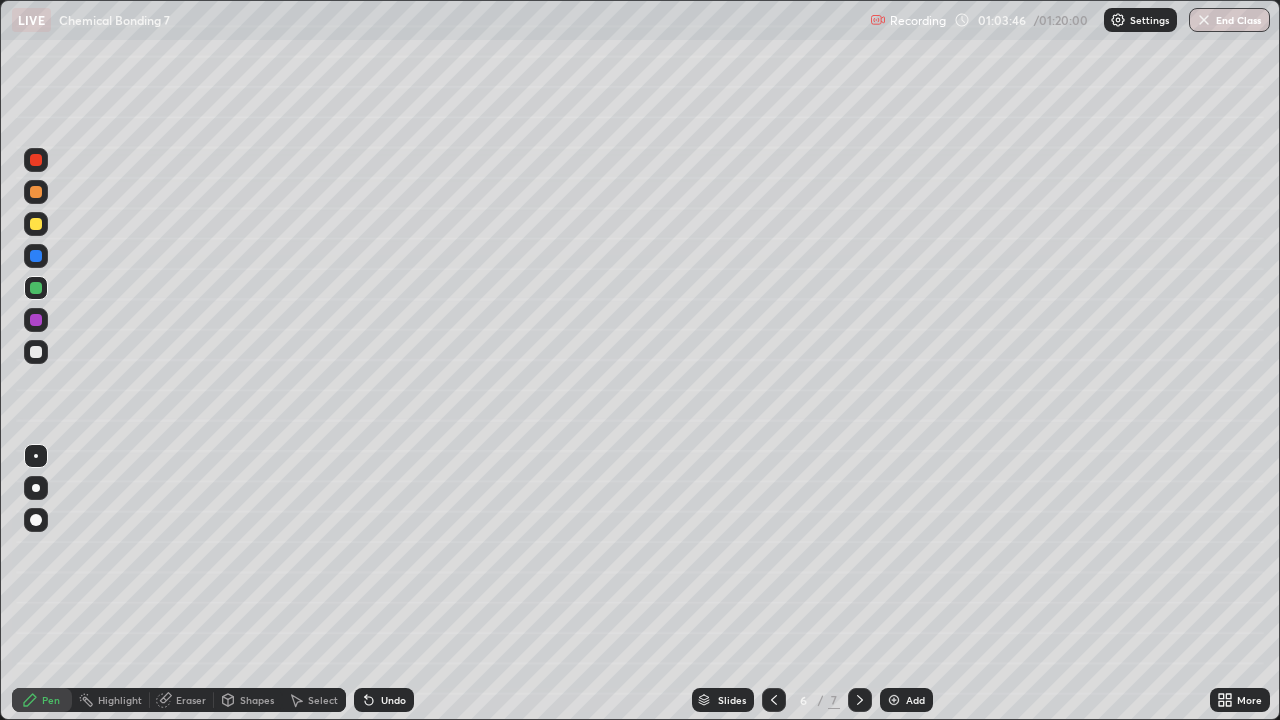 click at bounding box center (36, 224) 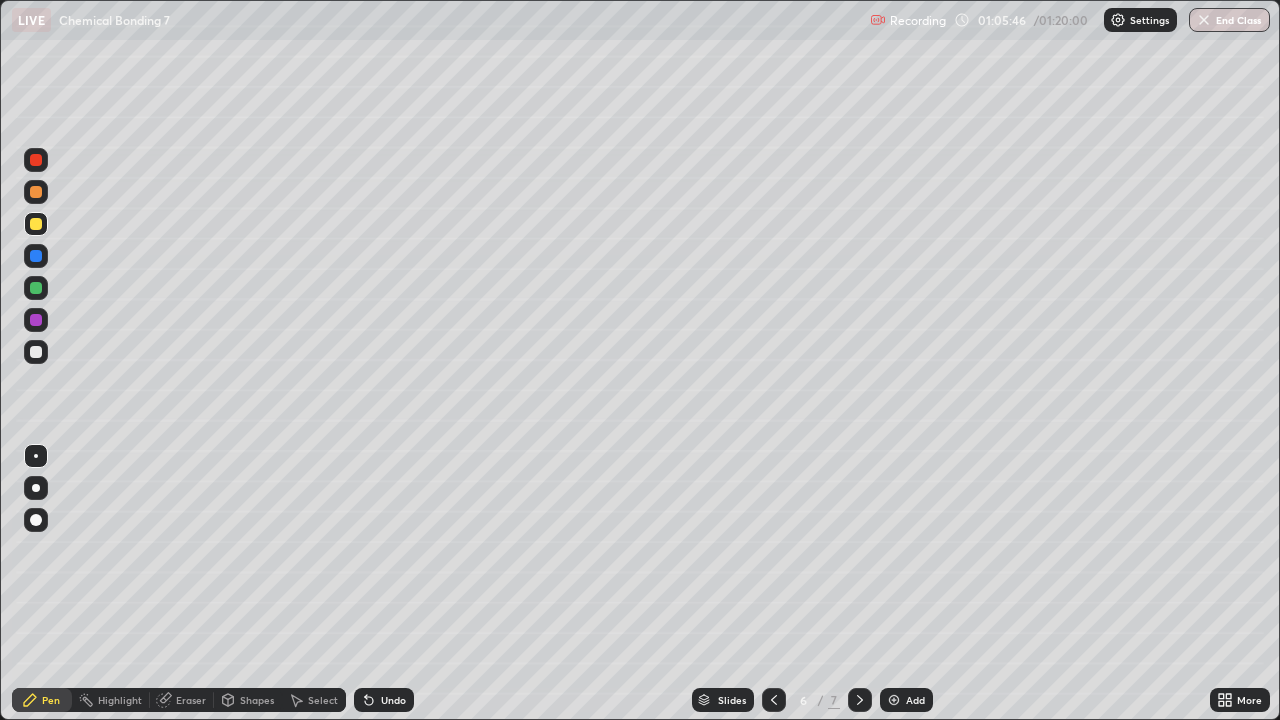 click at bounding box center [36, 256] 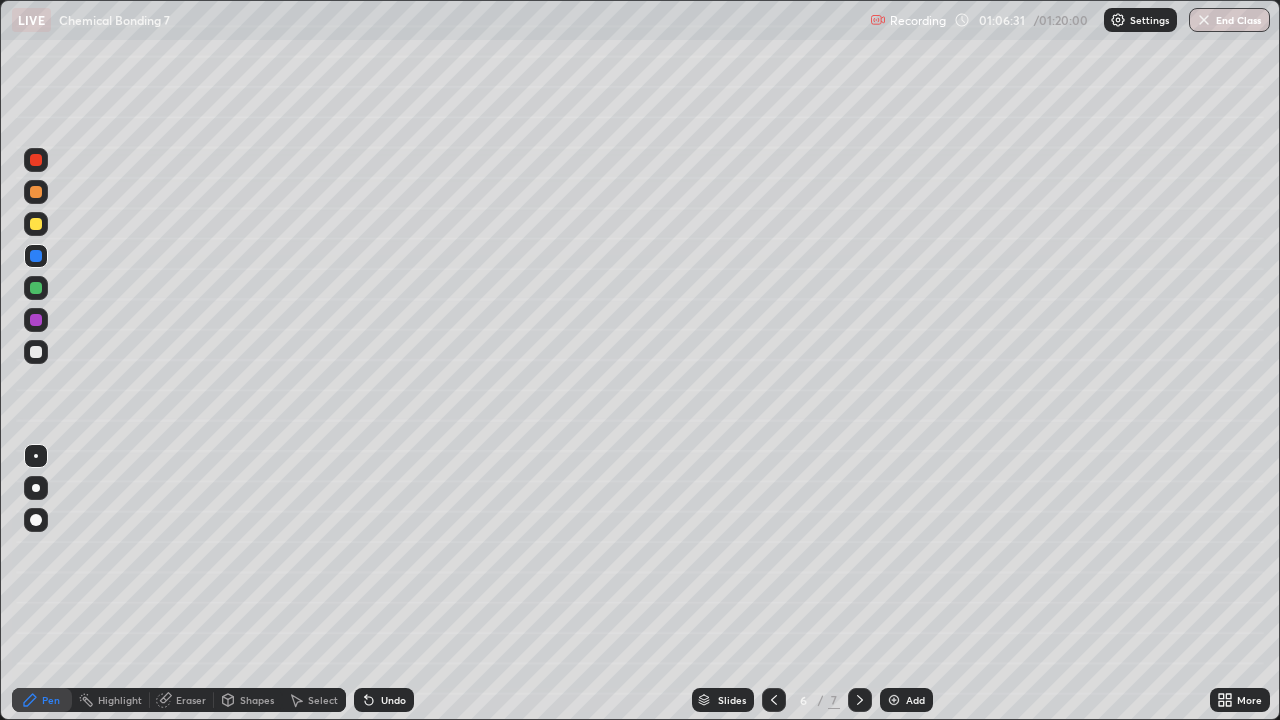 click at bounding box center (36, 224) 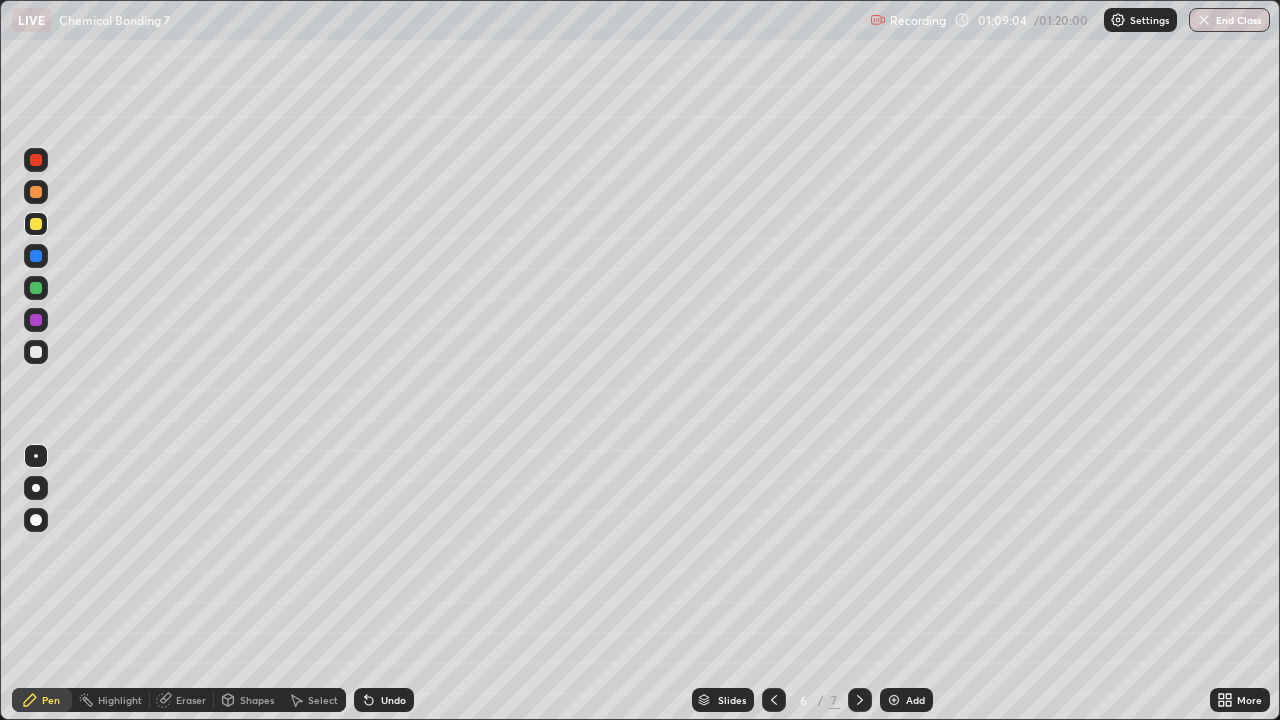 click on "Add" at bounding box center [906, 700] 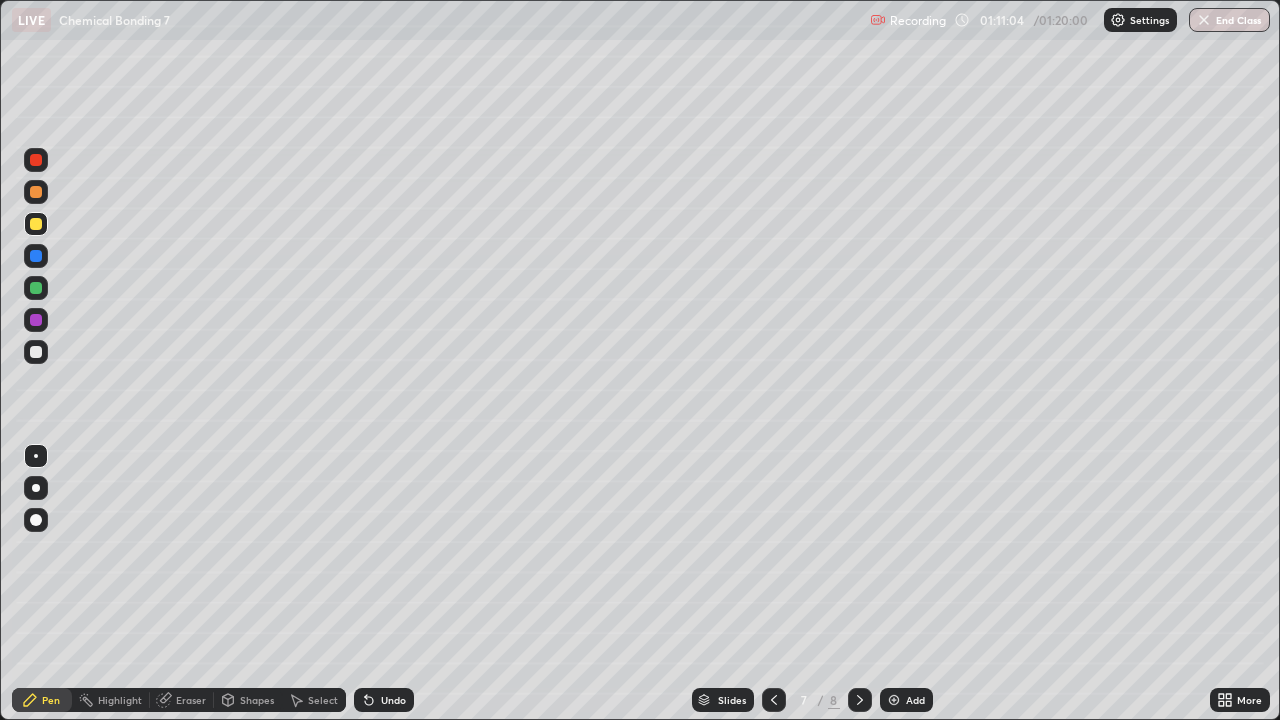 click on "Undo" at bounding box center (384, 700) 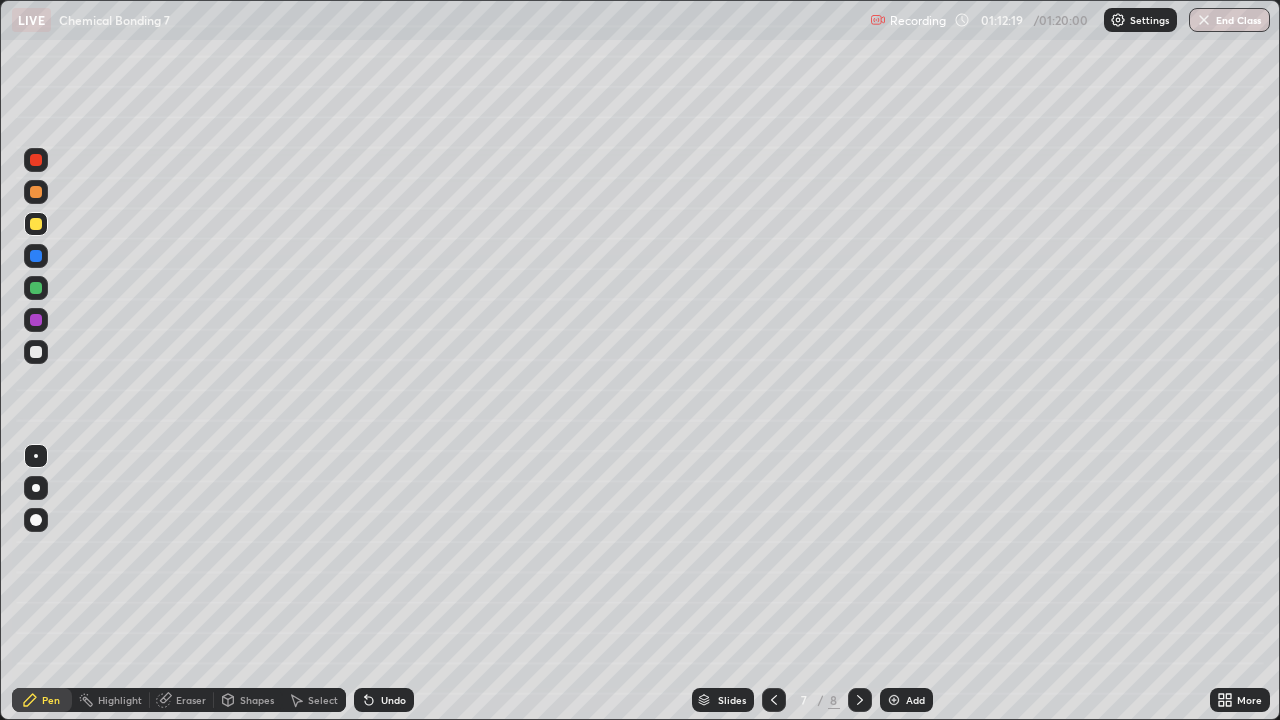 click 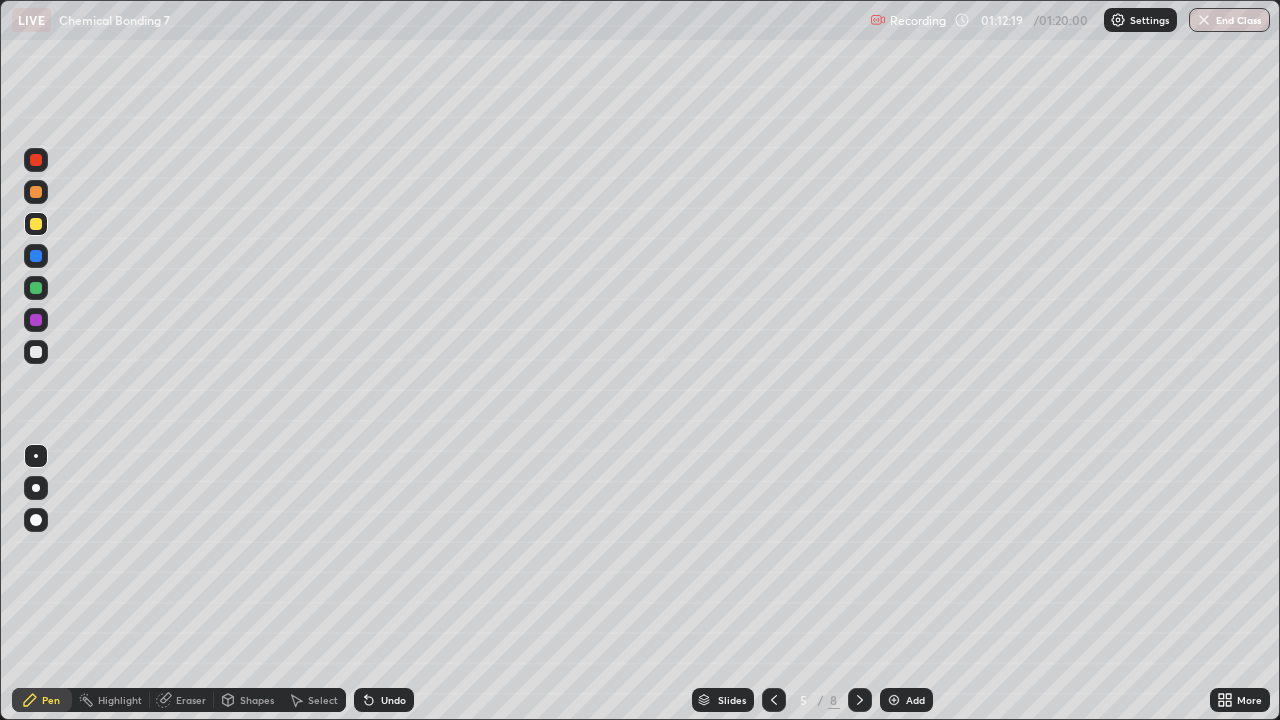 click 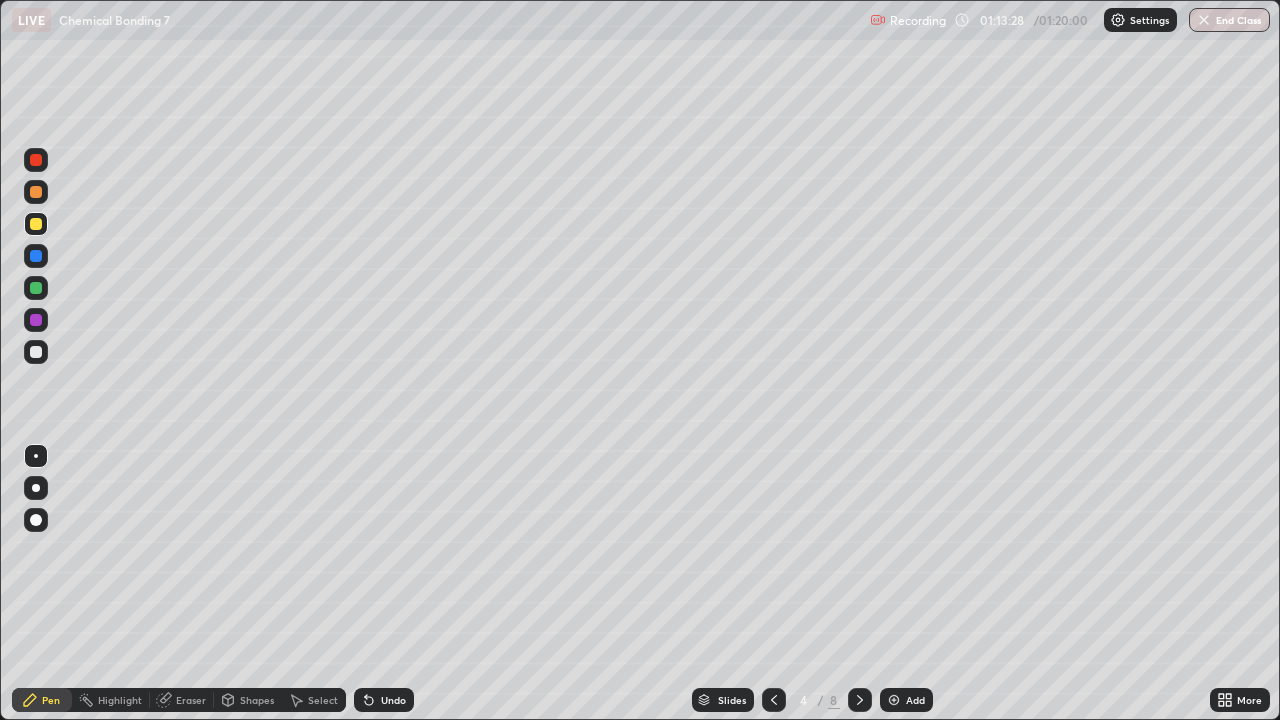 click 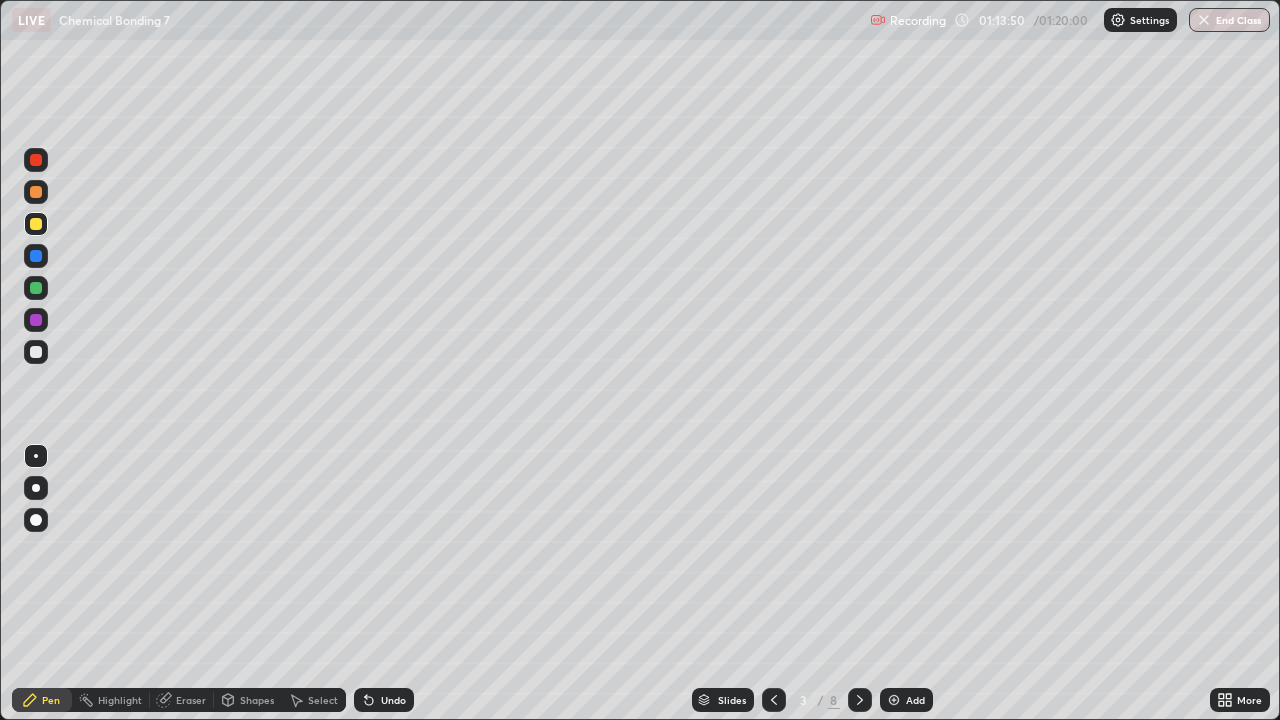 click 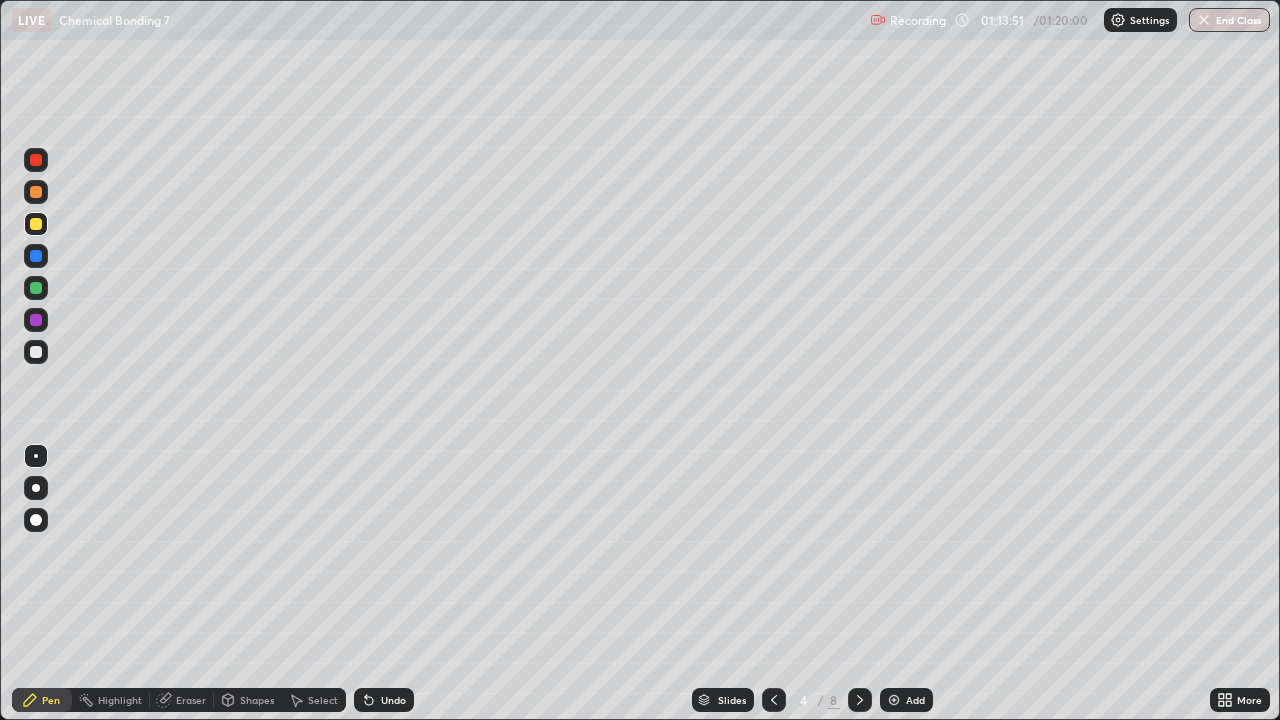 click 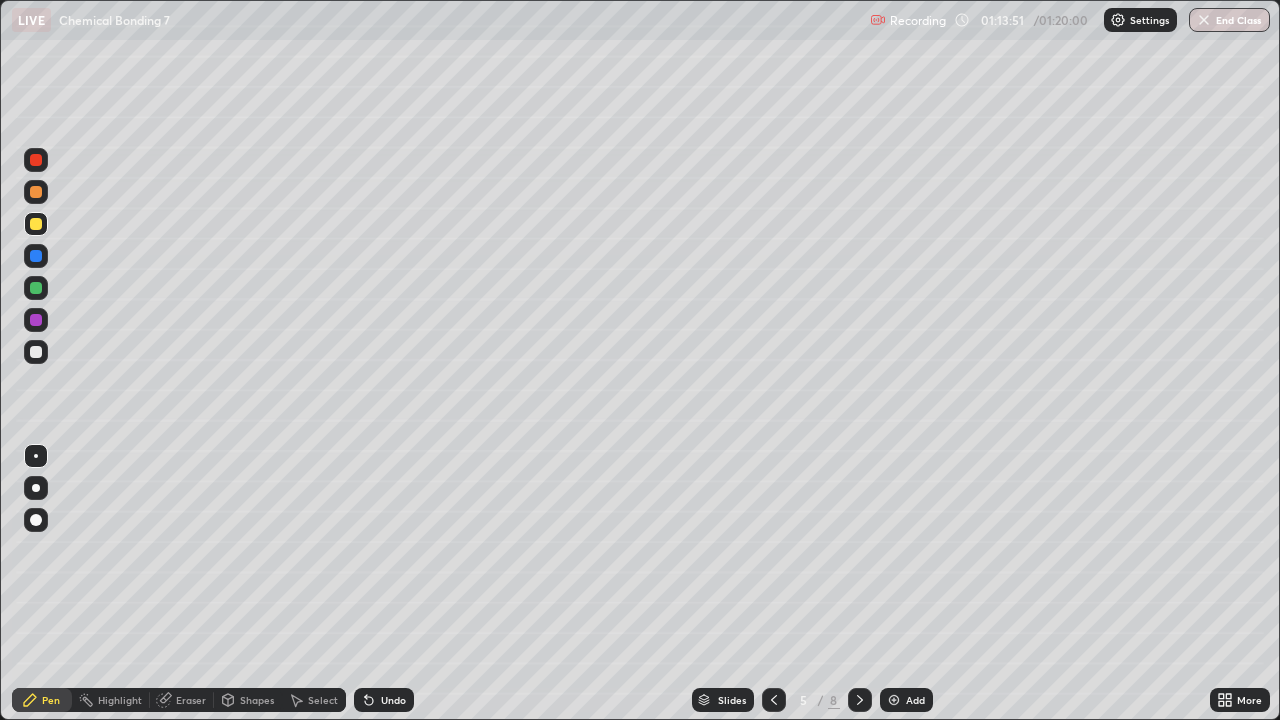 click 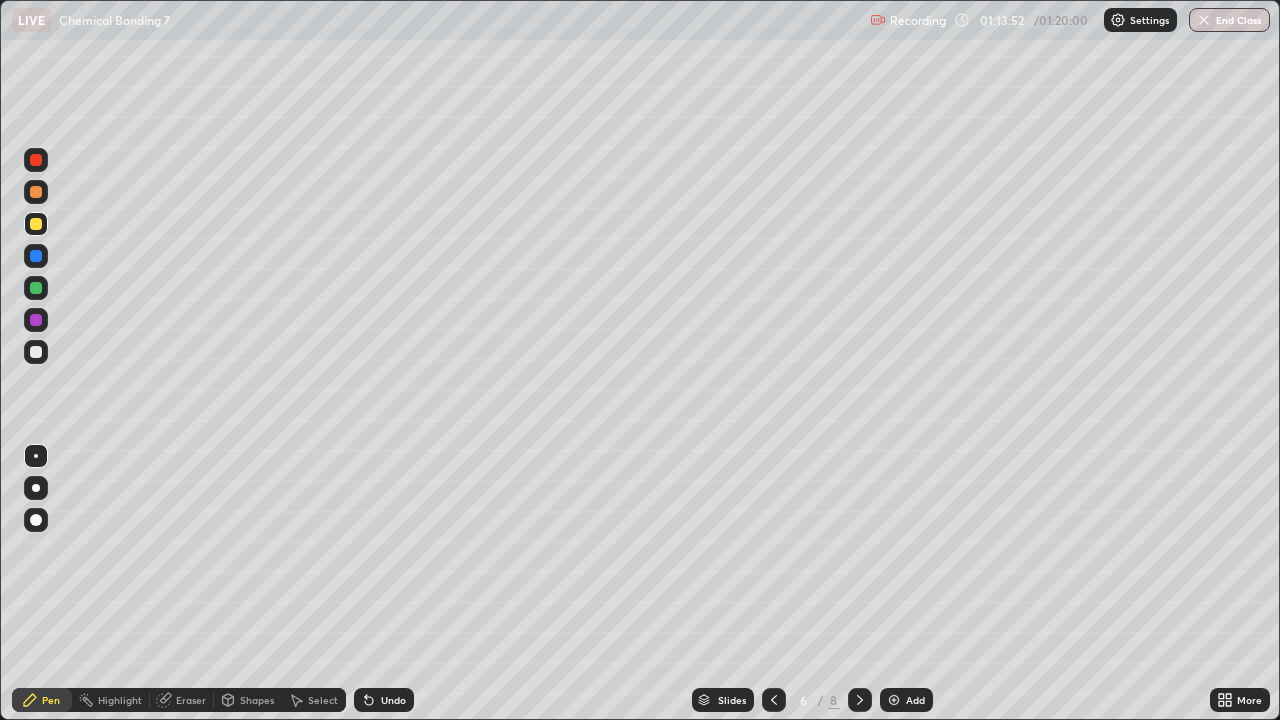 click 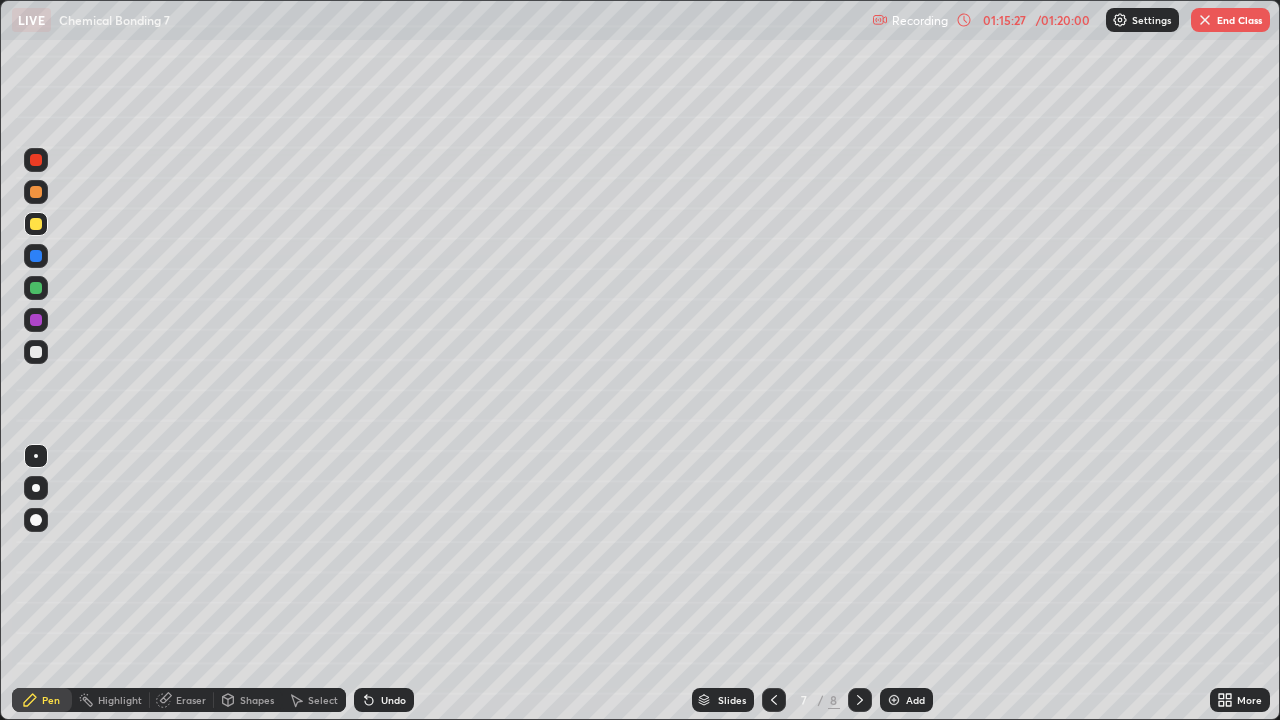click 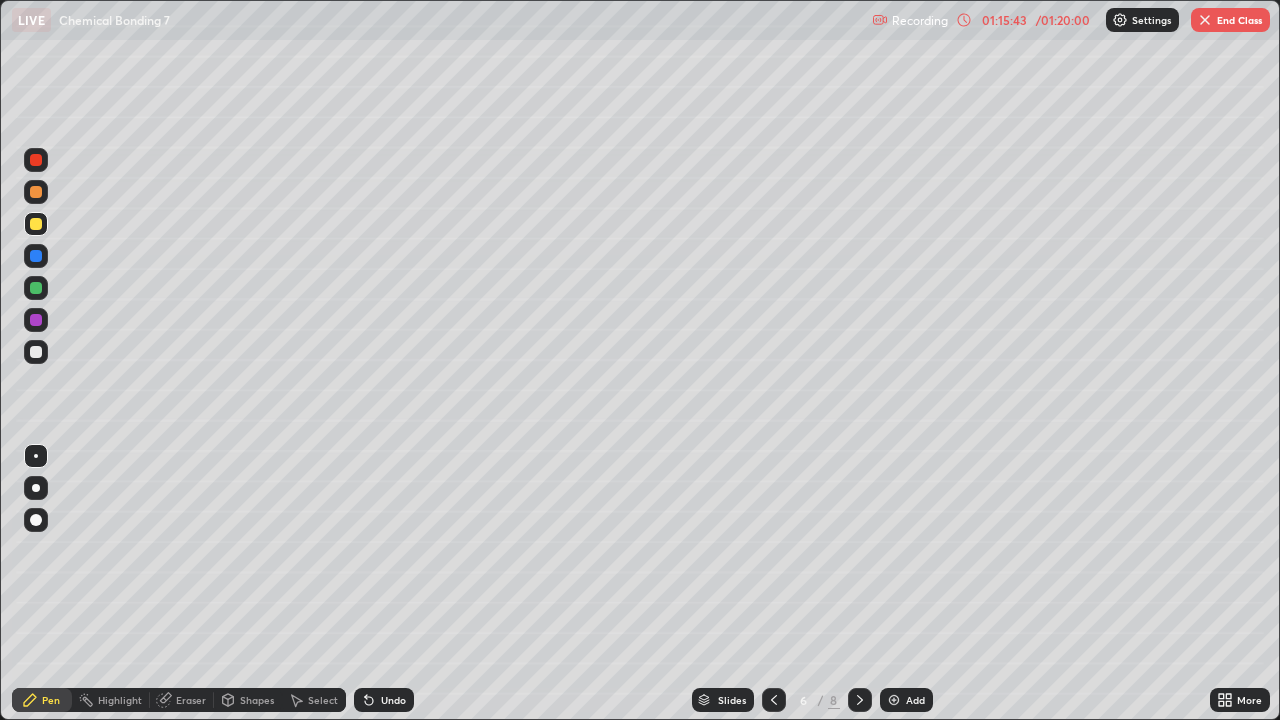 click 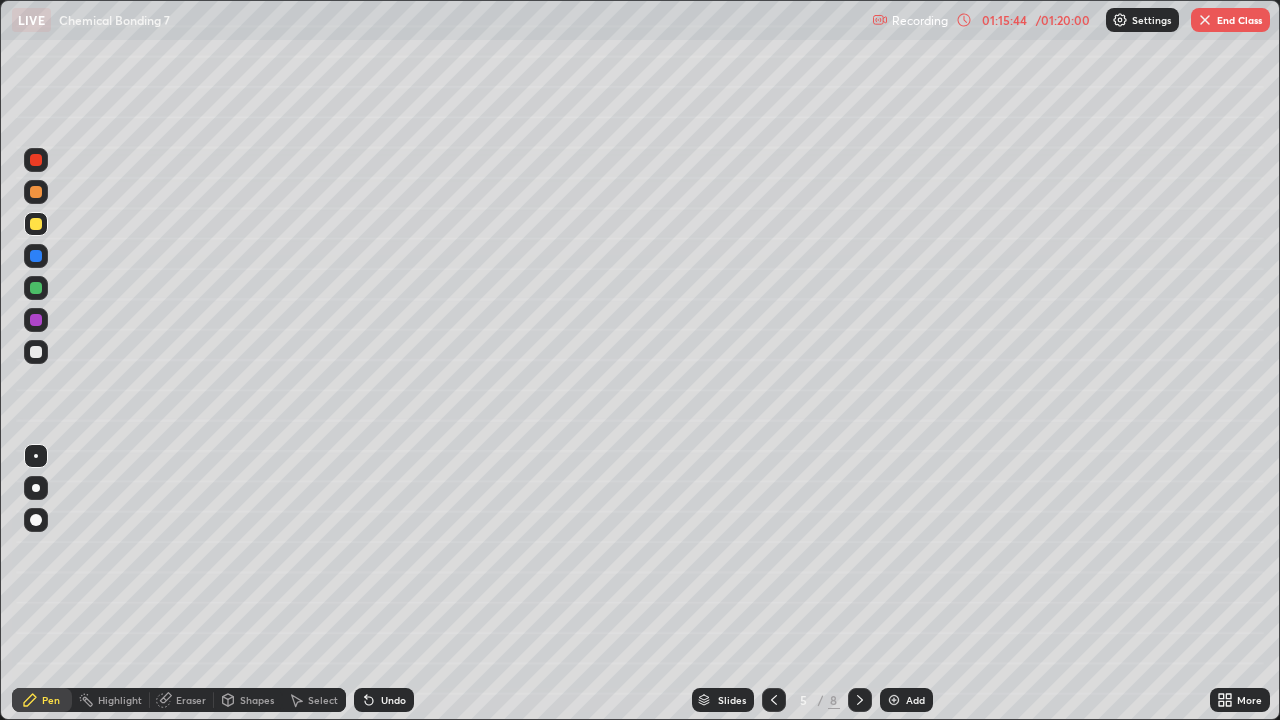 click 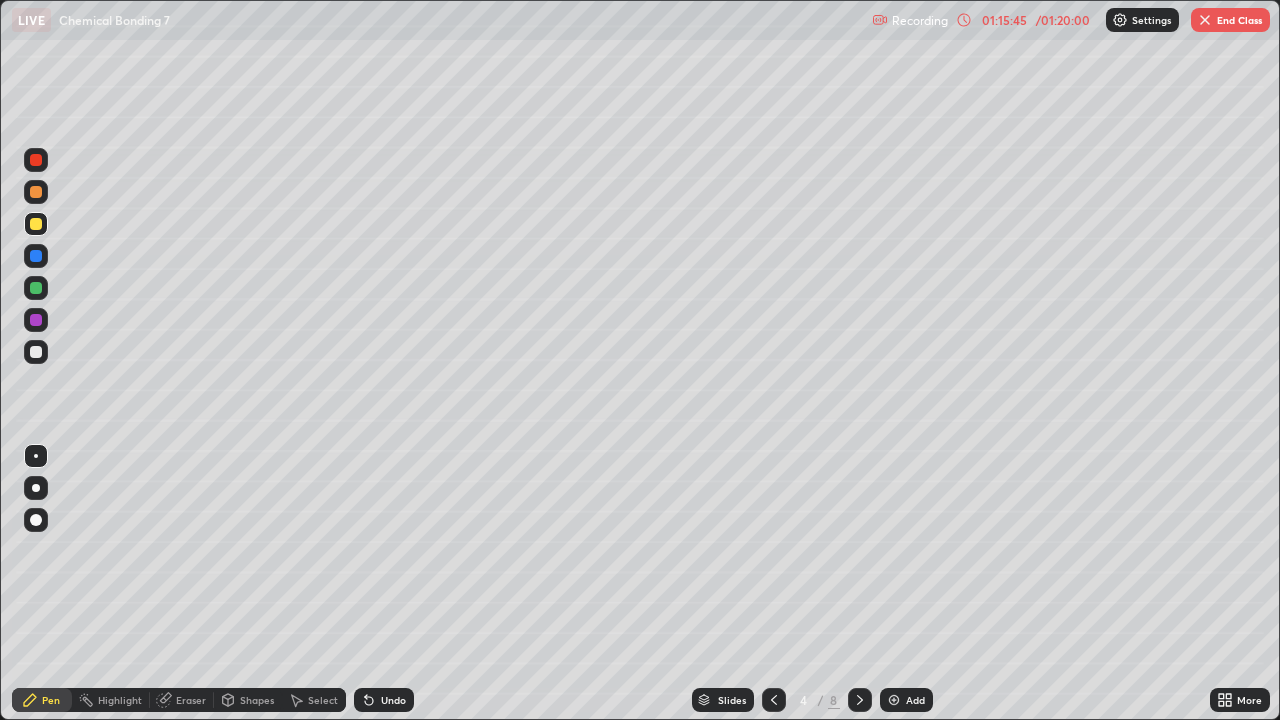 click 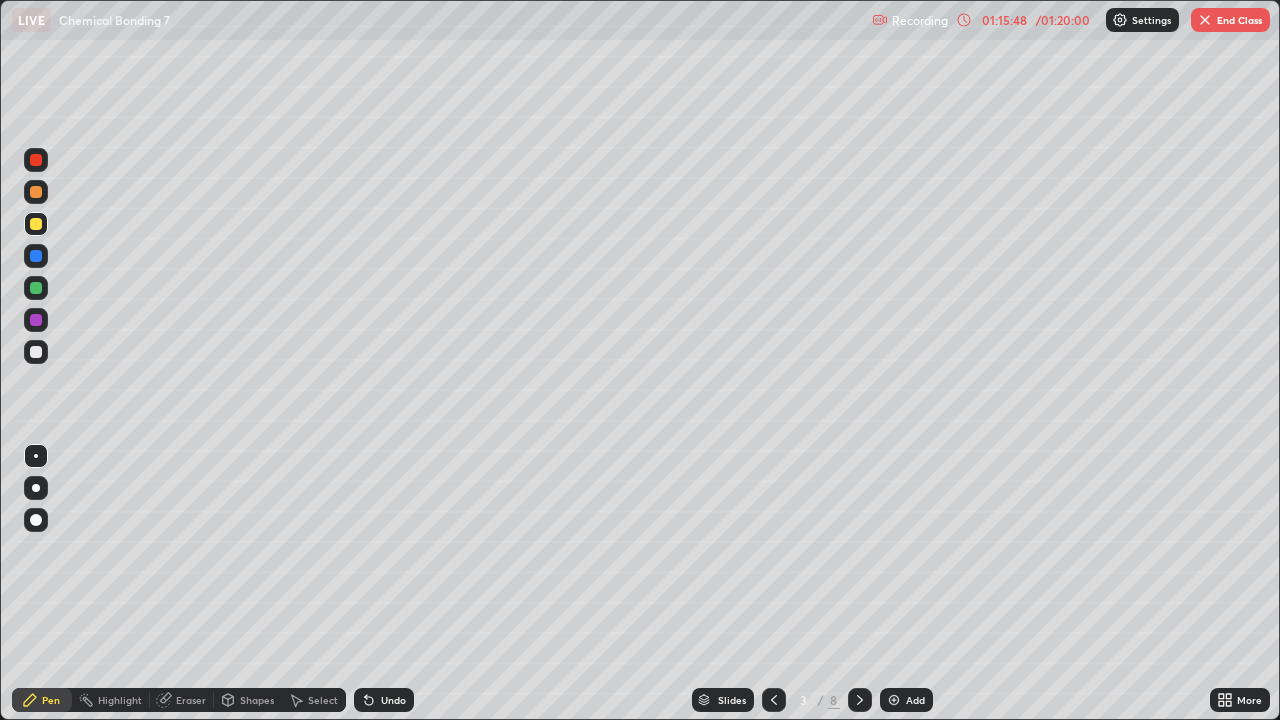click 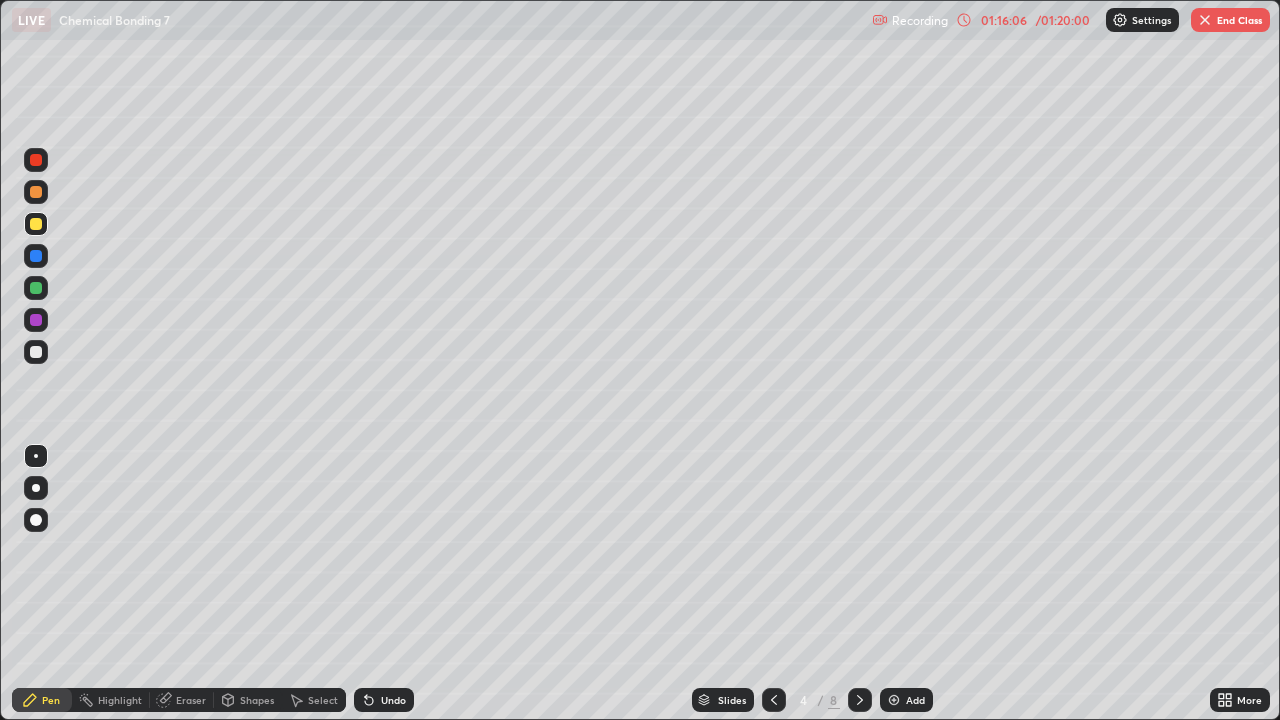 click 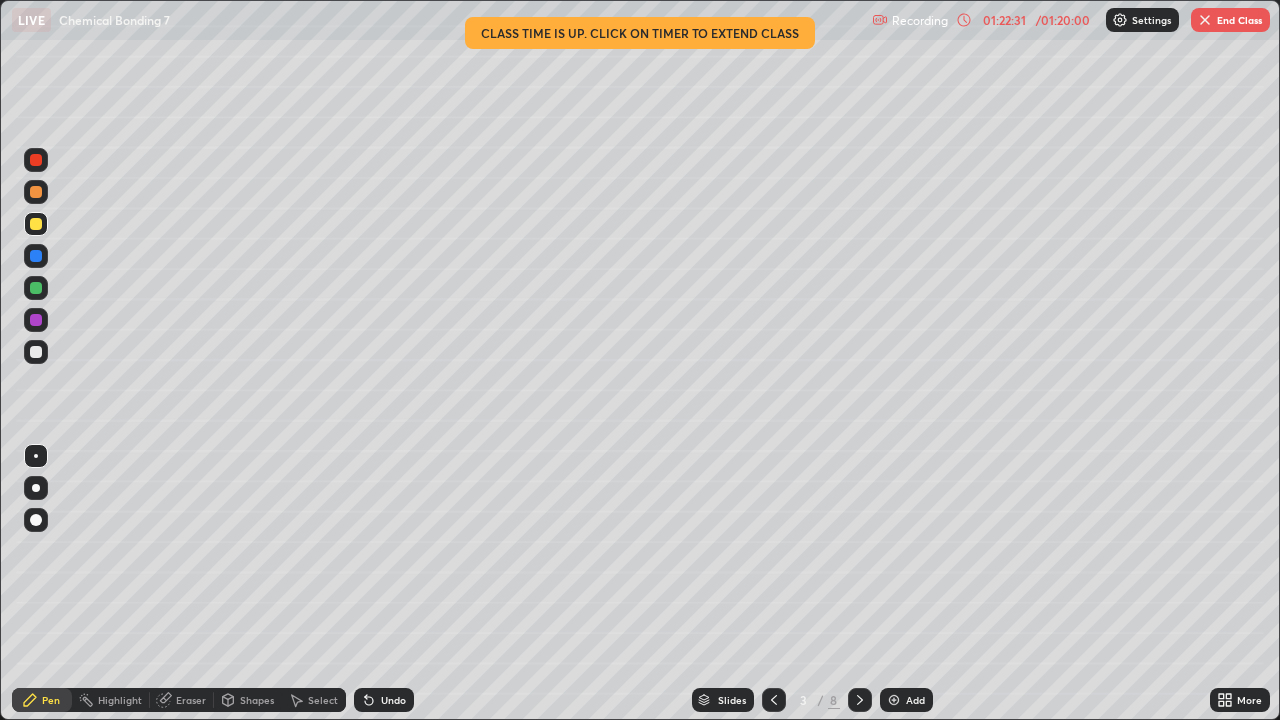 click on "End Class" at bounding box center (1230, 20) 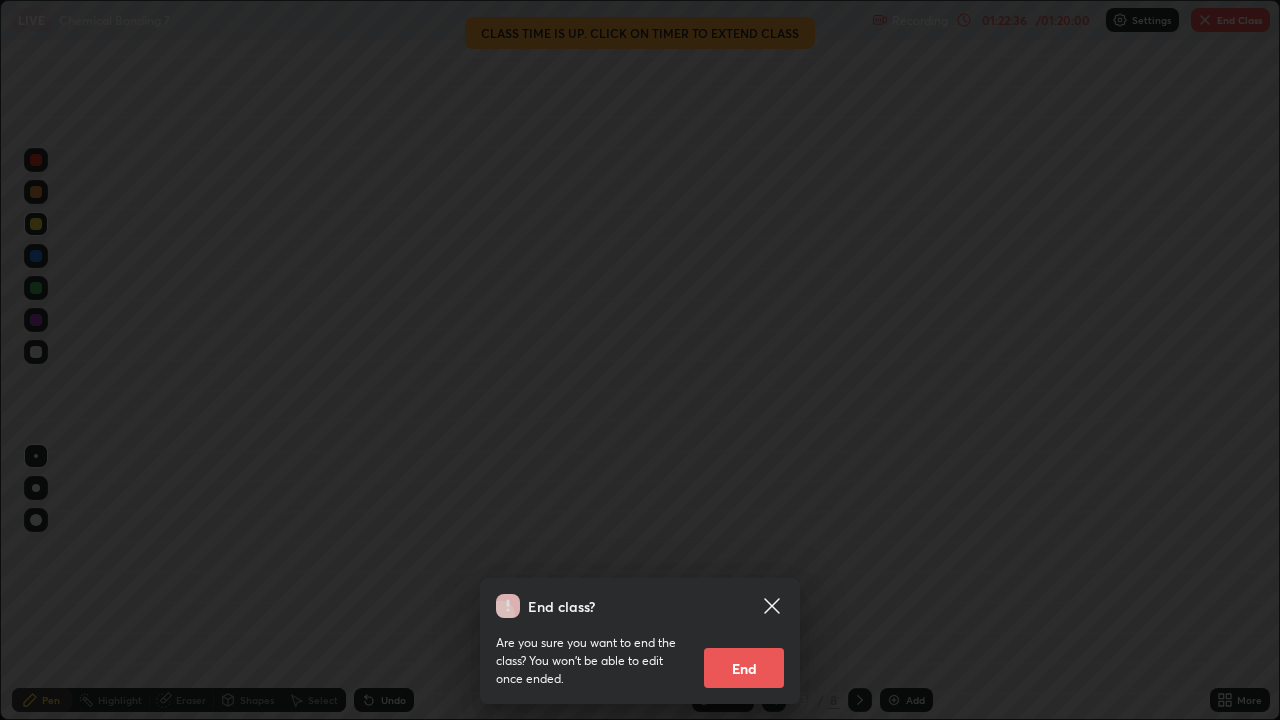 click on "End" at bounding box center (744, 668) 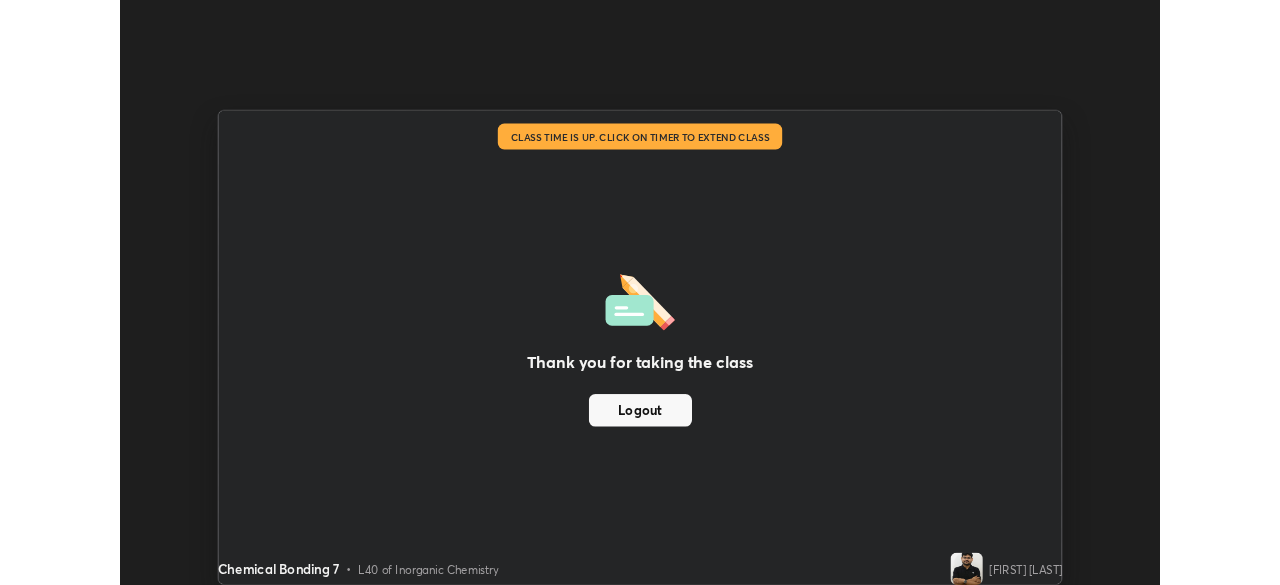scroll, scrollTop: 585, scrollLeft: 1280, axis: both 